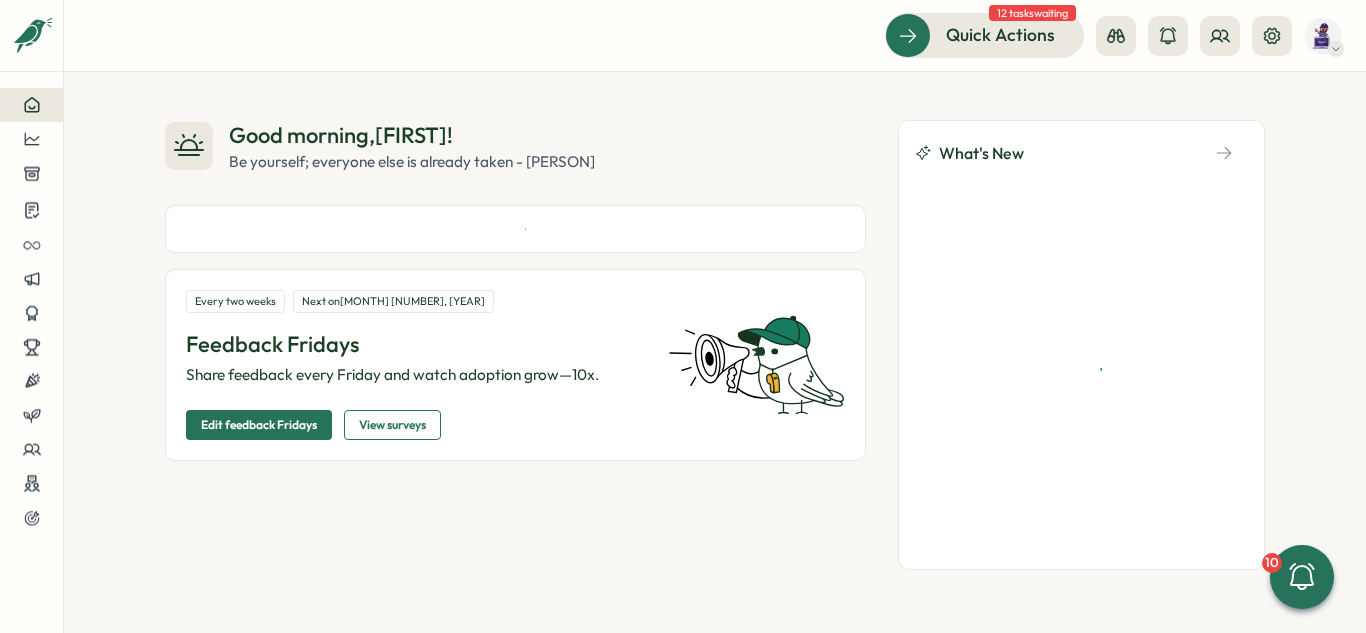 scroll, scrollTop: 0, scrollLeft: 0, axis: both 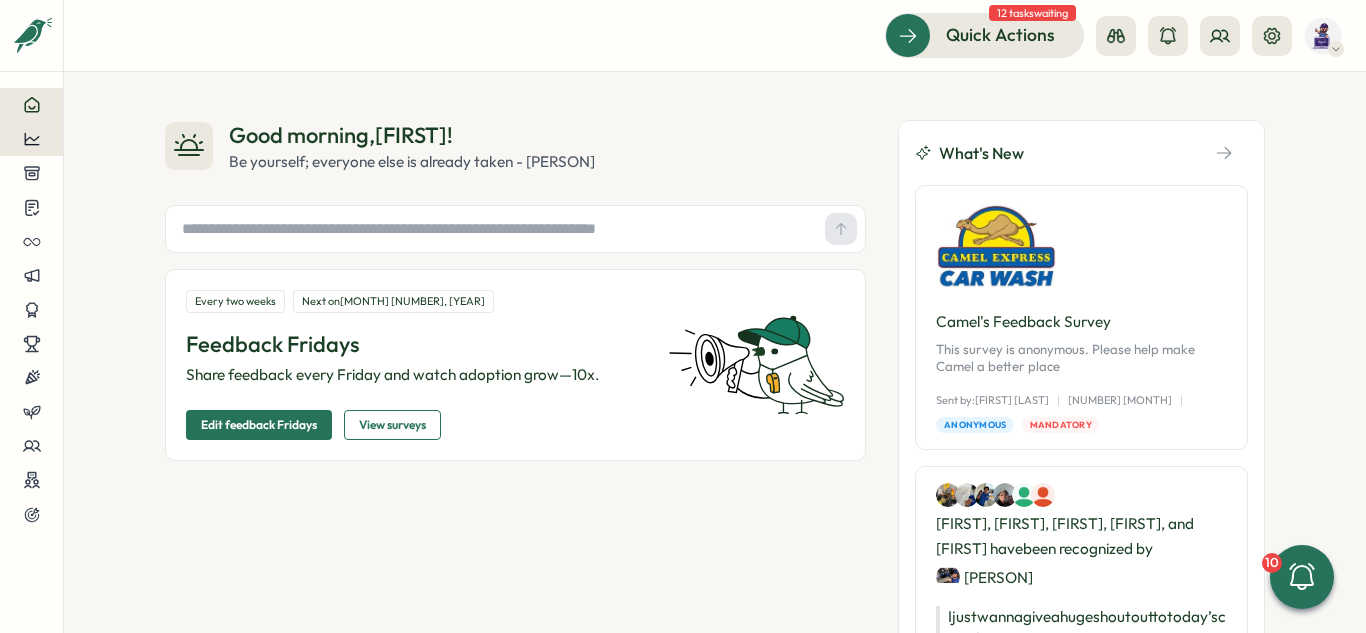 click 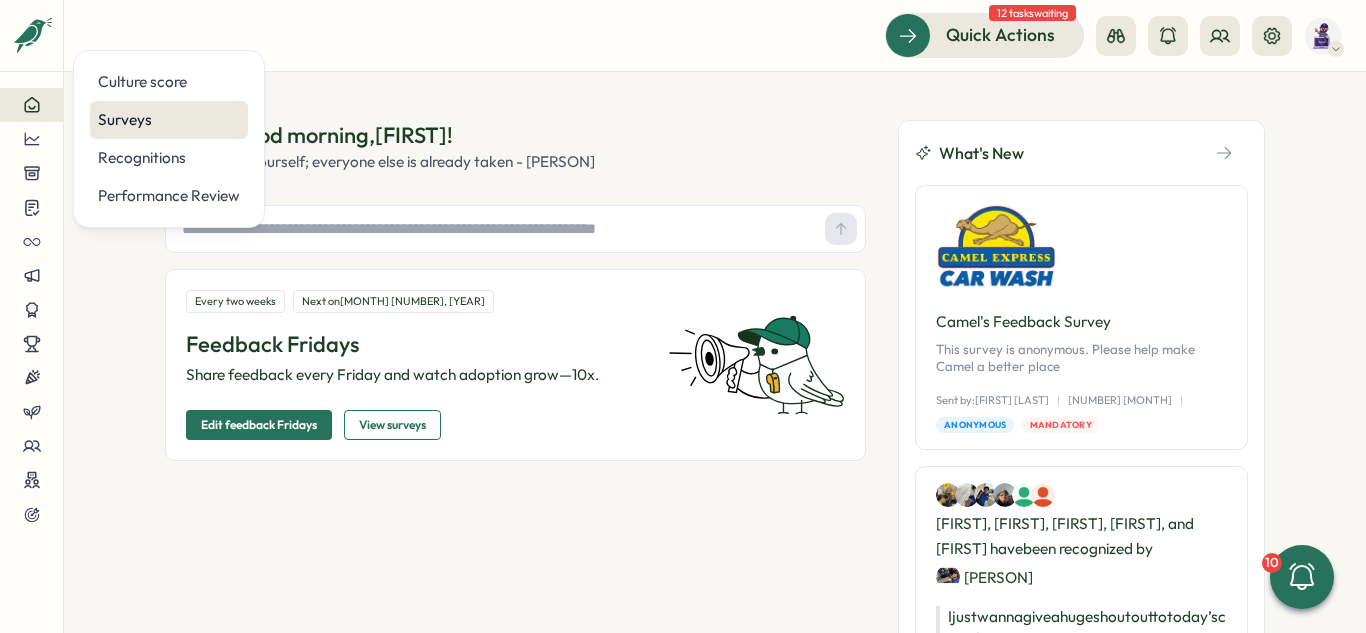 click on "Surveys" at bounding box center (169, 120) 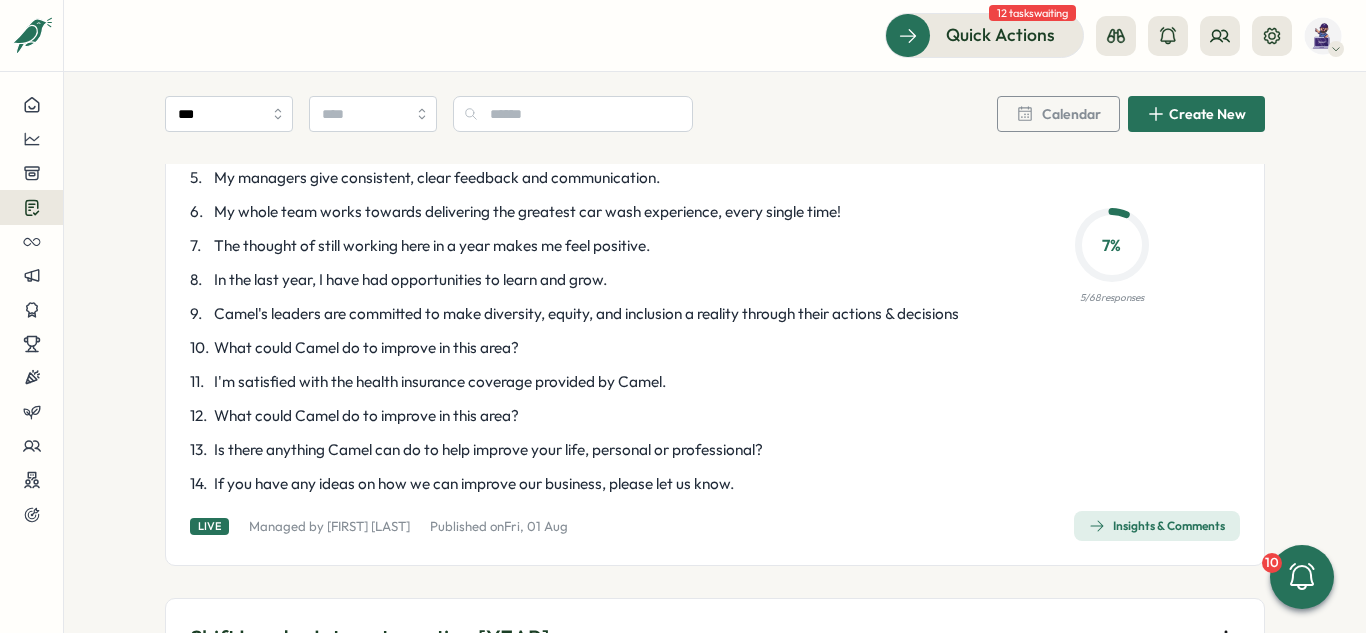scroll, scrollTop: 2400, scrollLeft: 0, axis: vertical 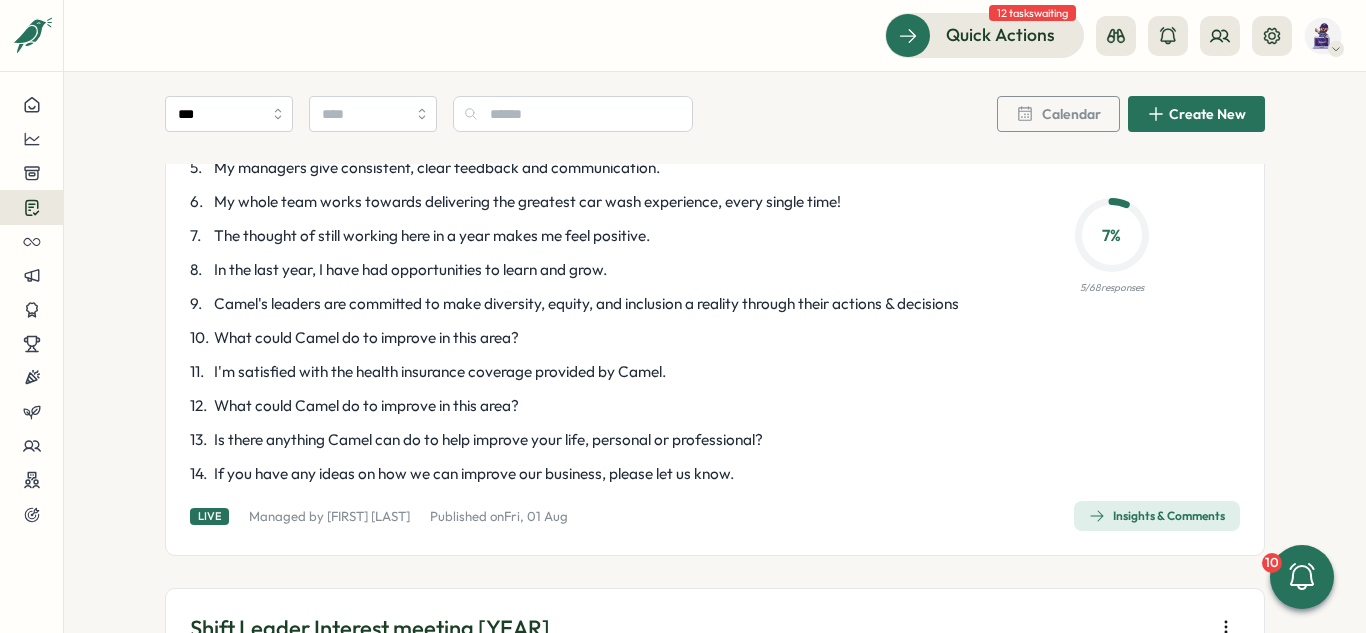 click on "Insights & Comments" at bounding box center [1157, 516] 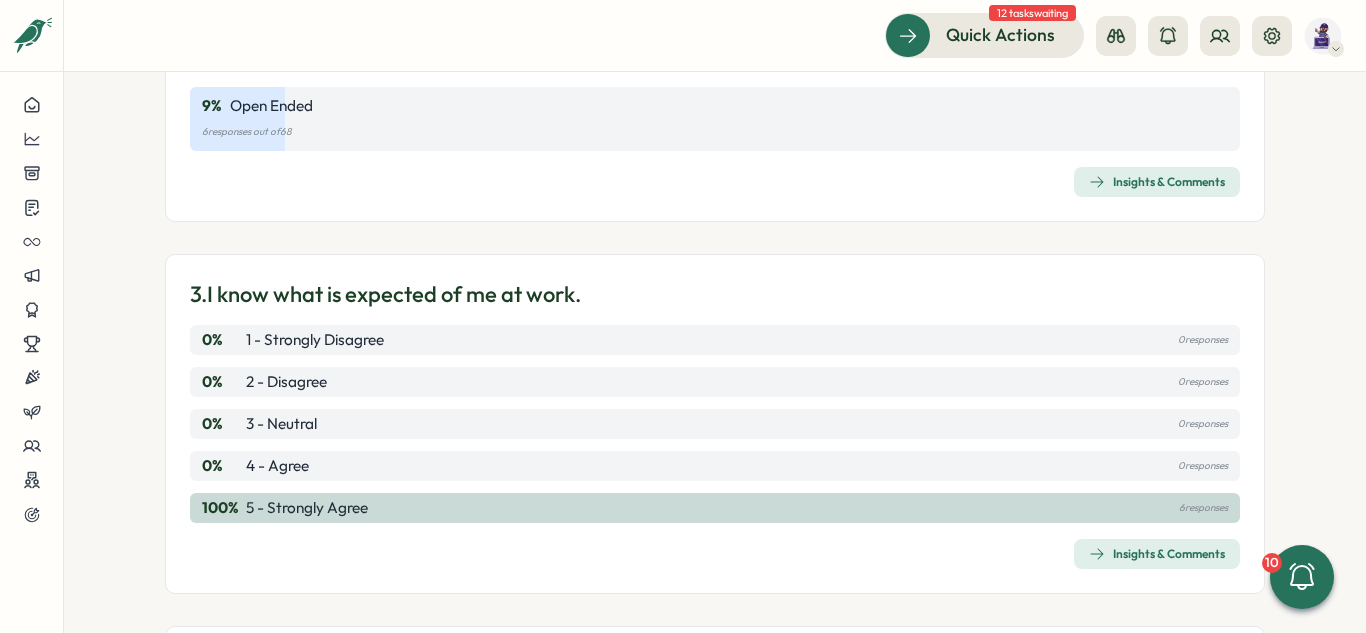 scroll, scrollTop: 800, scrollLeft: 0, axis: vertical 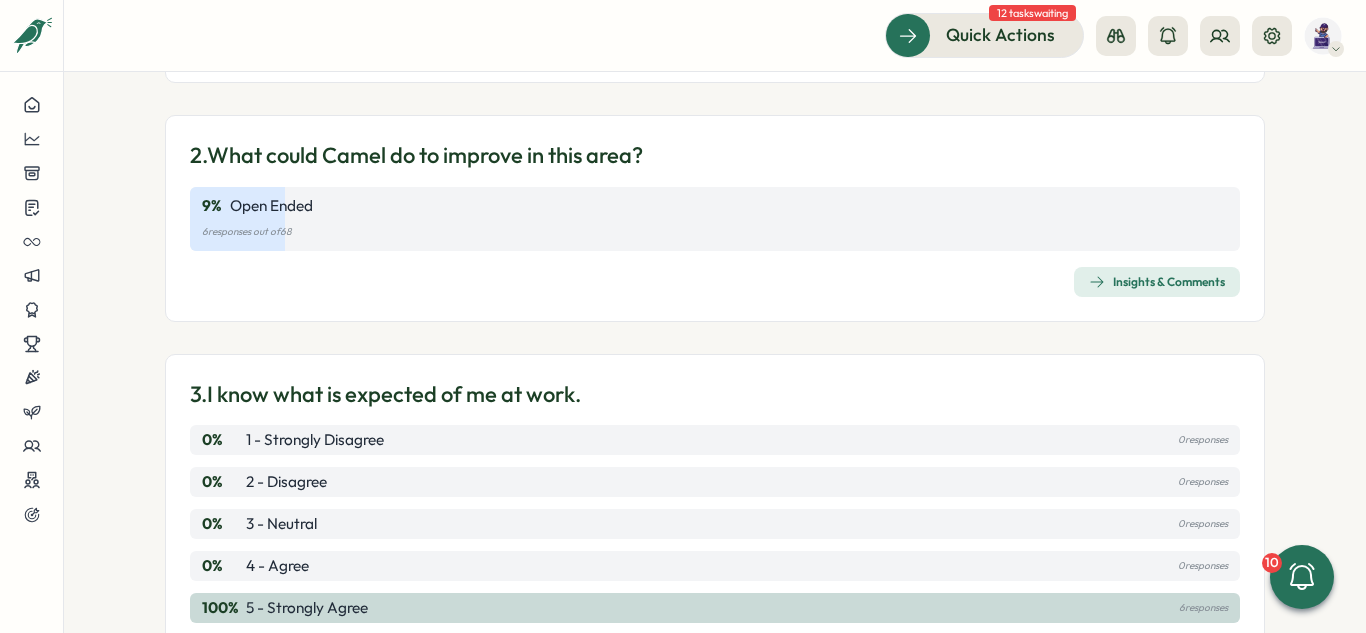 click on "Insights & Comments" at bounding box center [1157, 282] 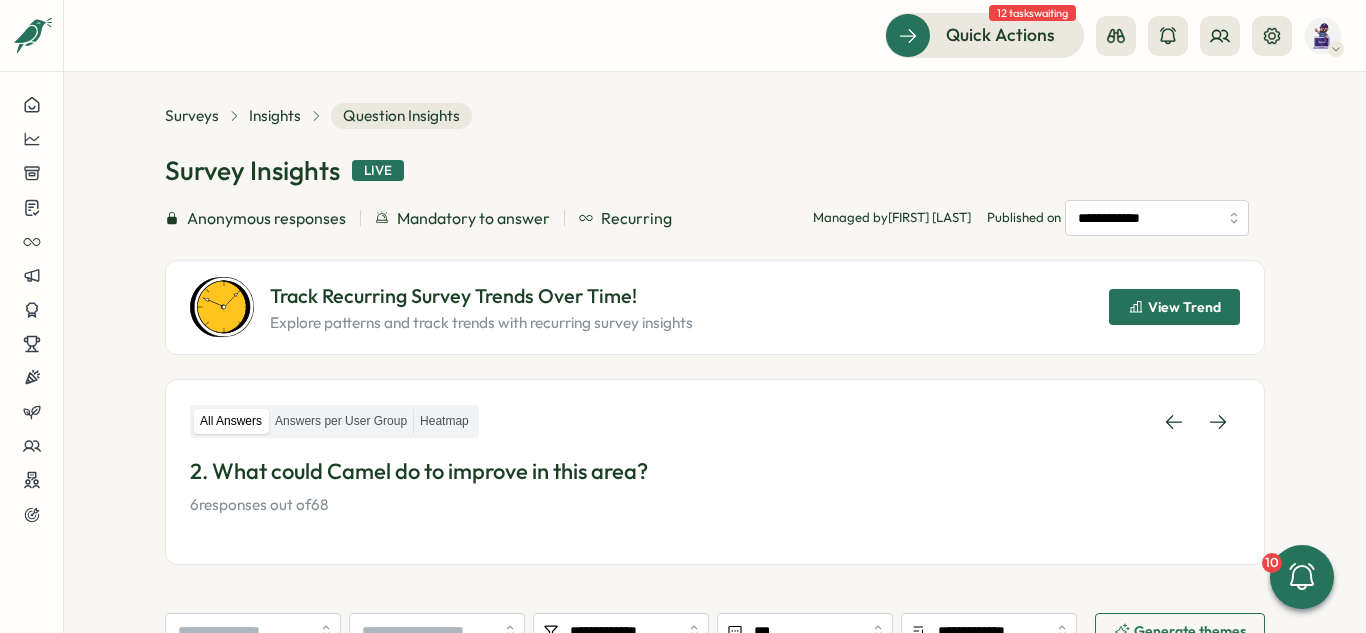 scroll, scrollTop: 0, scrollLeft: 0, axis: both 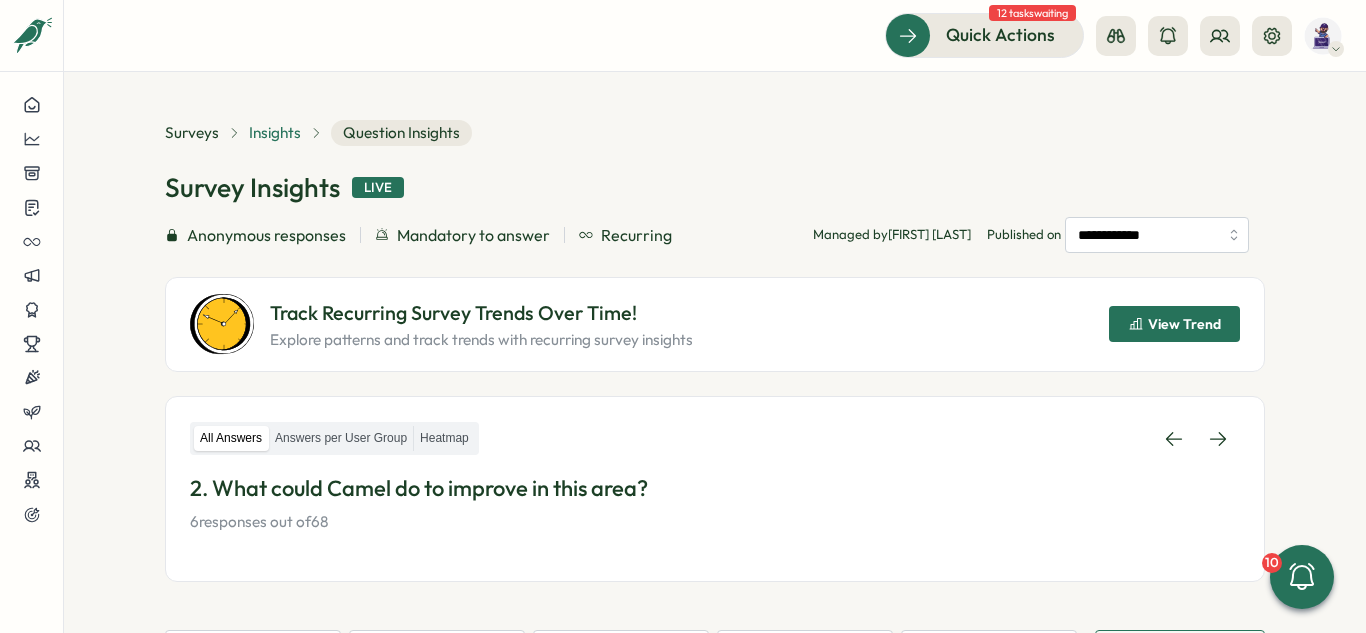 click on "Insights" at bounding box center (275, 133) 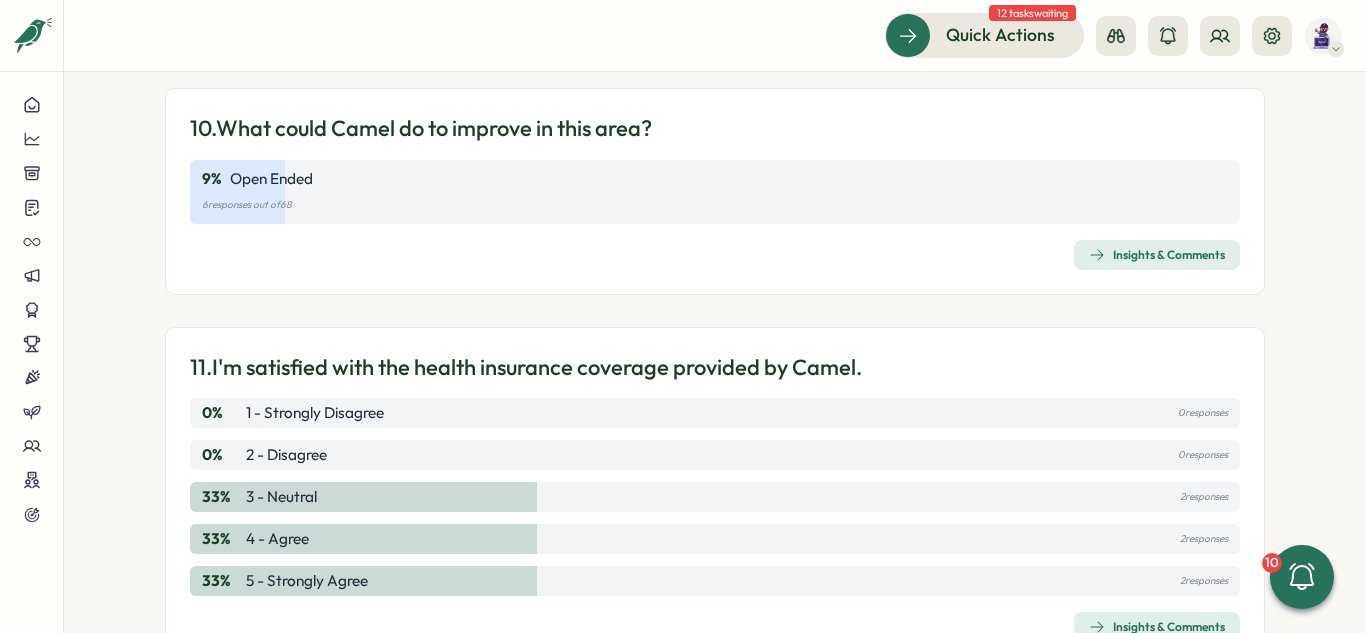 scroll, scrollTop: 3800, scrollLeft: 0, axis: vertical 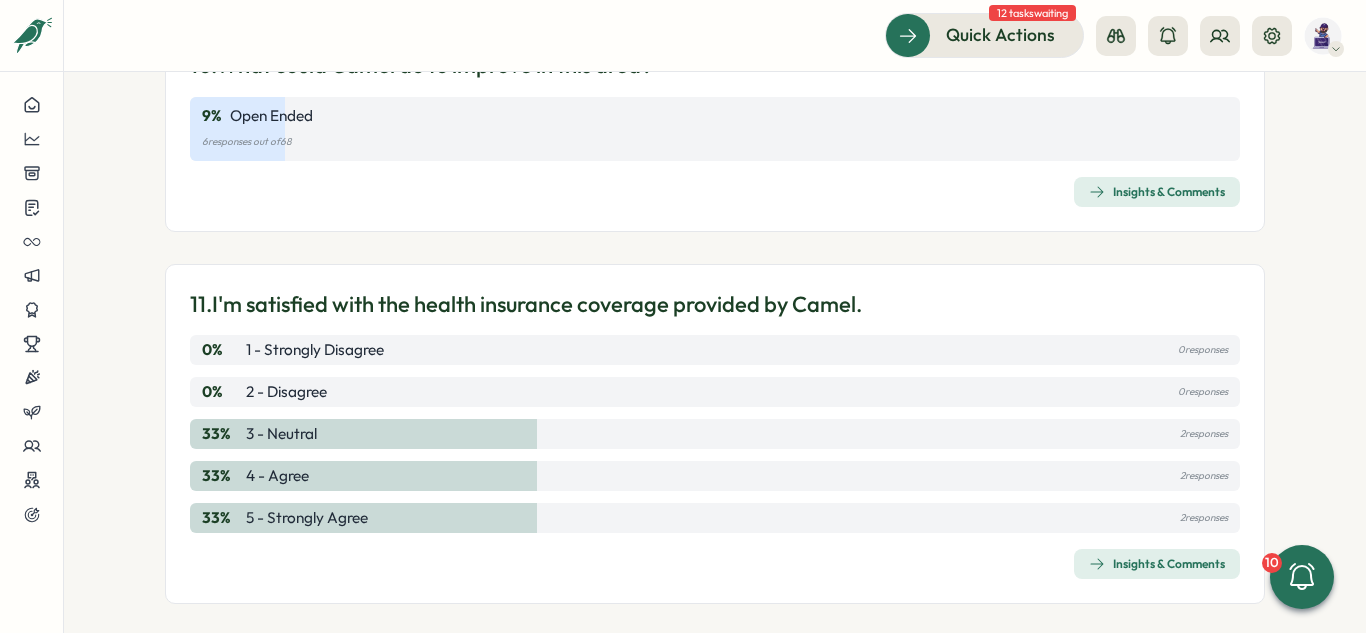 click on "Insights & Comments" at bounding box center (1157, 192) 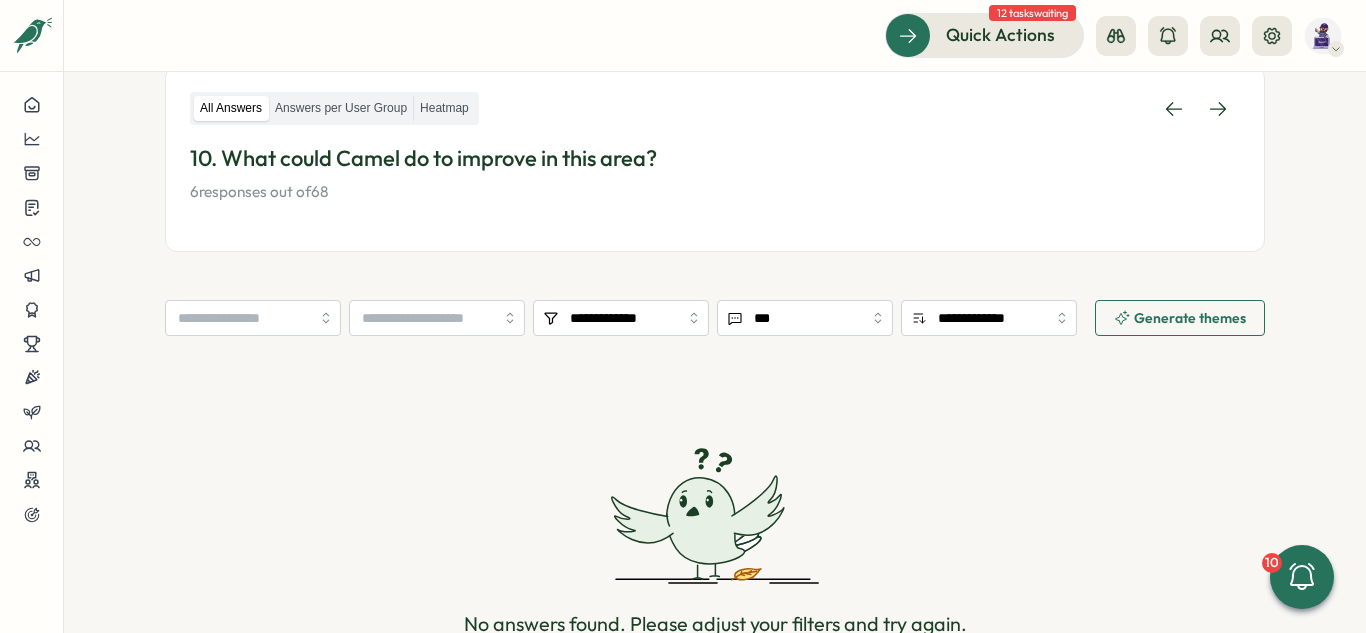 scroll, scrollTop: 0, scrollLeft: 0, axis: both 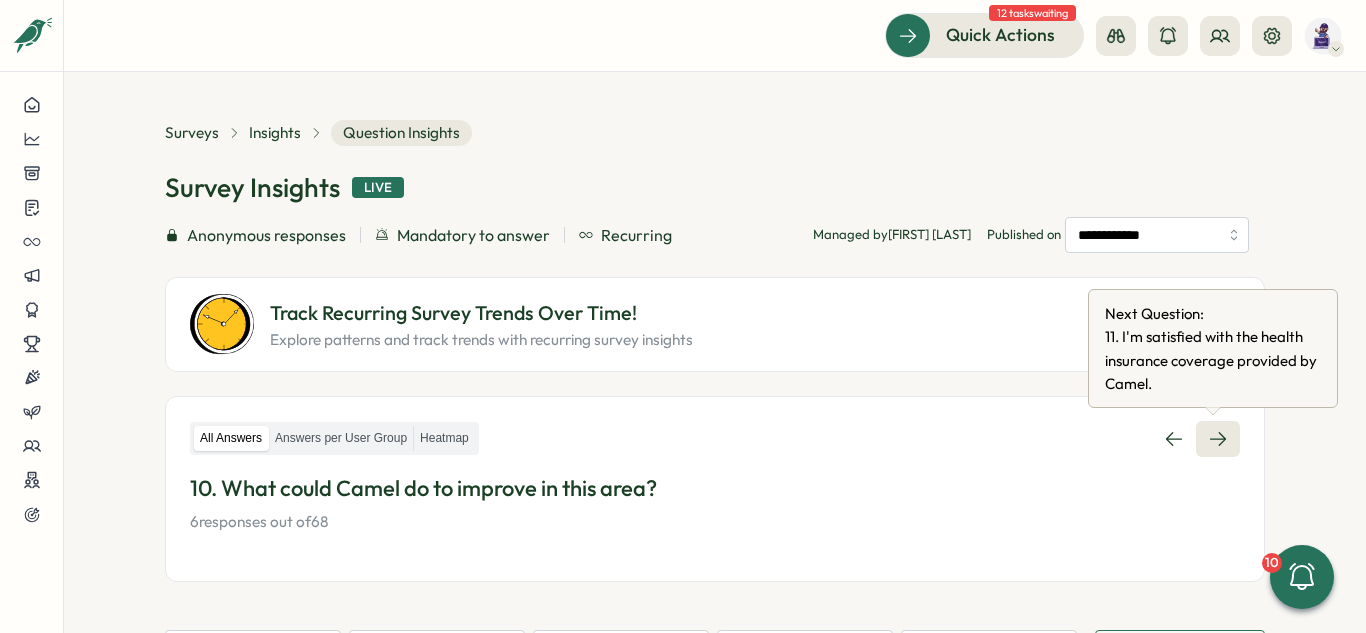 click at bounding box center [1218, 439] 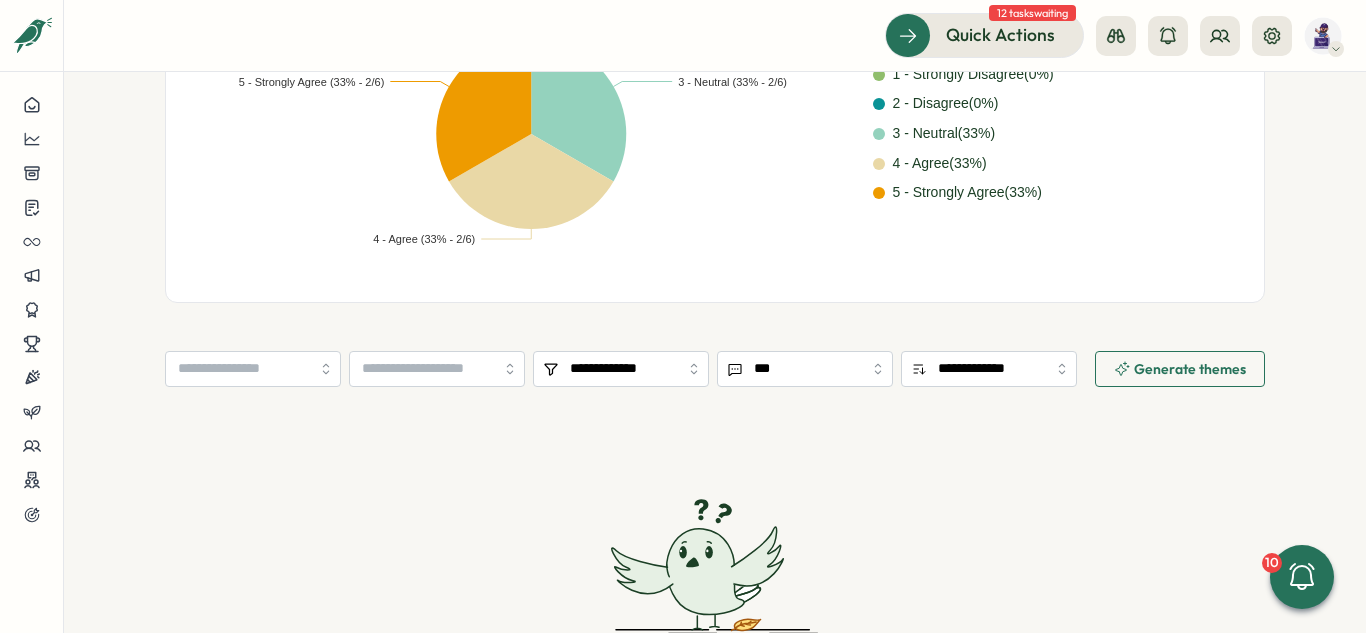 scroll, scrollTop: 342, scrollLeft: 0, axis: vertical 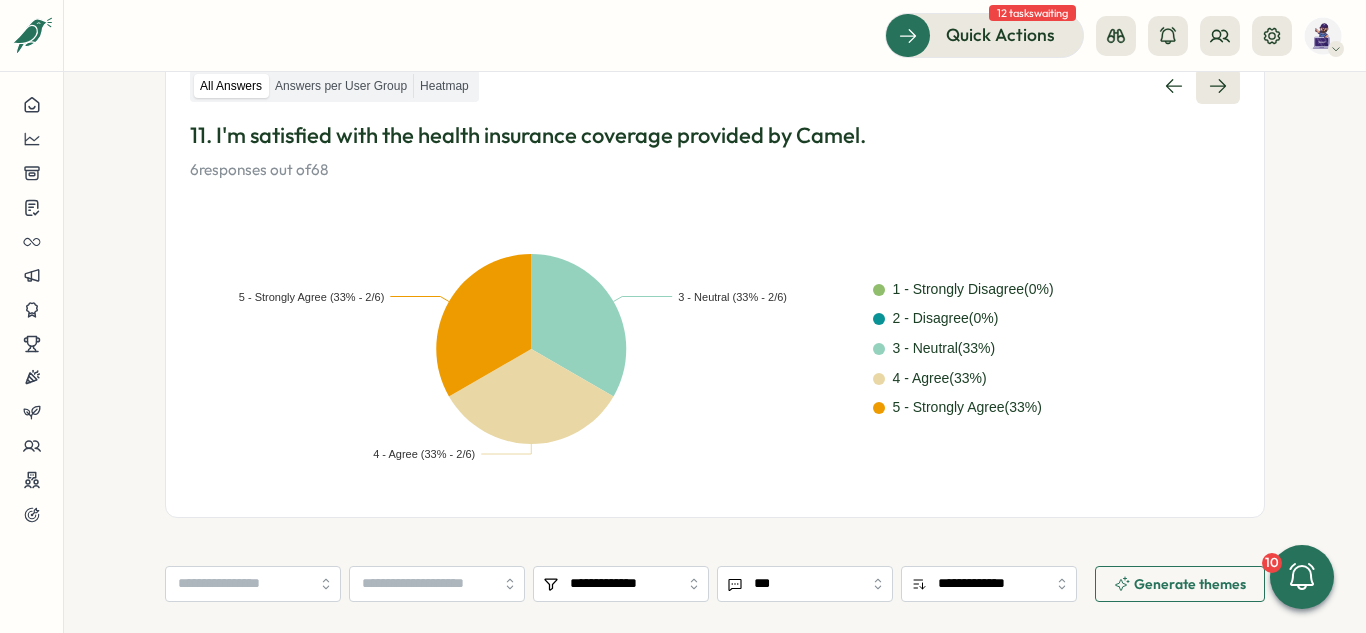 click 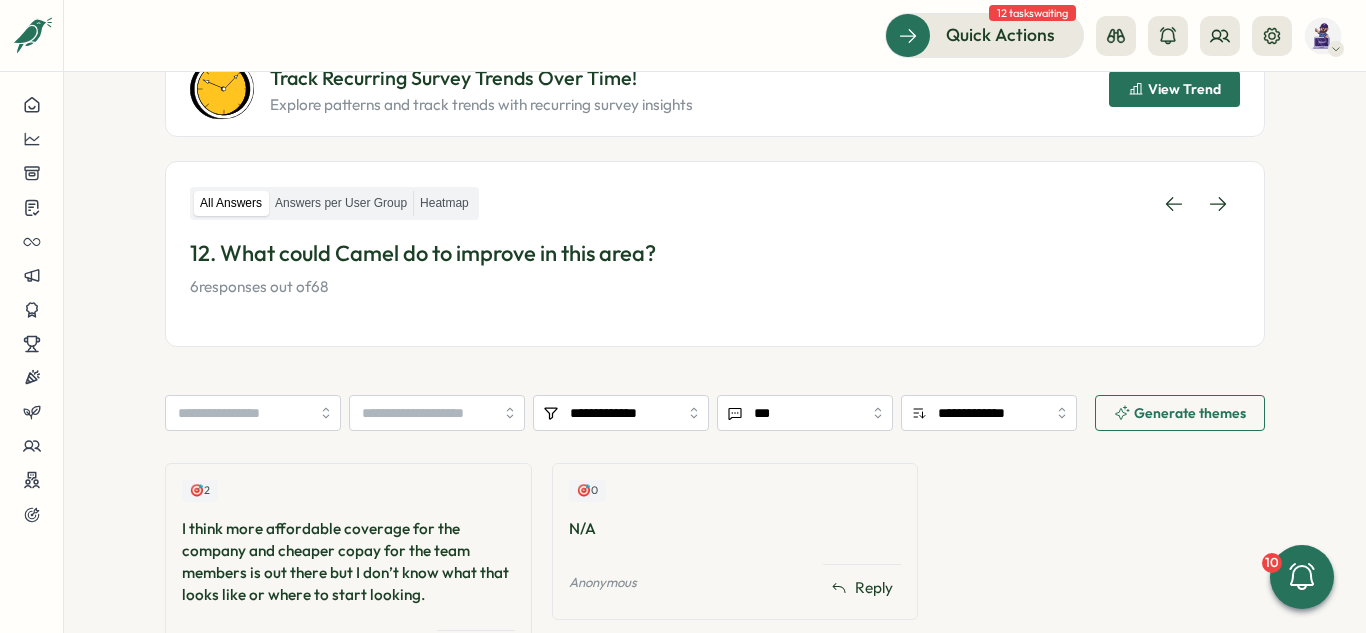 scroll, scrollTop: 300, scrollLeft: 0, axis: vertical 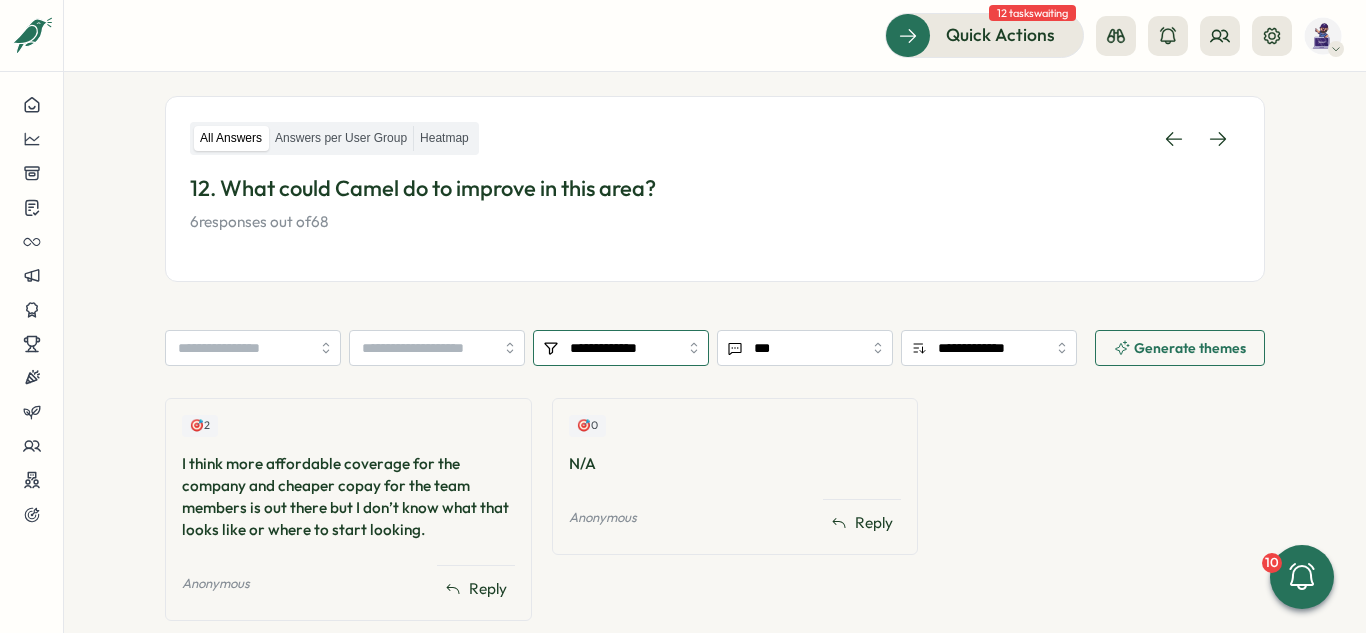 click on "**********" at bounding box center (621, 348) 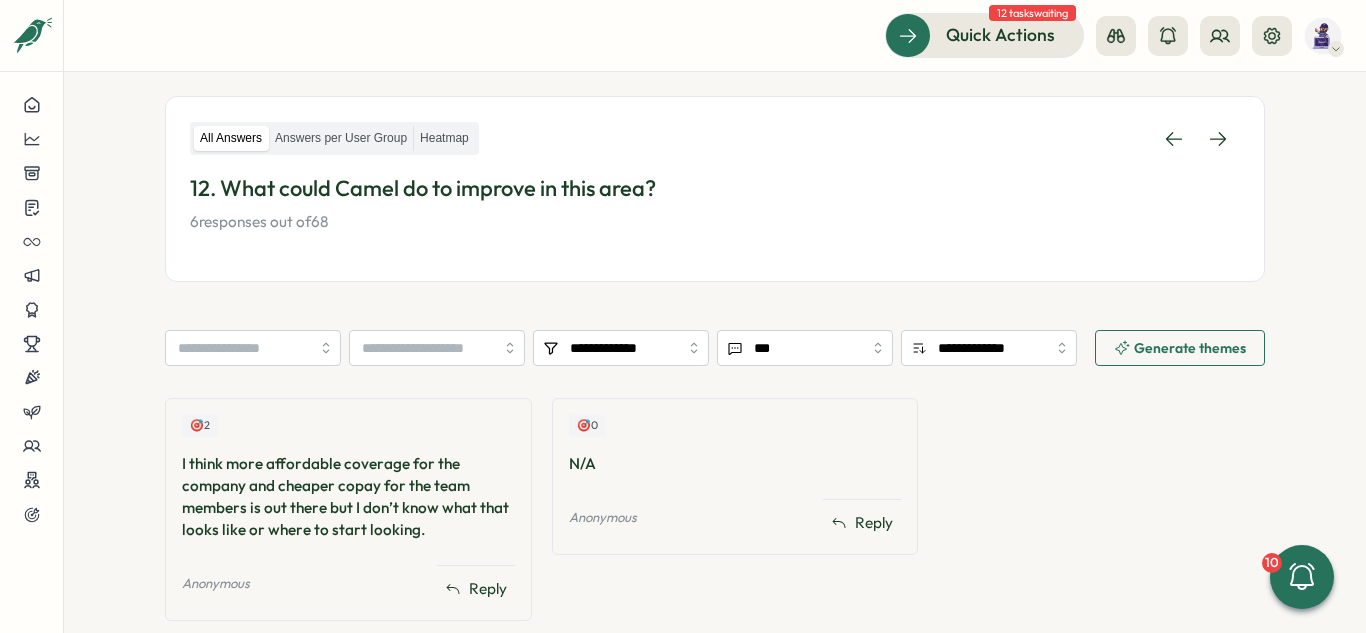 click on "All Answers Answers per User Group Heatmap 12.   What could Camel do to improve in this area? 6  responses out of  68" at bounding box center [715, 189] 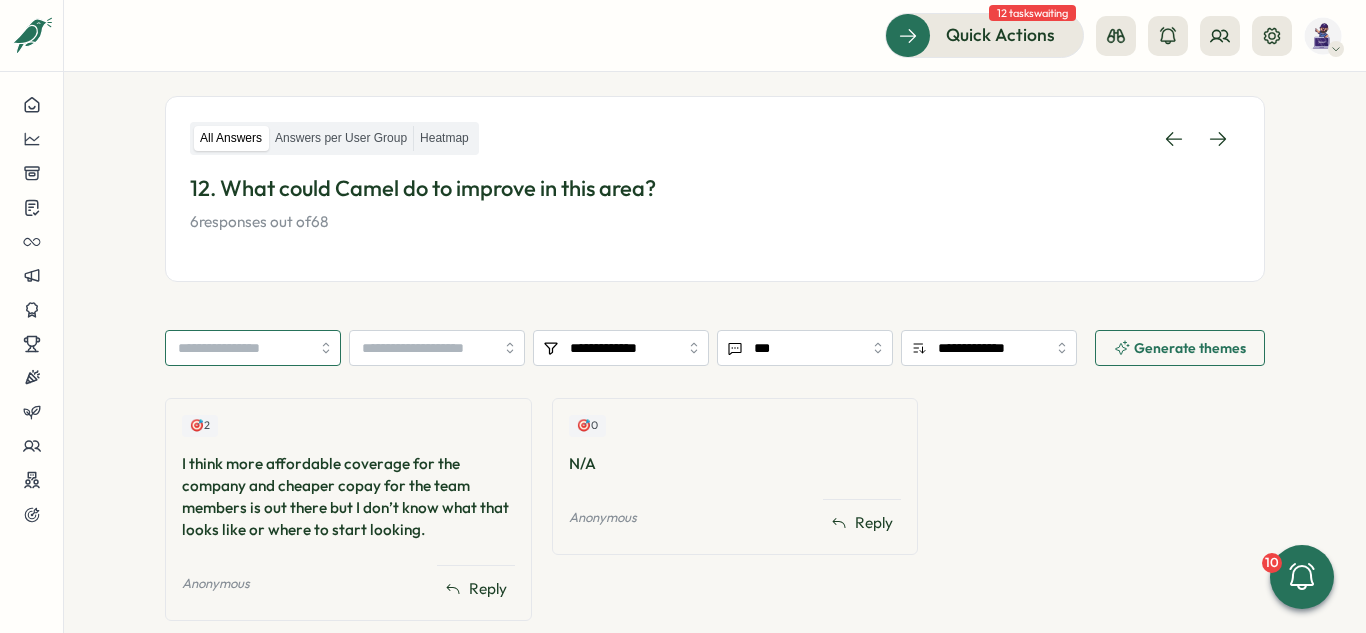 click at bounding box center [253, 348] 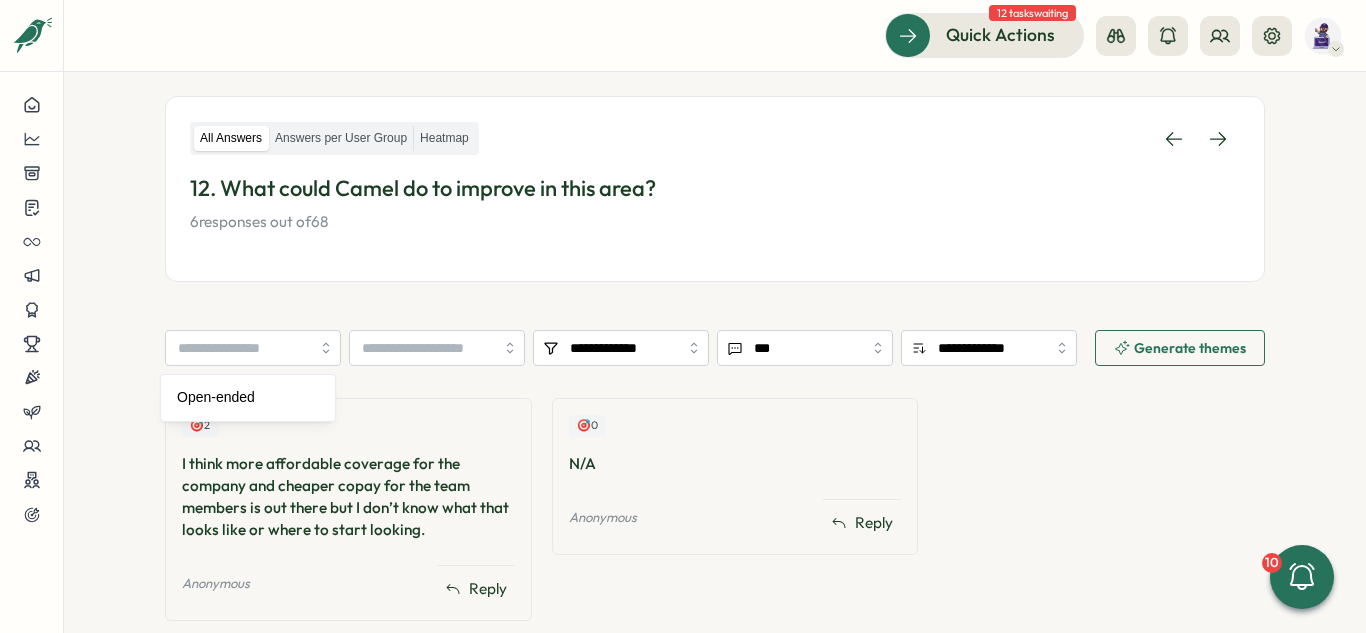 click on "All Answers Answers per User Group Heatmap 12.   What could Camel do to improve in this area? 6  responses out of  68" at bounding box center (715, 189) 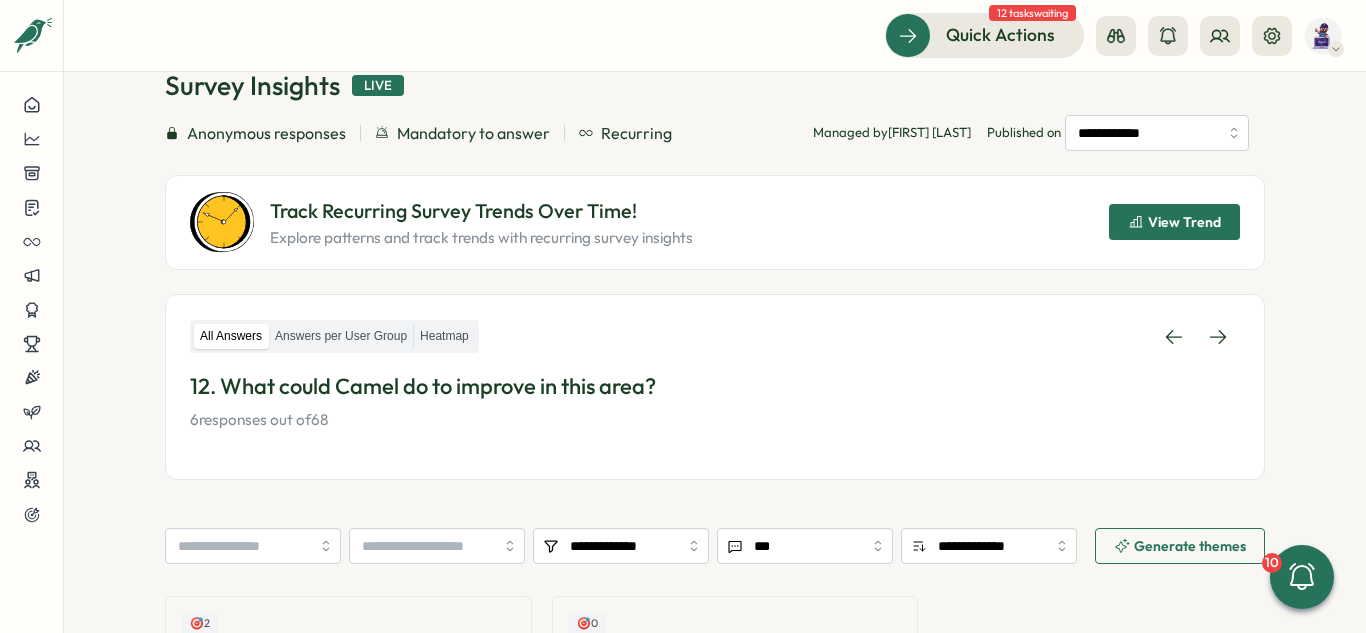 scroll, scrollTop: 100, scrollLeft: 0, axis: vertical 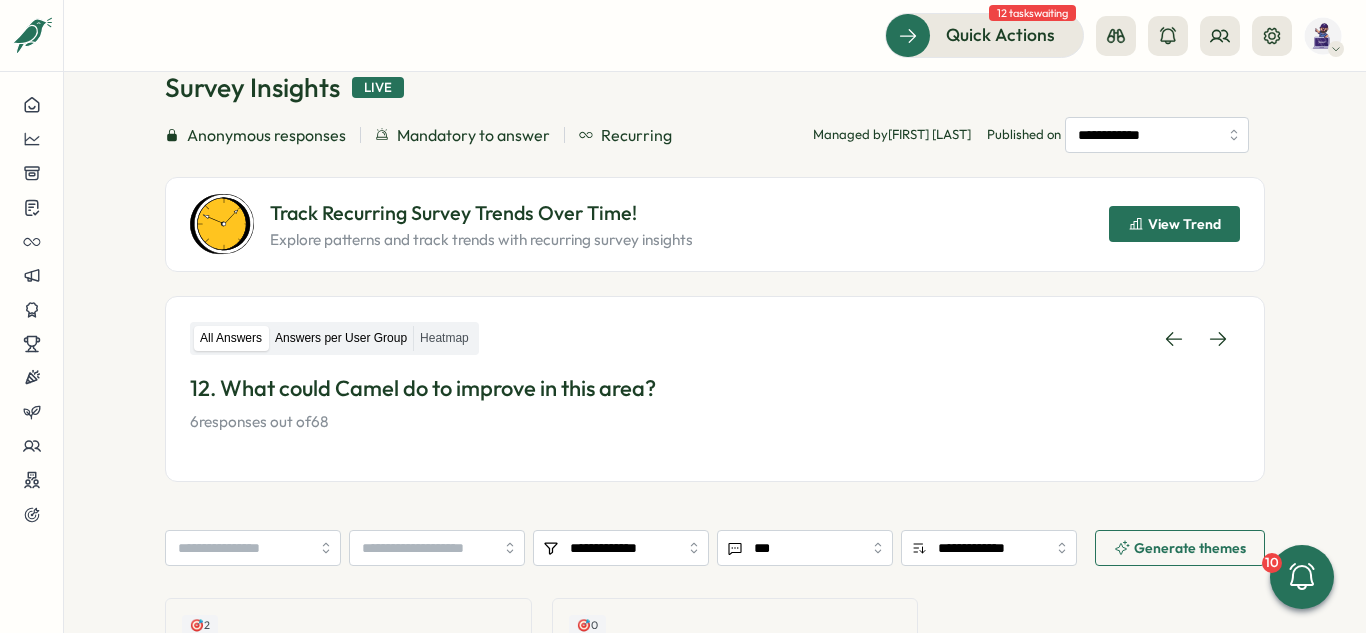 click on "Answers per User Group" at bounding box center (341, 338) 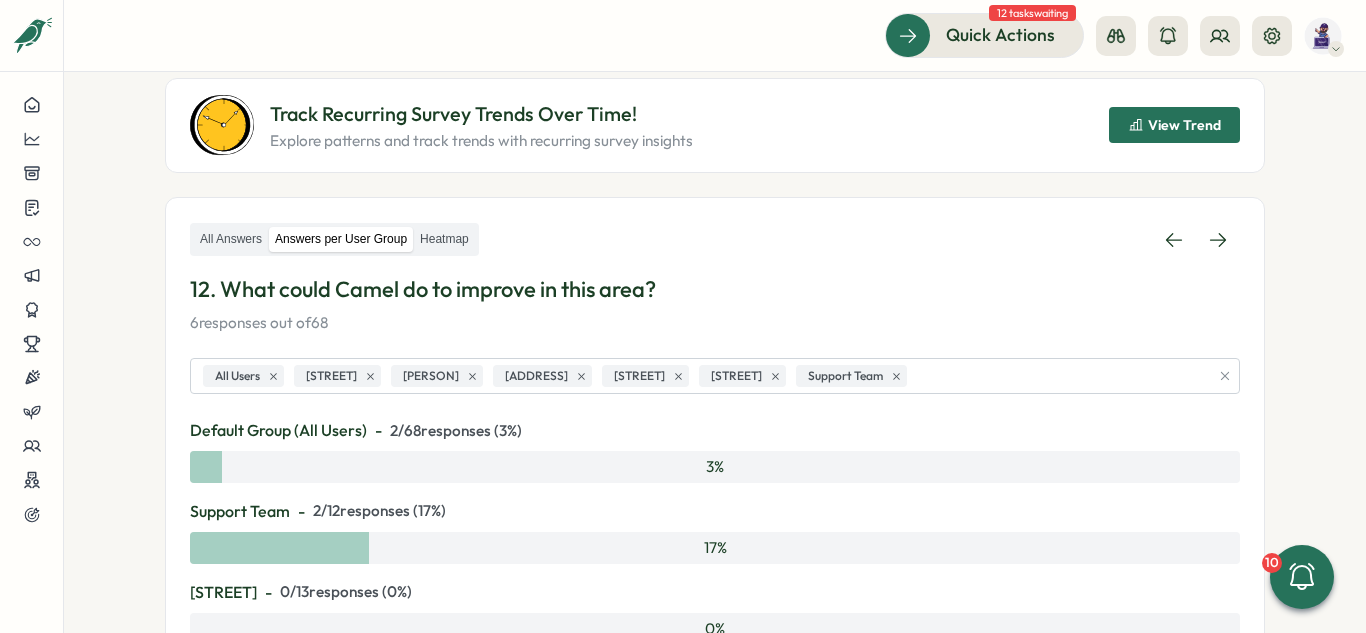 scroll, scrollTop: 200, scrollLeft: 0, axis: vertical 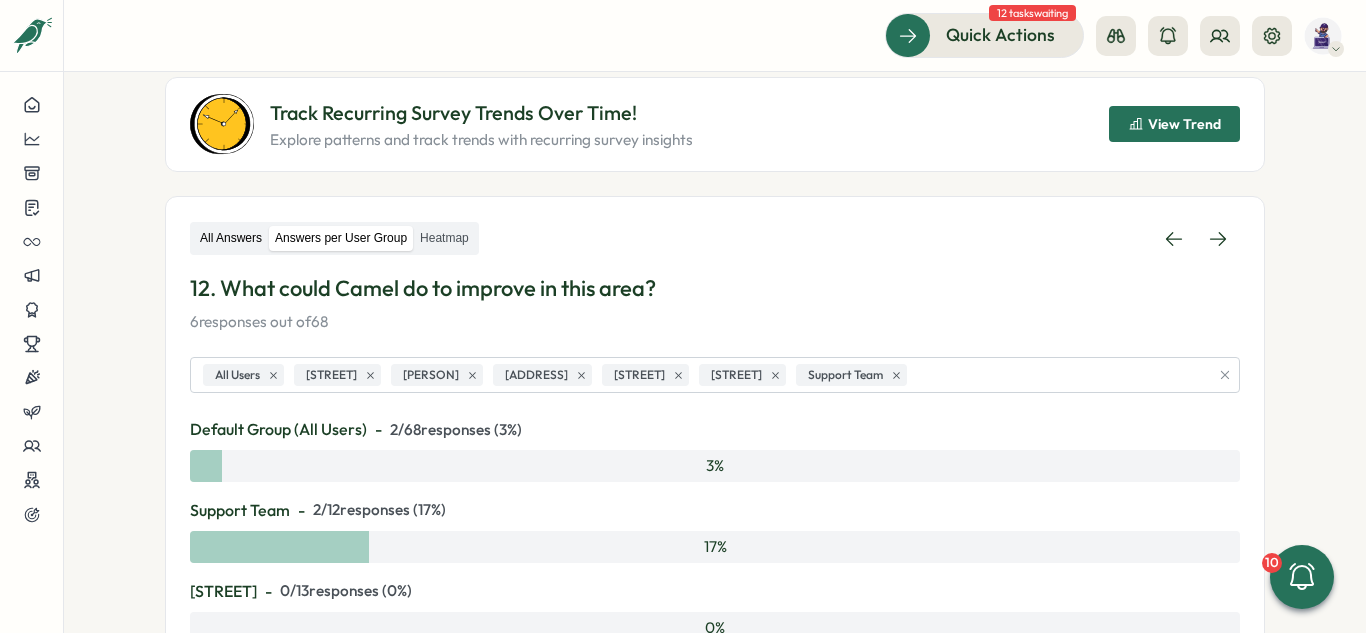 click on "All Answers" at bounding box center [231, 238] 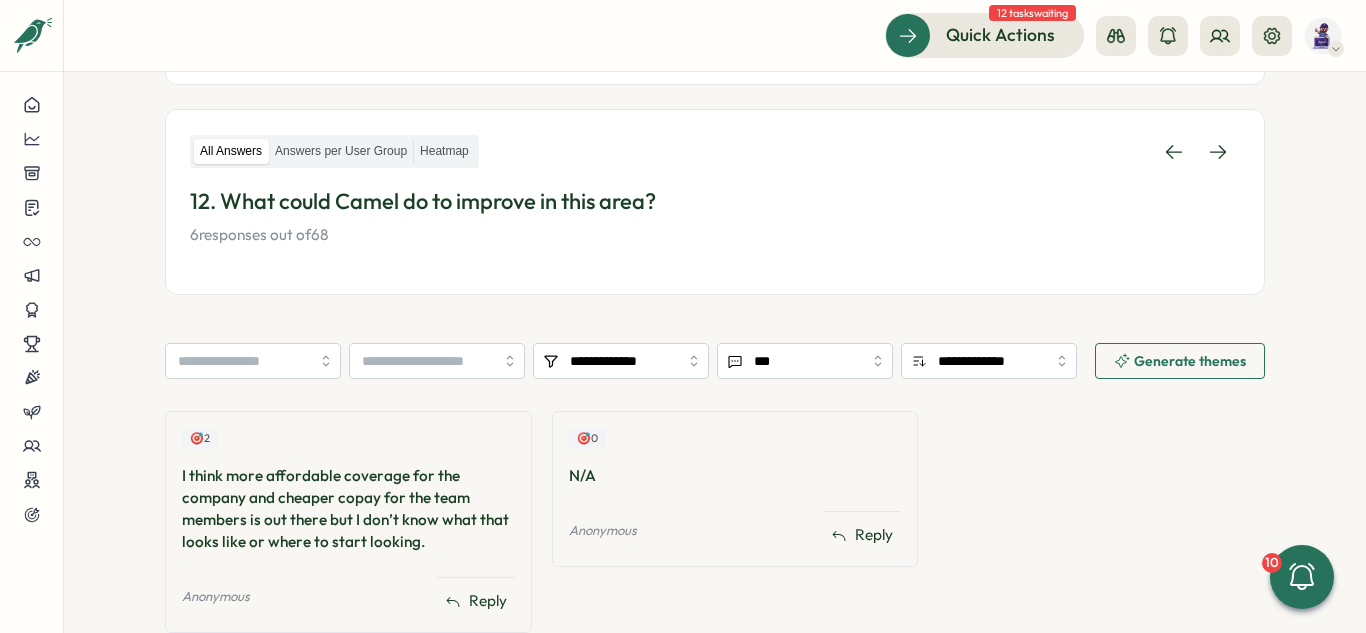 scroll, scrollTop: 373, scrollLeft: 0, axis: vertical 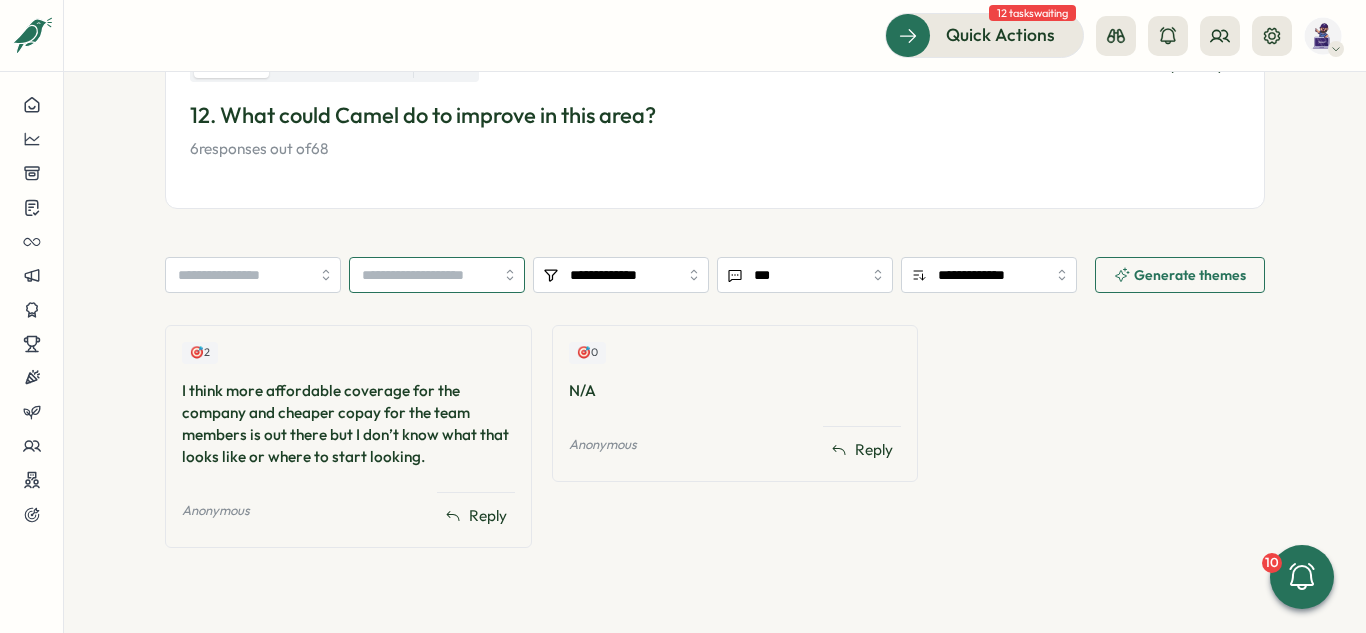 click at bounding box center (437, 275) 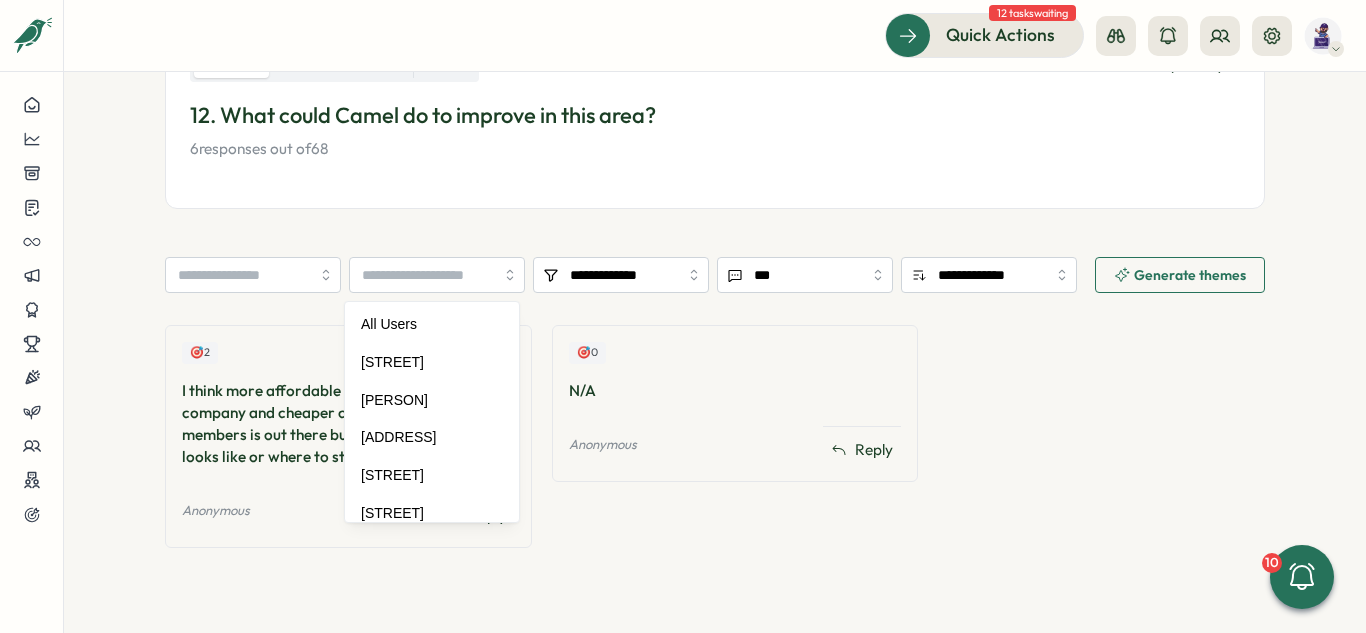 click on "**********" at bounding box center [715, 166] 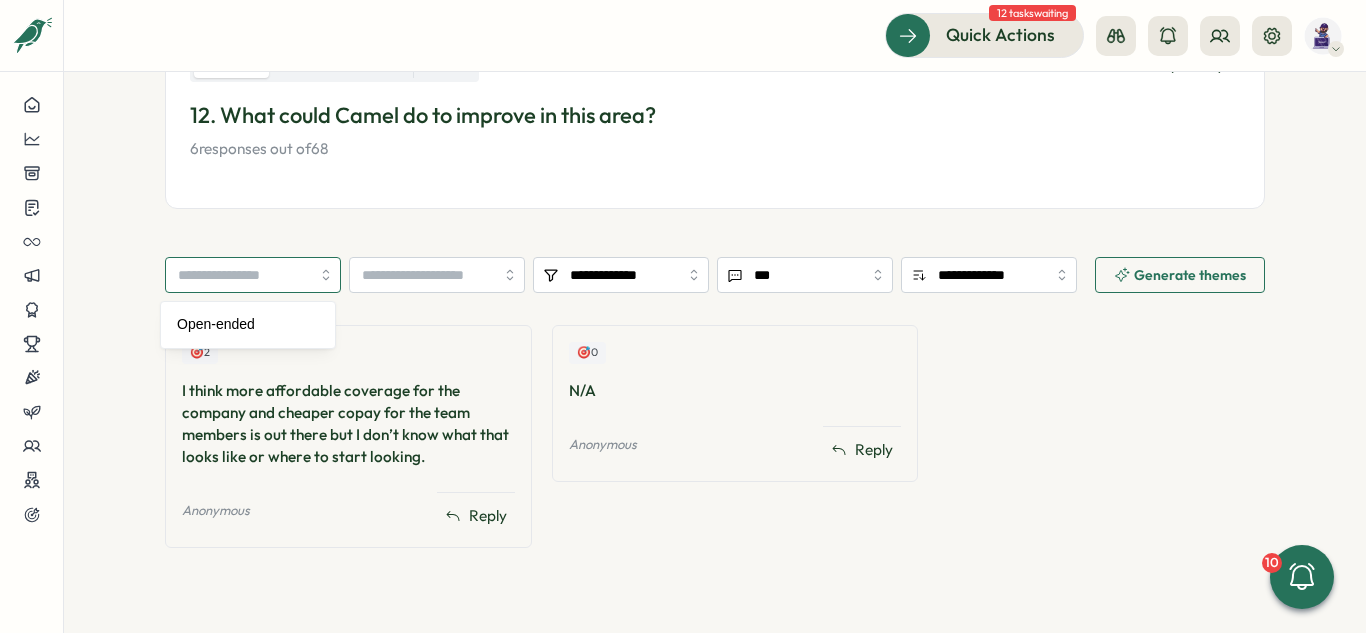 click at bounding box center (253, 275) 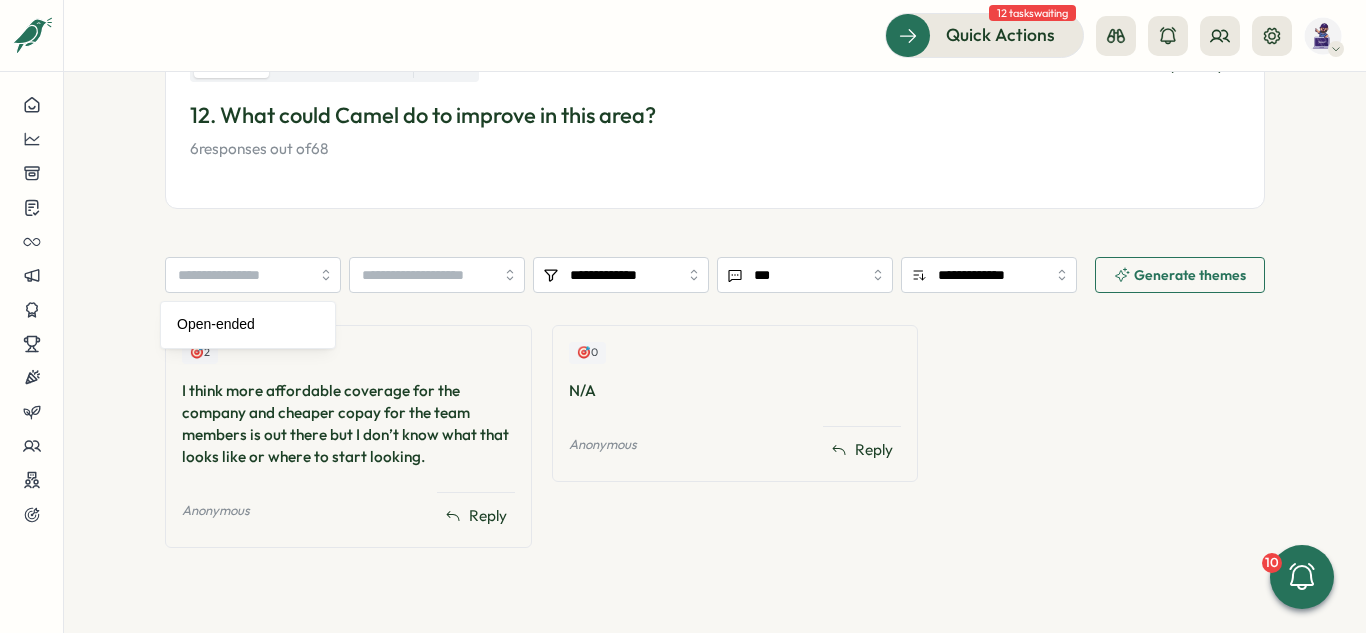click on "All Answers Answers per User Group Heatmap 12.   What could Camel do to improve in this area? 6  responses out of  68" at bounding box center (715, 116) 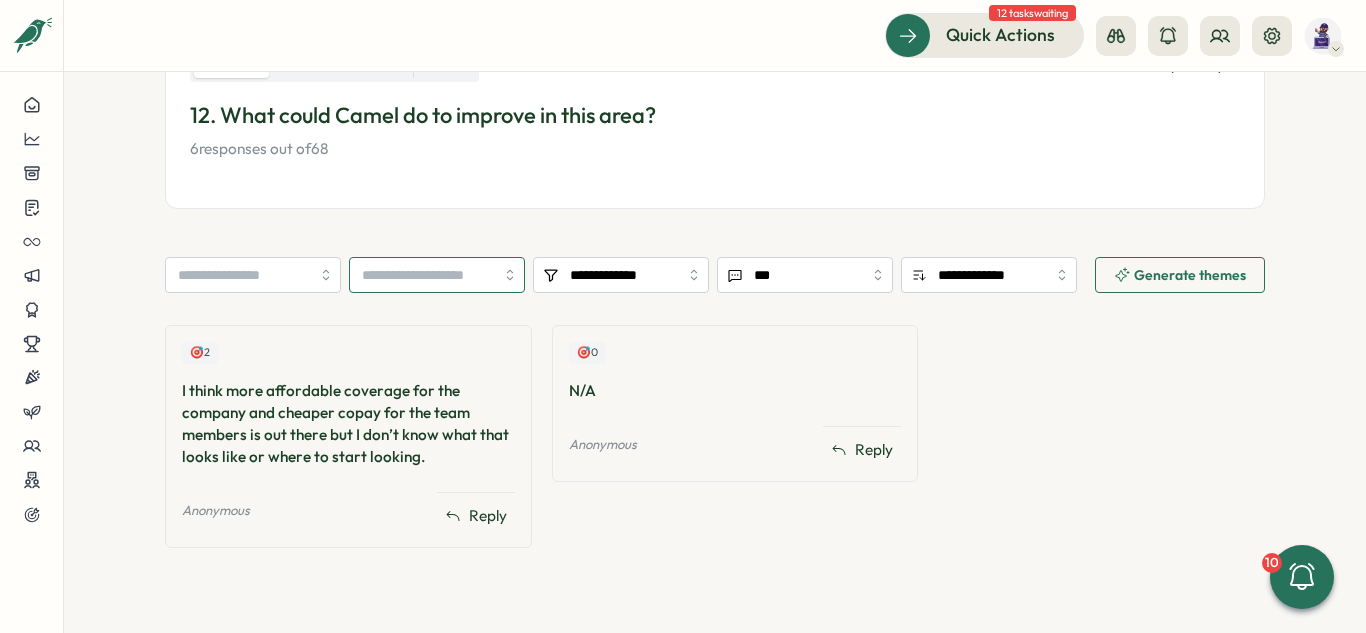 click at bounding box center [437, 275] 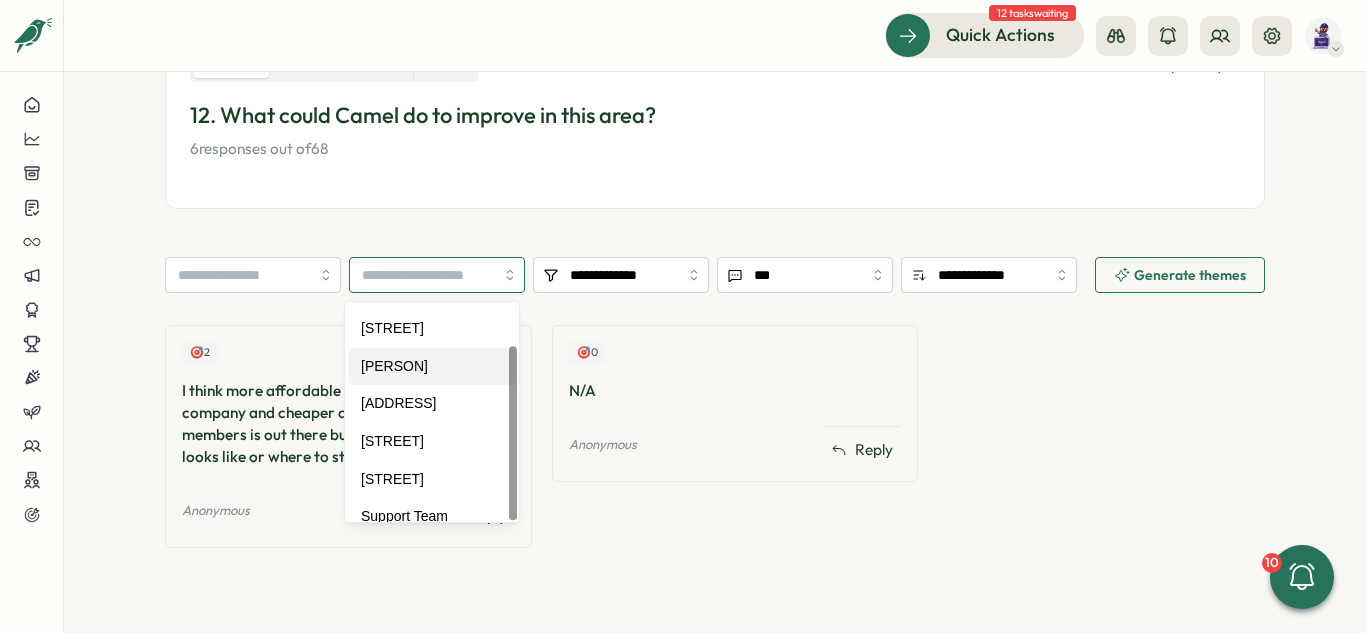 scroll, scrollTop: 52, scrollLeft: 0, axis: vertical 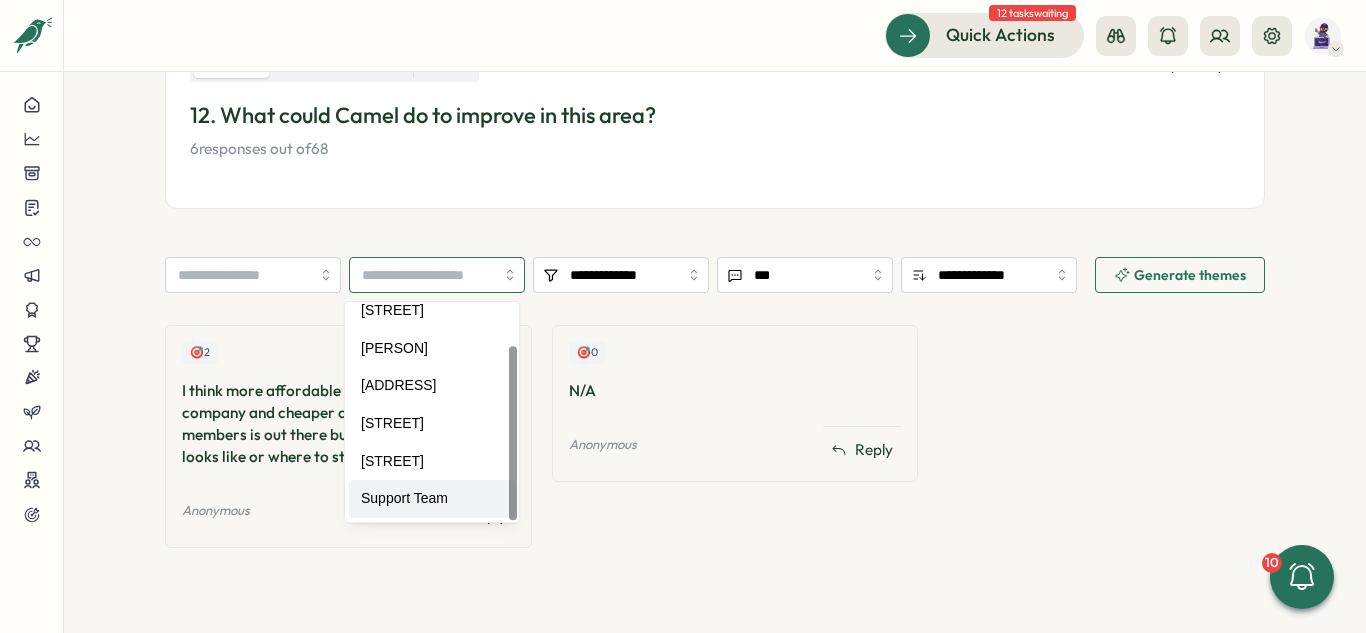 type on "**********" 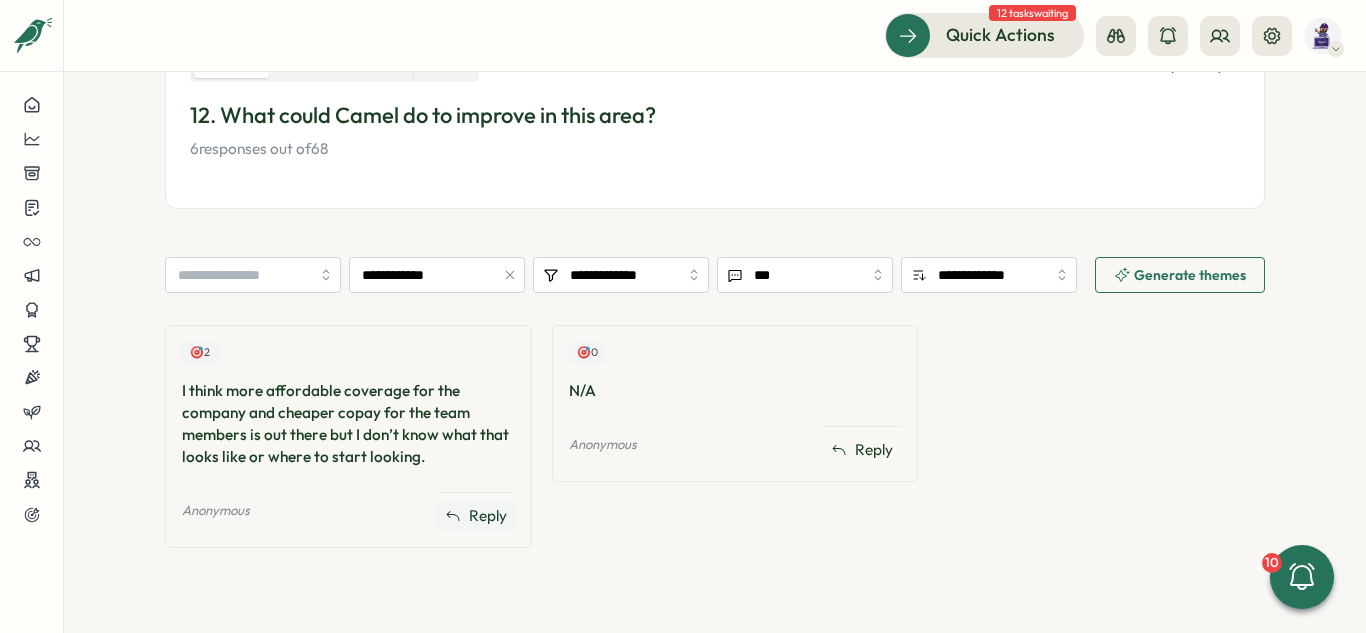 click on "Reply" at bounding box center (488, 516) 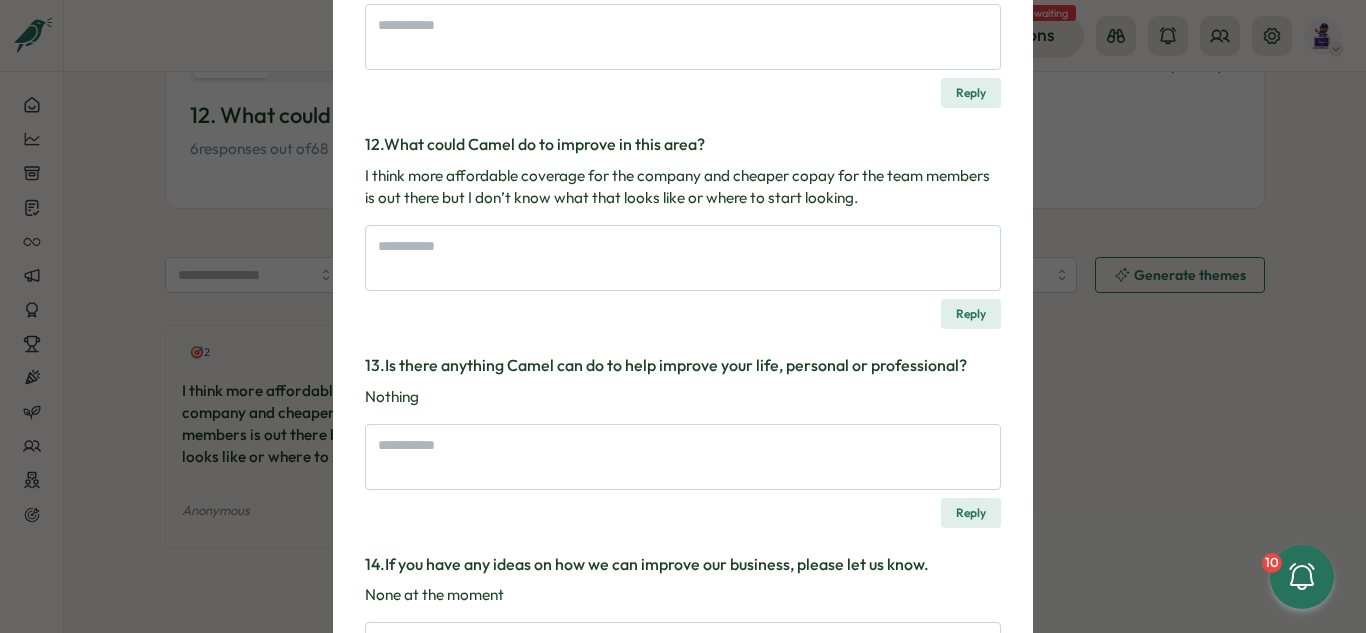 scroll, scrollTop: 2228, scrollLeft: 0, axis: vertical 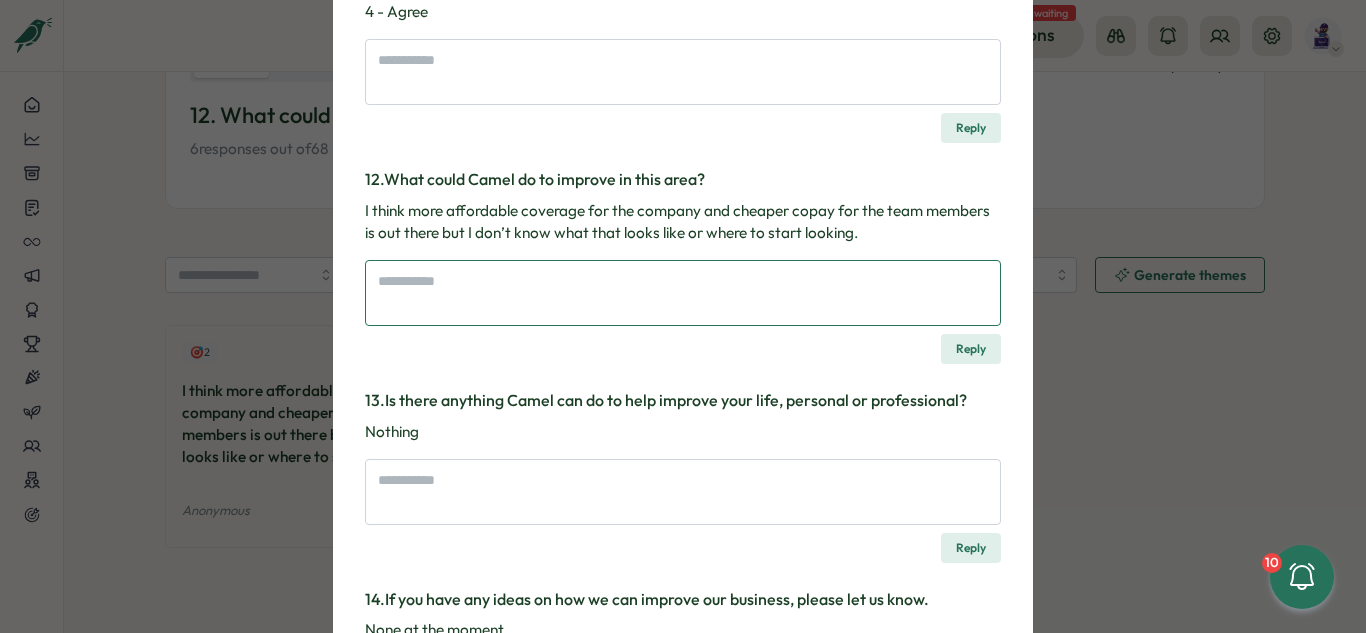 click at bounding box center [683, 293] 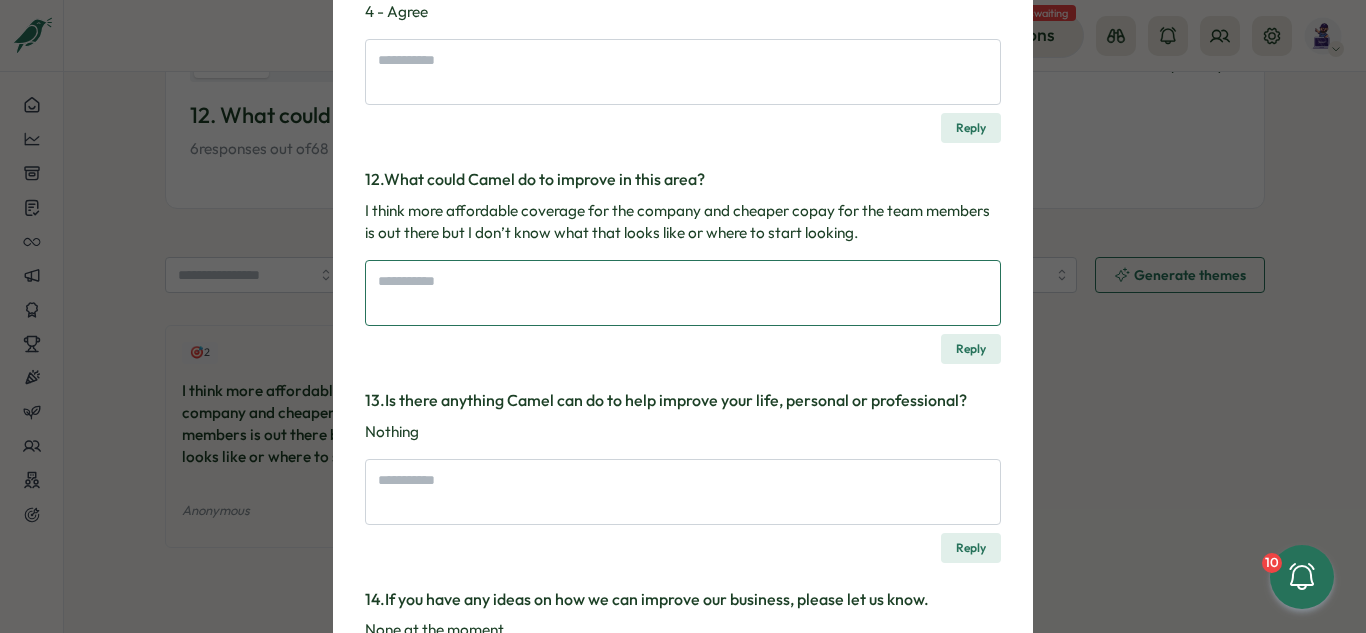 click at bounding box center [683, 293] 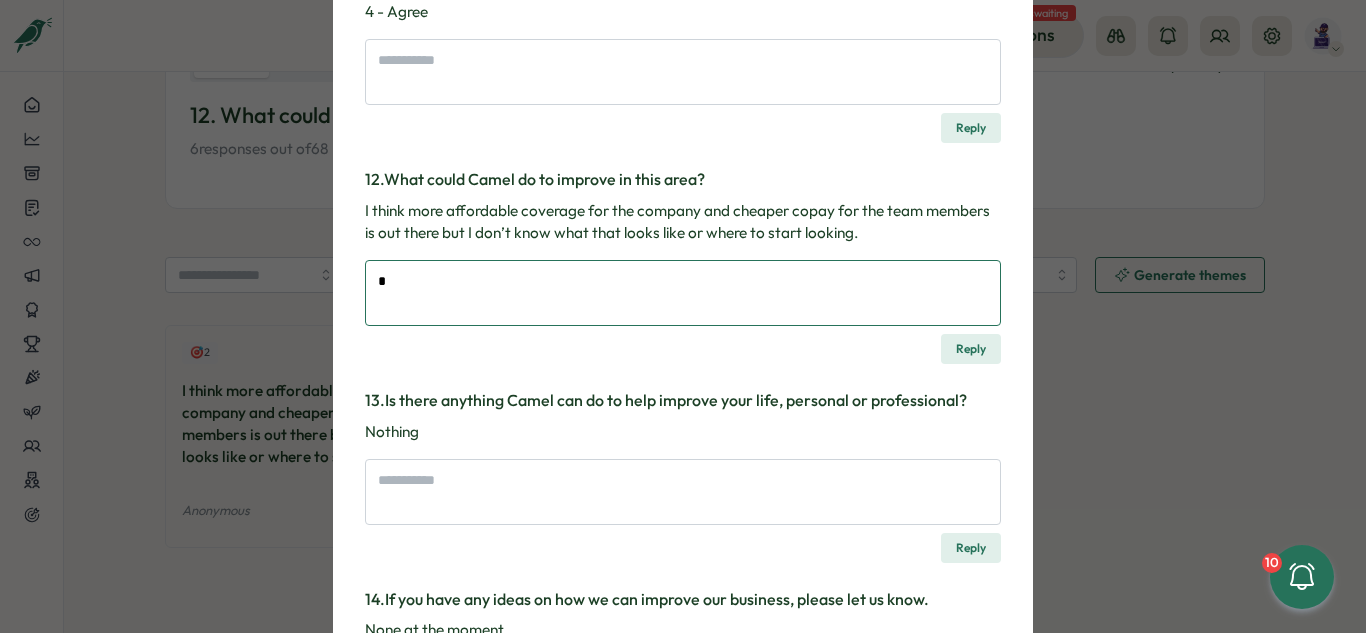 type on "*" 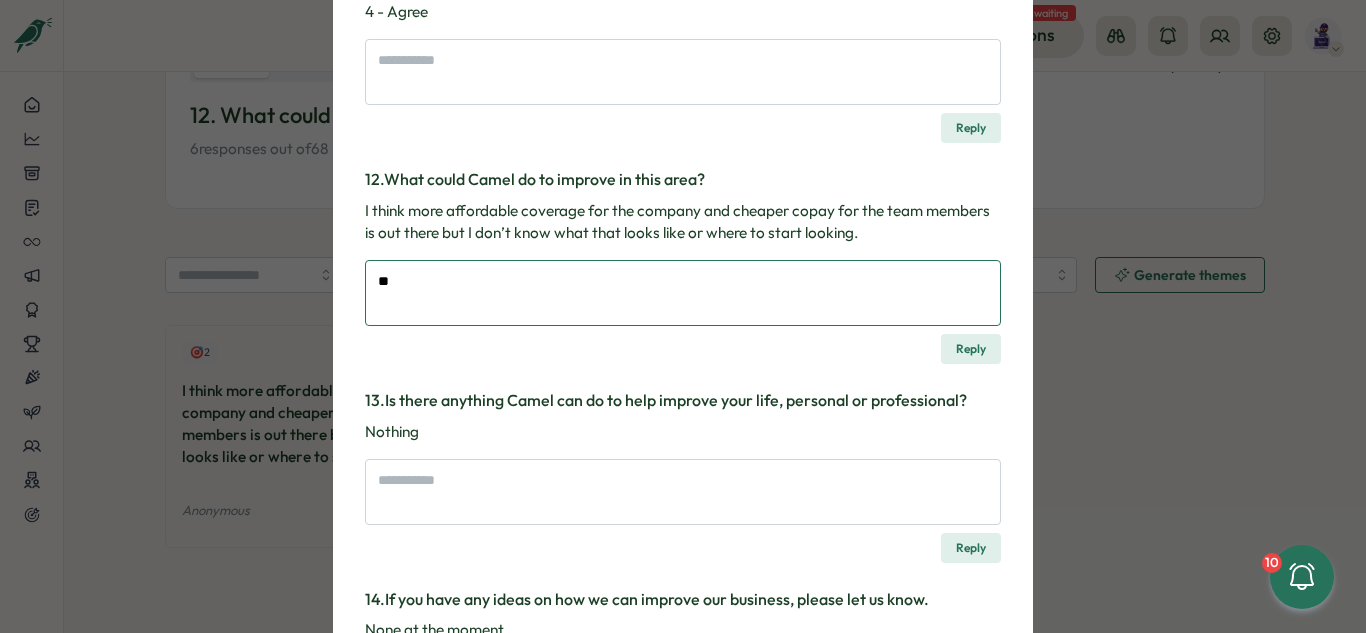type on "*" 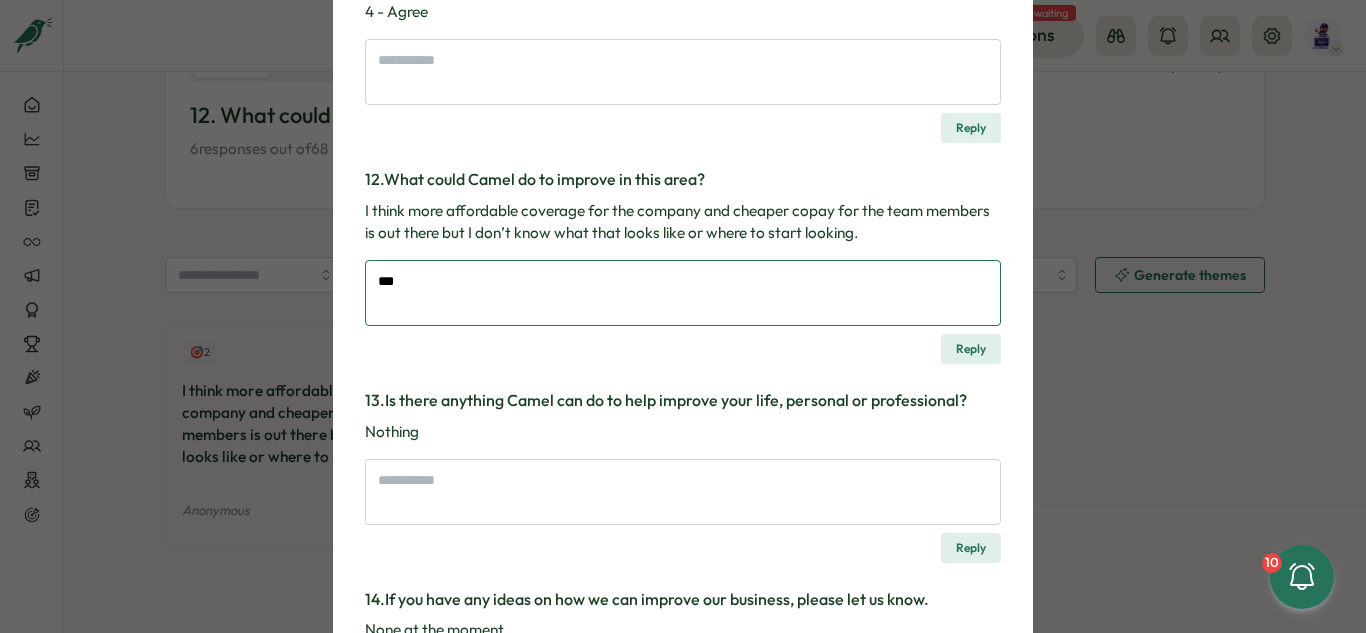 type on "*" 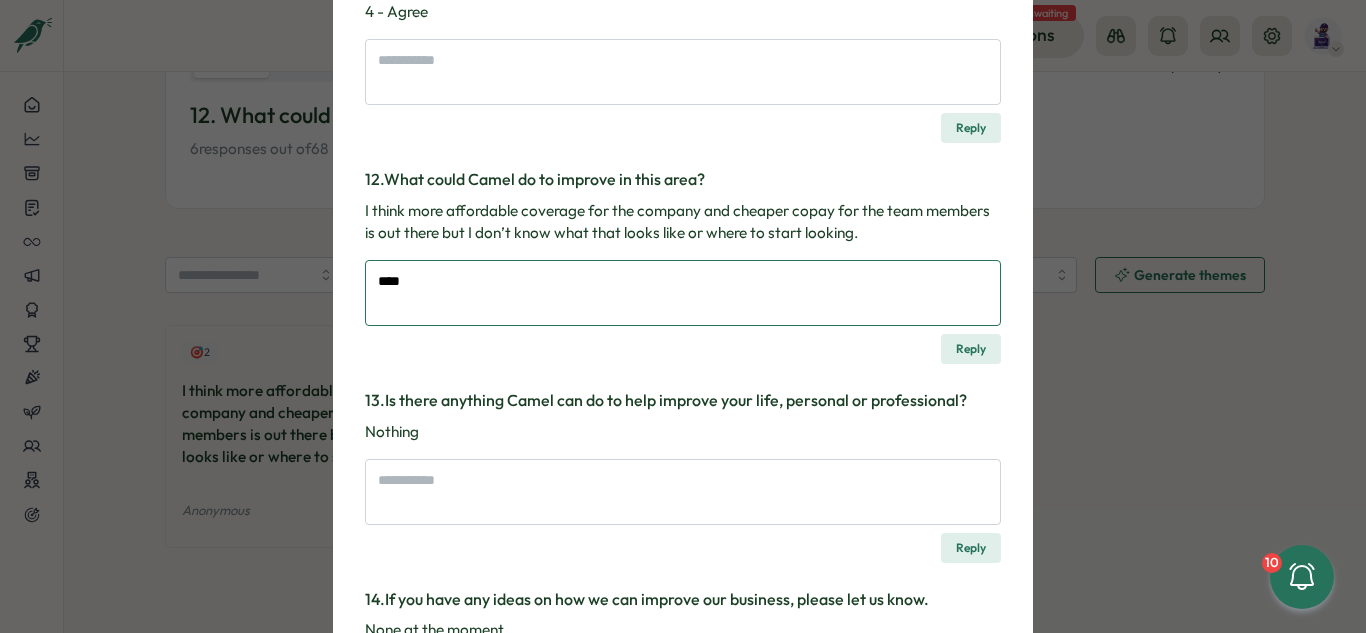 type on "*" 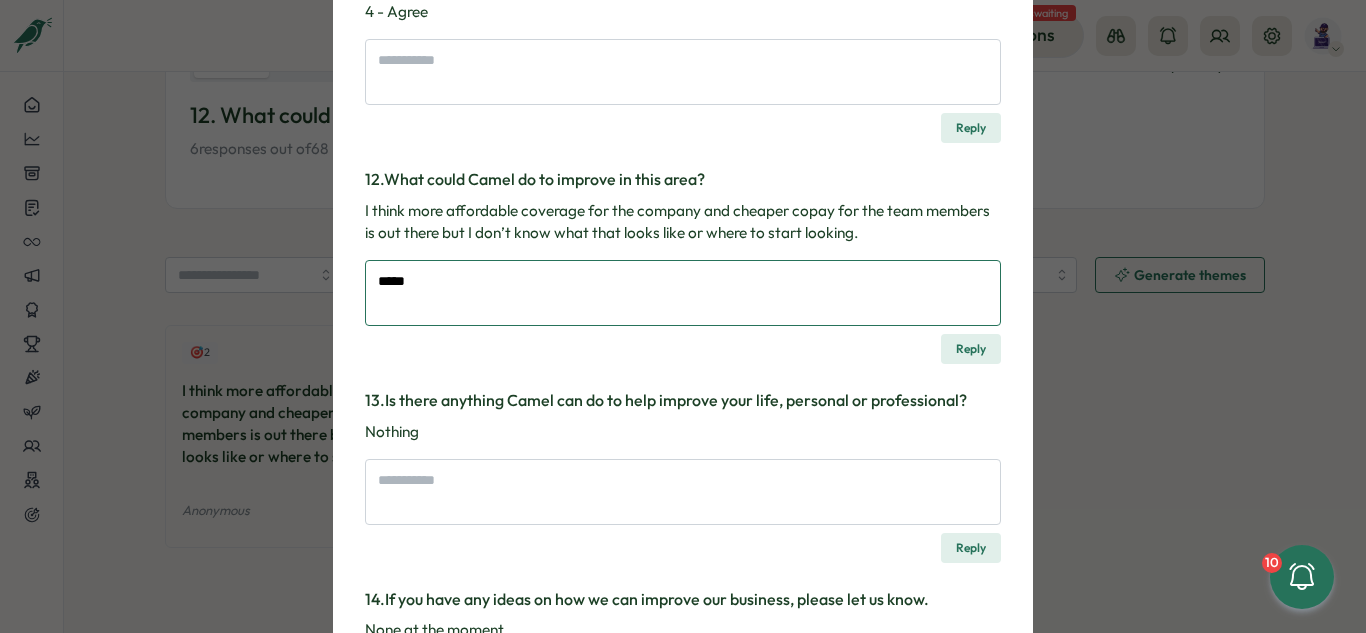 type on "*" 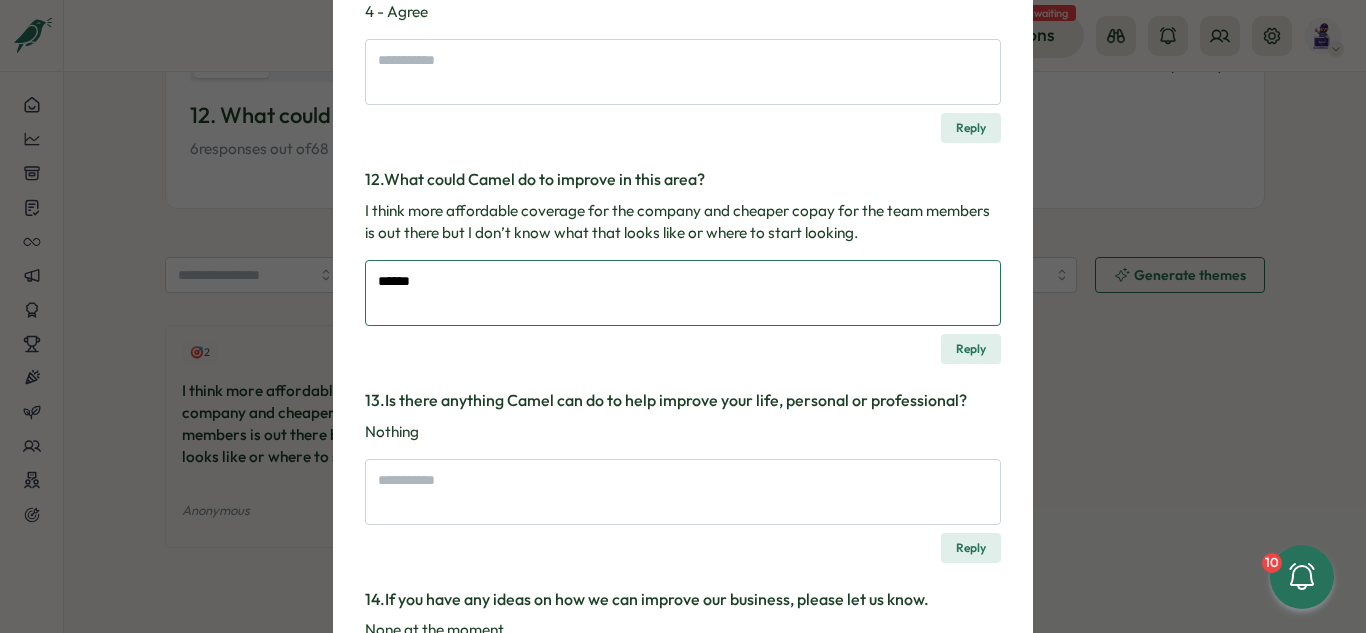 type on "******" 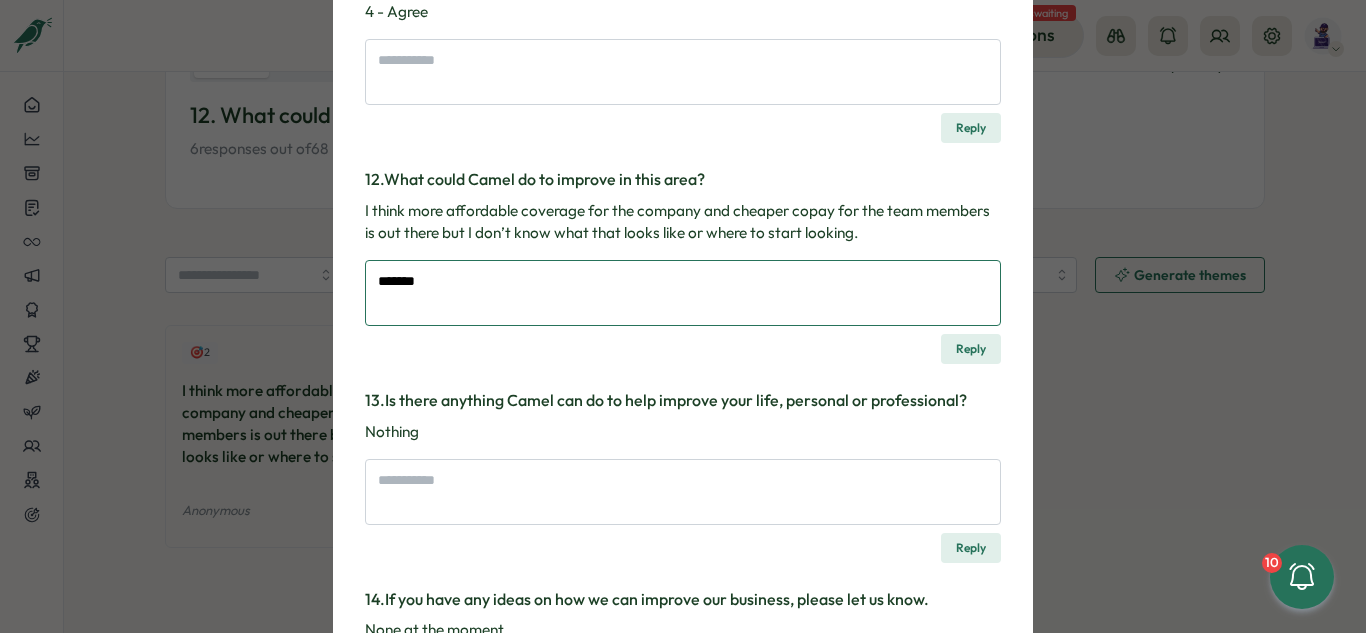 type on "*" 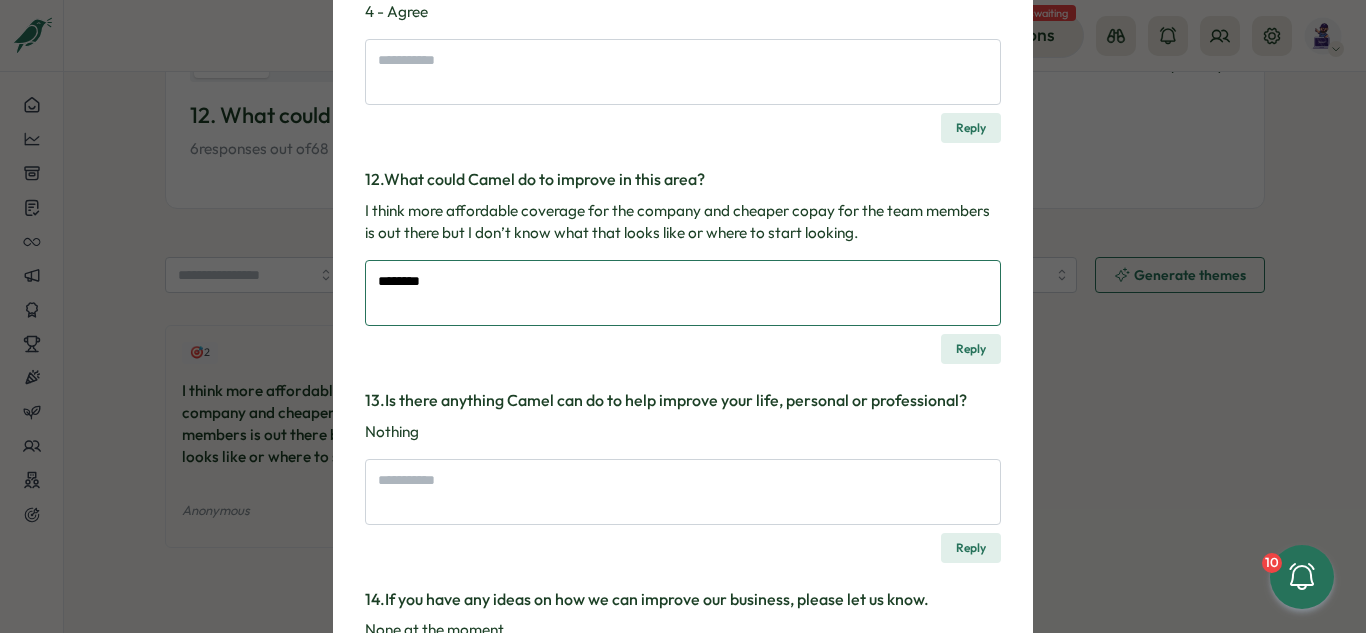 type on "*" 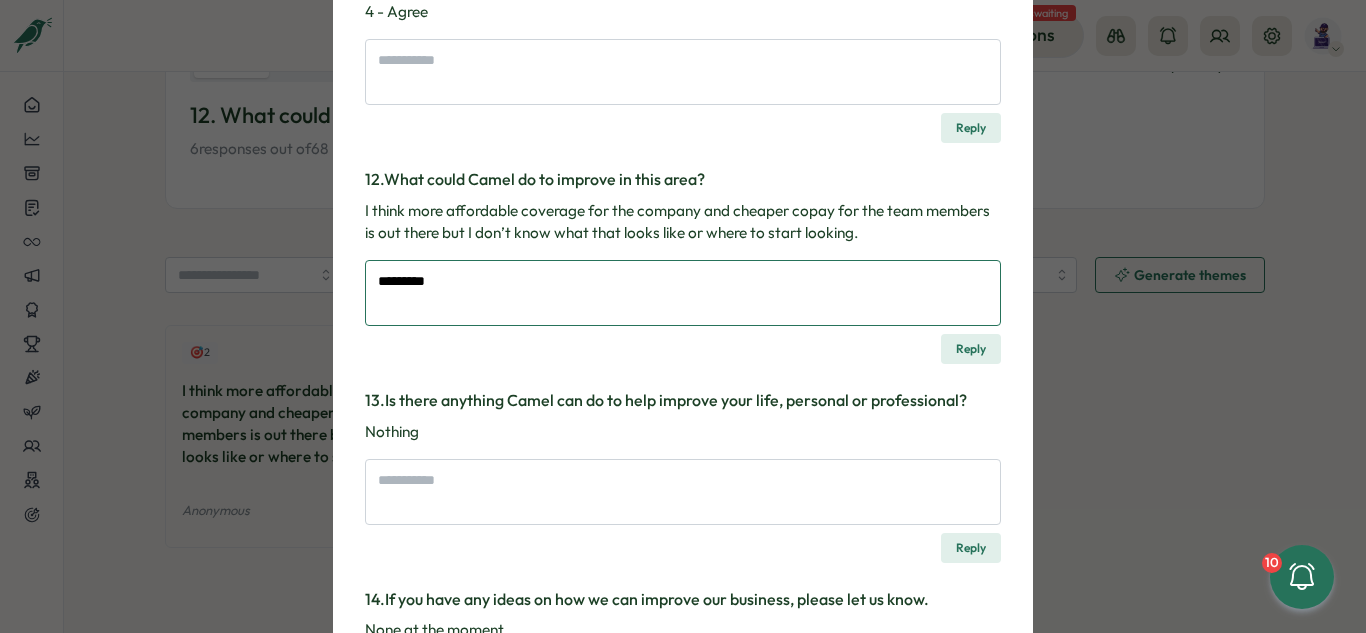 type on "*" 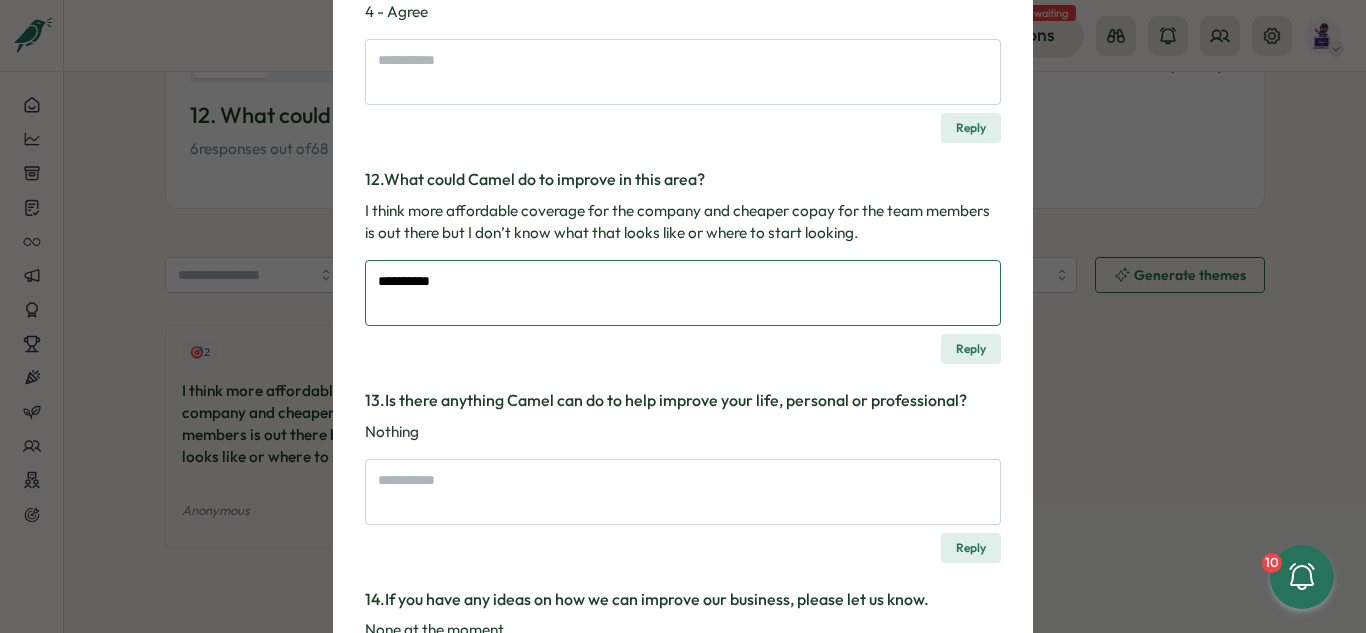 type on "*" 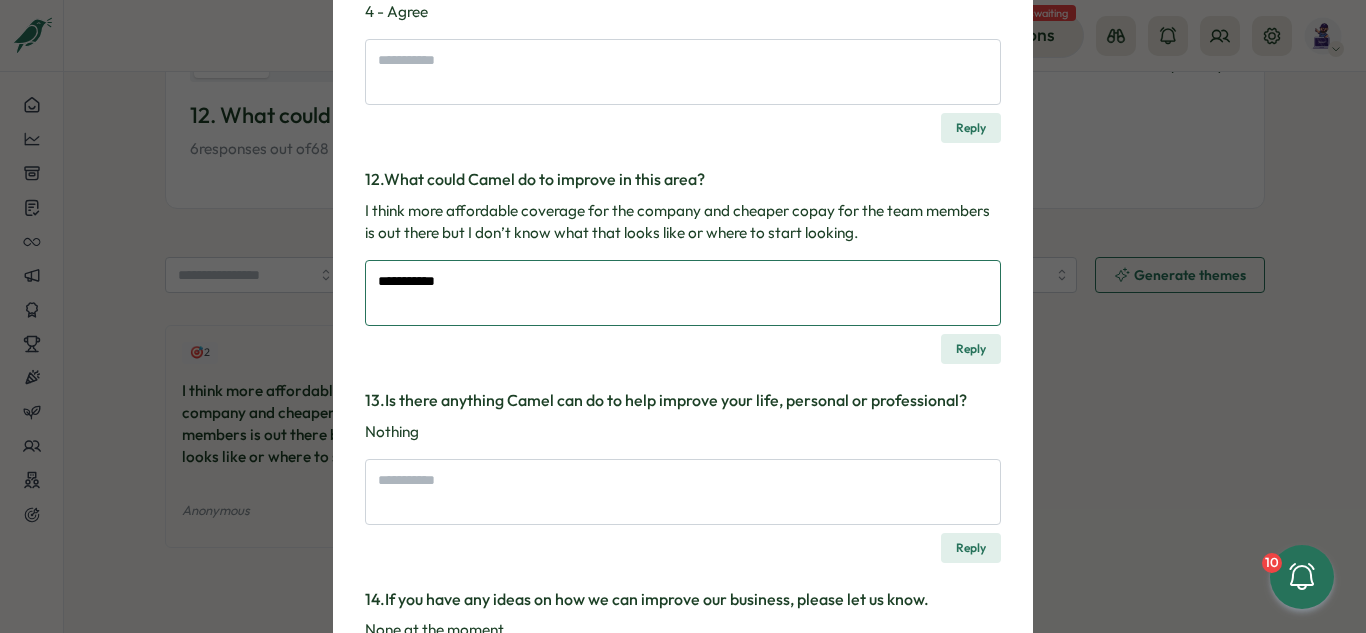type on "*" 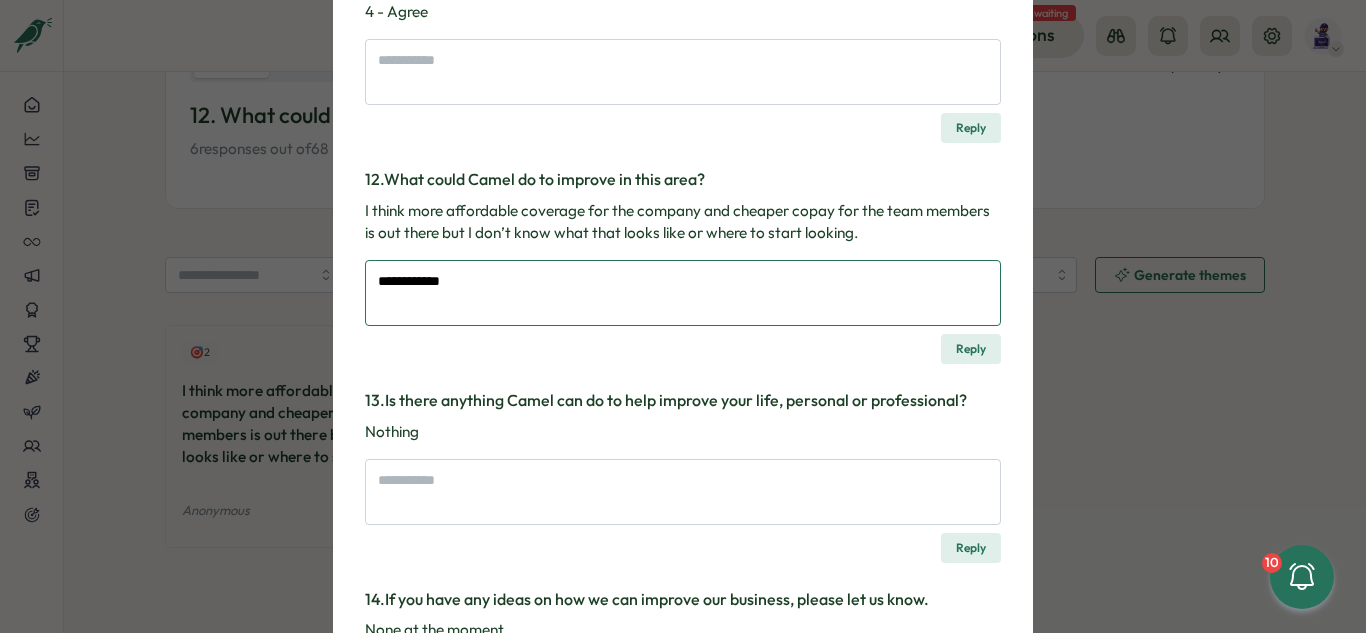 type on "*" 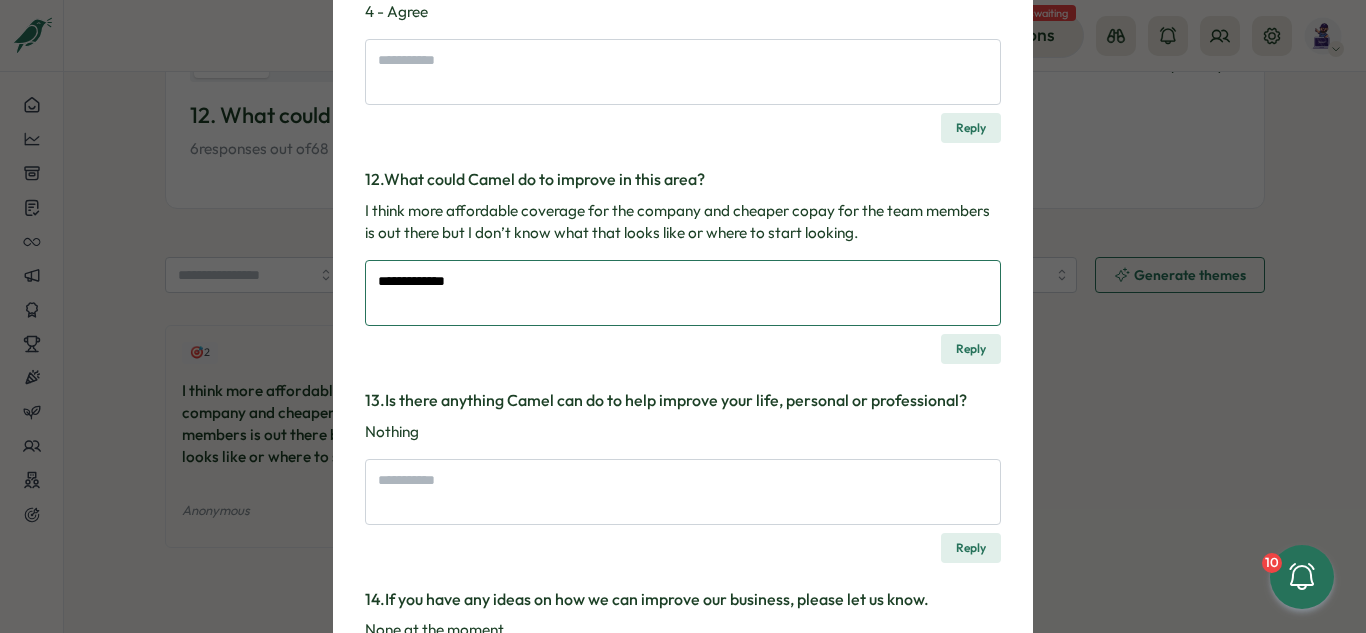 type on "*" 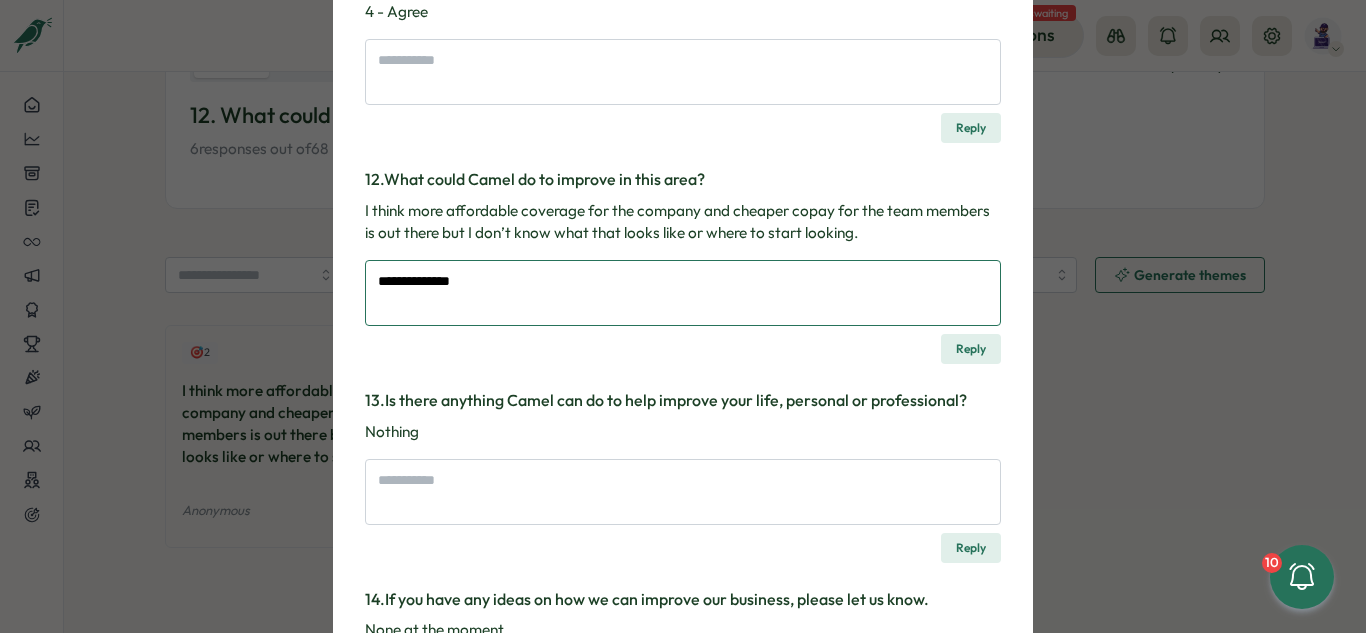 type on "*" 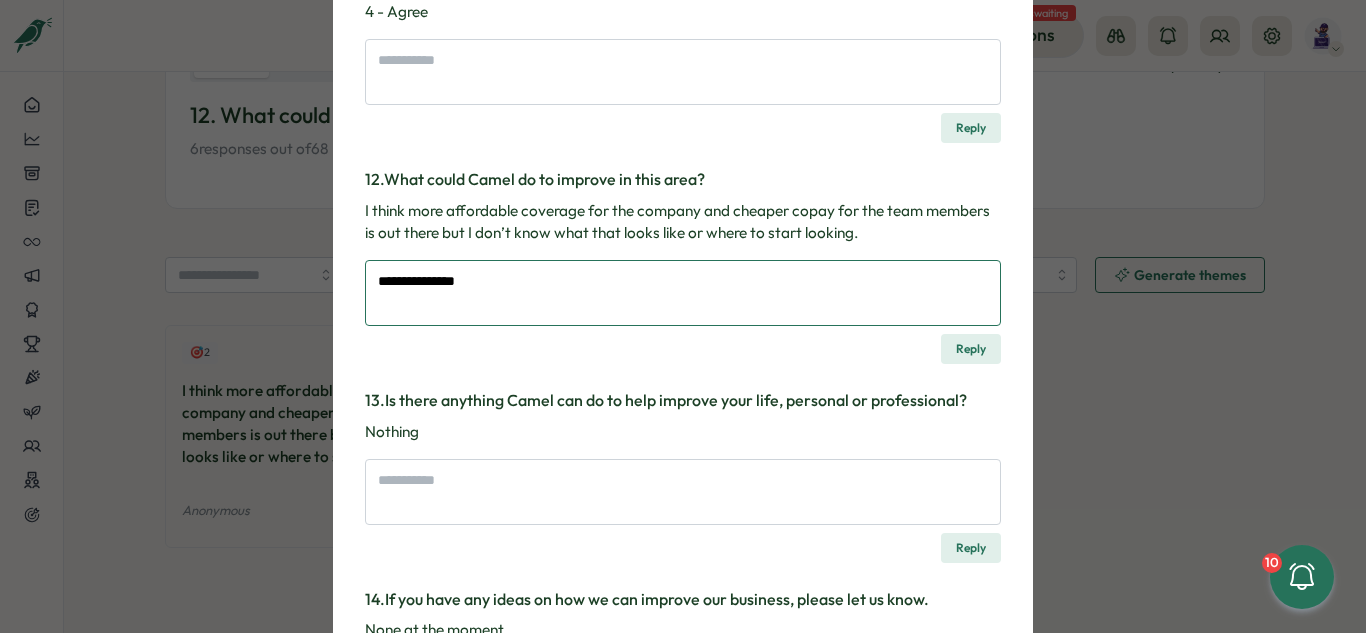type on "*" 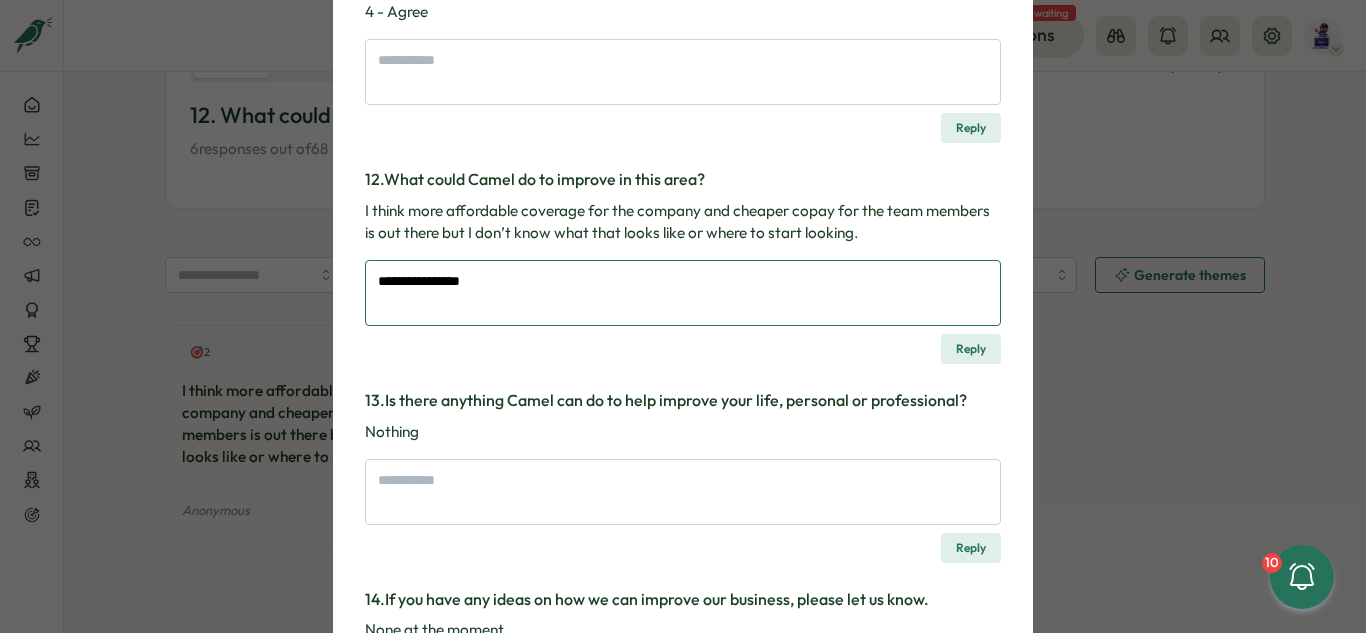 type on "*" 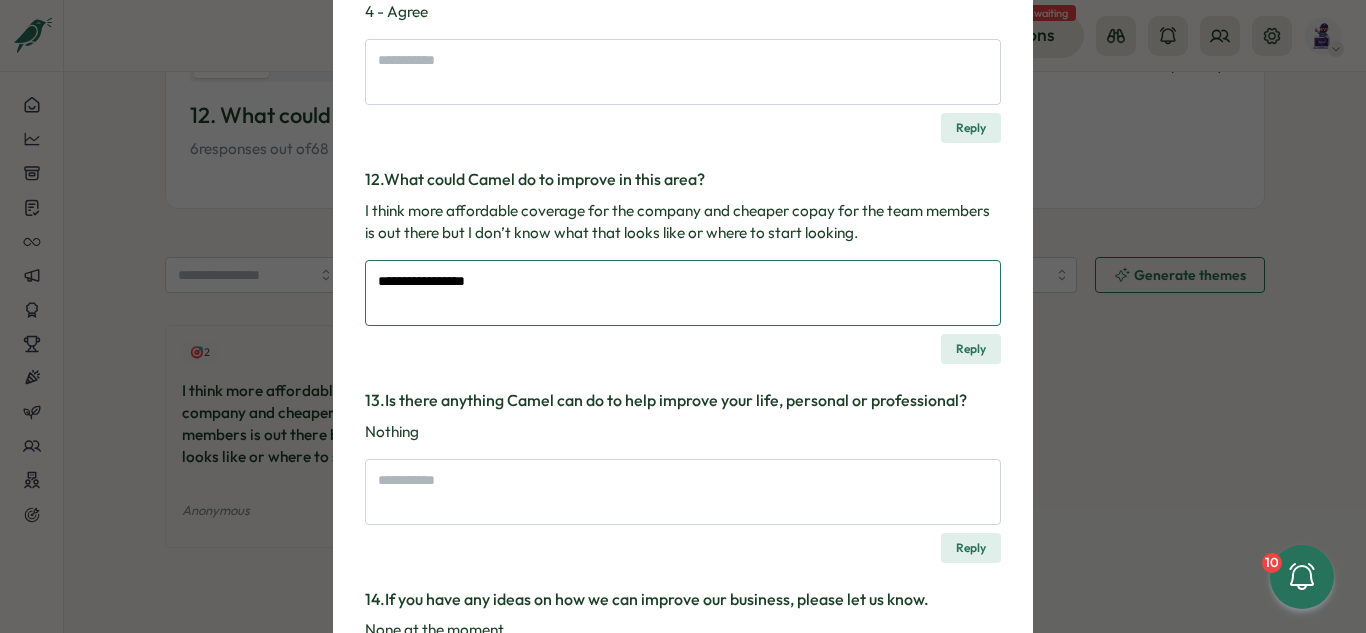 type on "*" 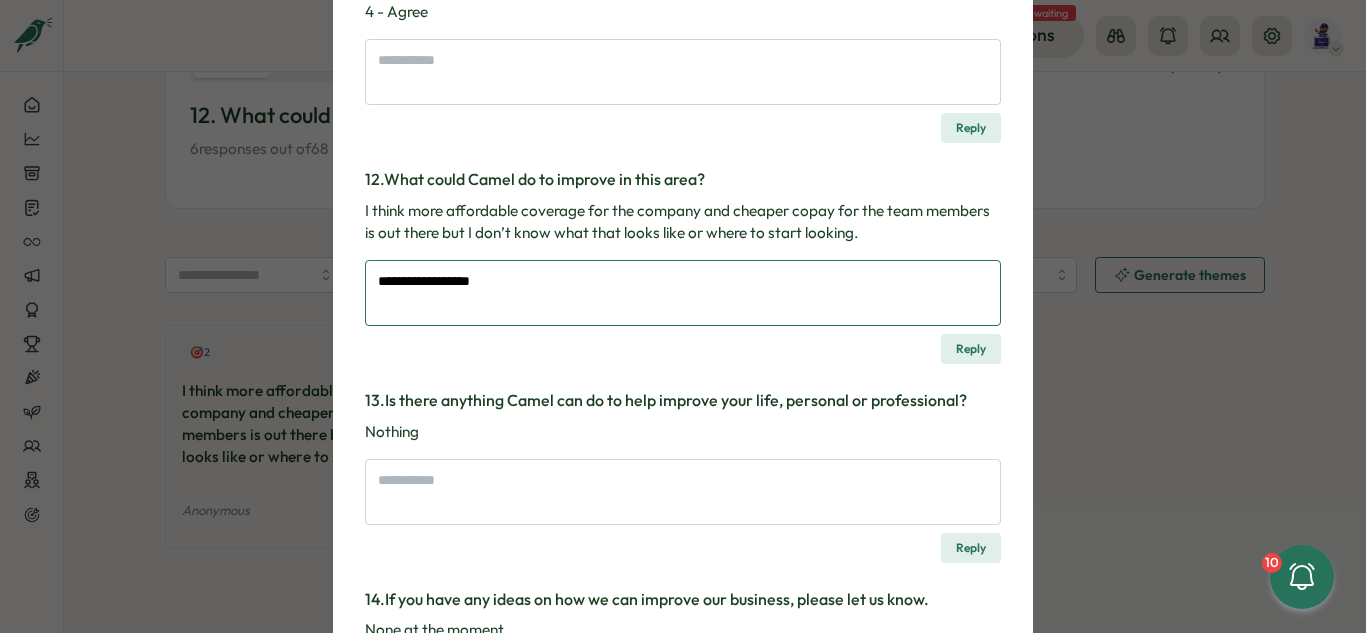 type on "*" 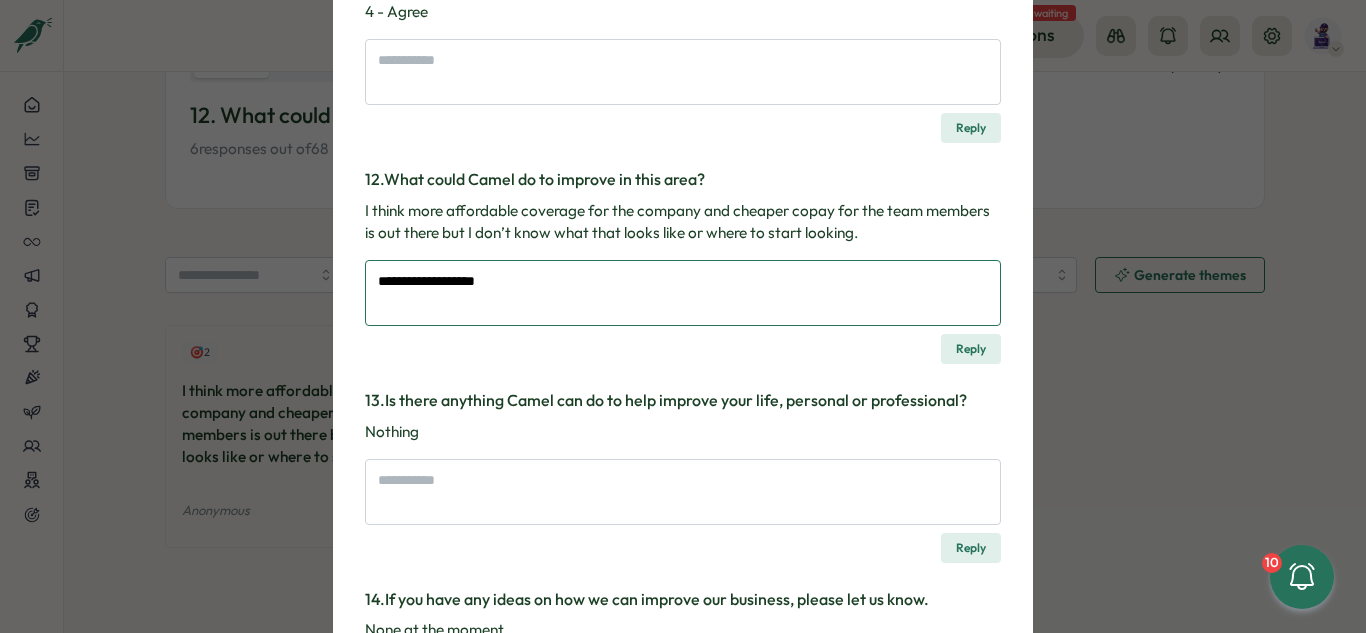 type on "*" 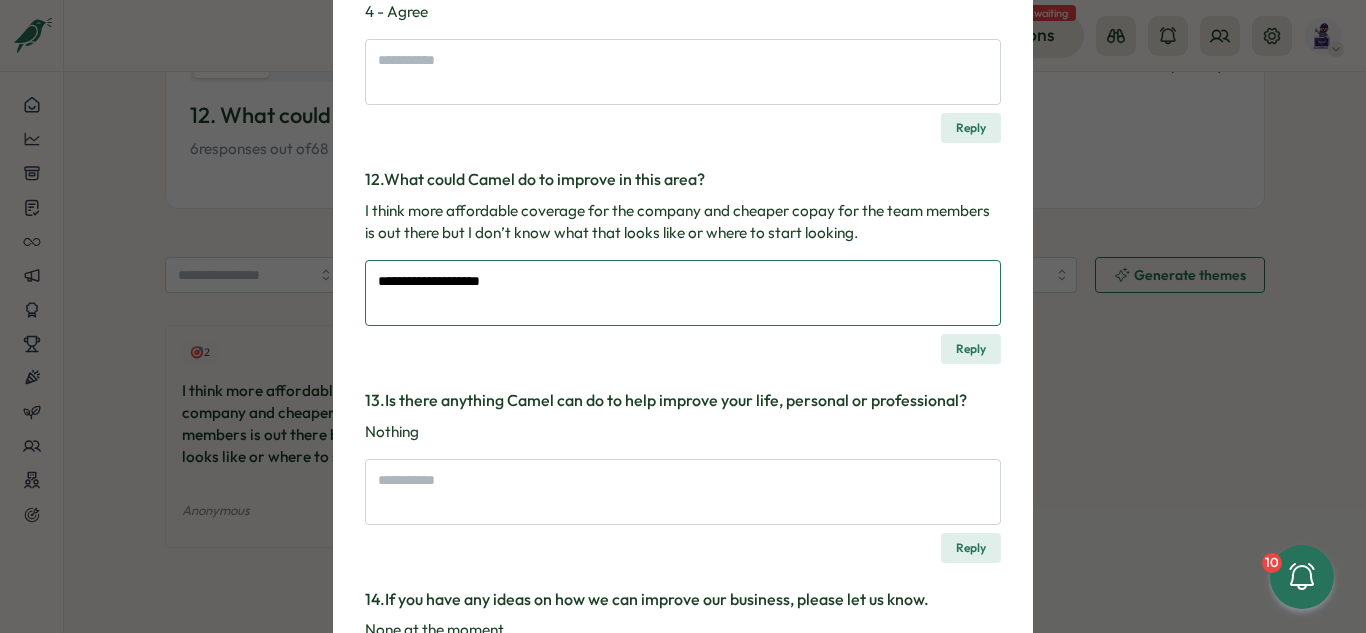 type on "*" 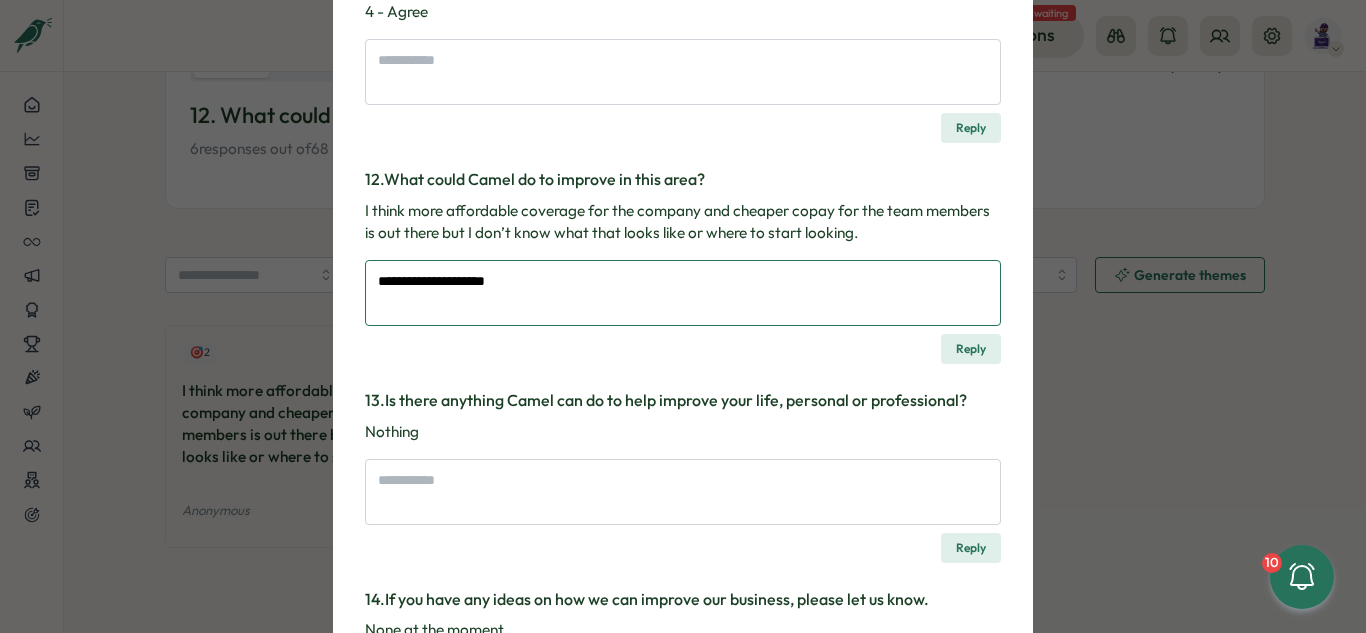 type on "**********" 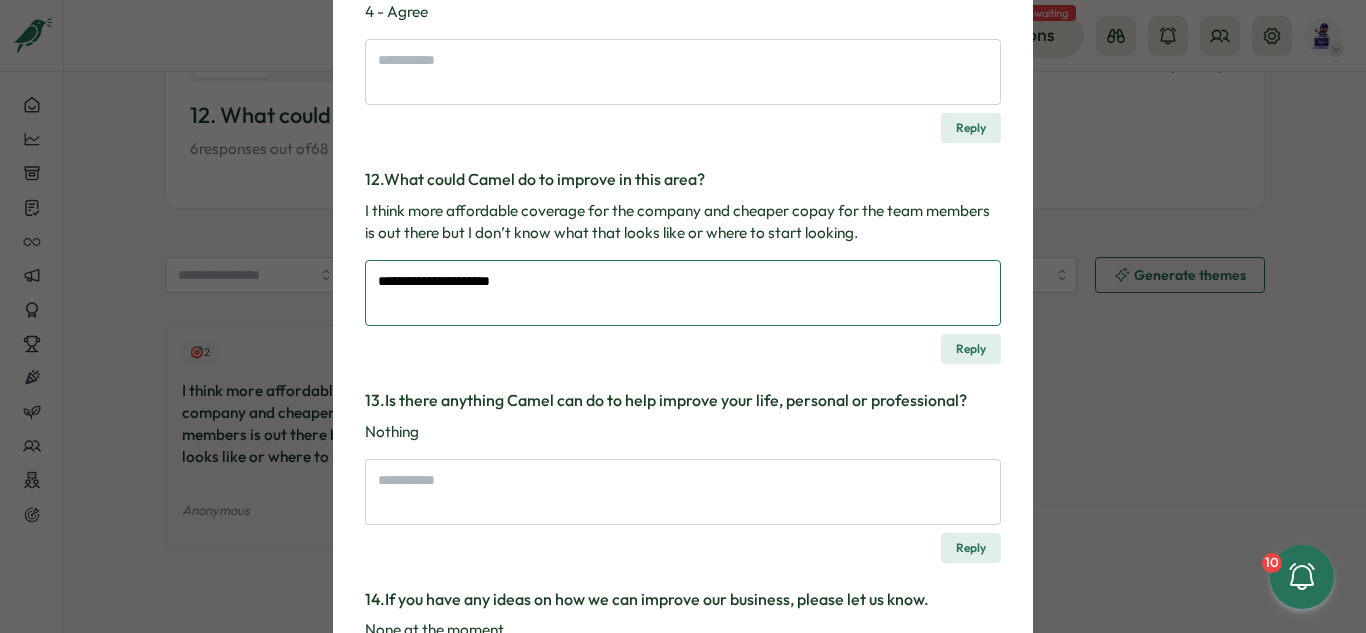 type on "*" 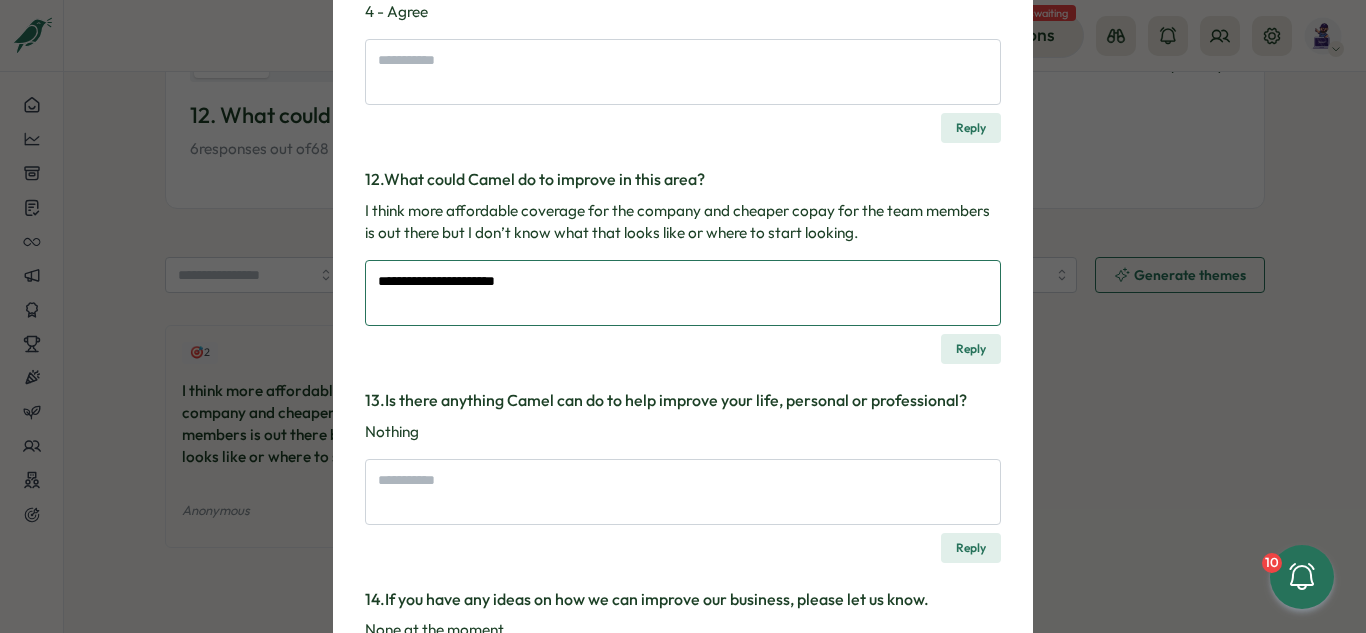 type on "*" 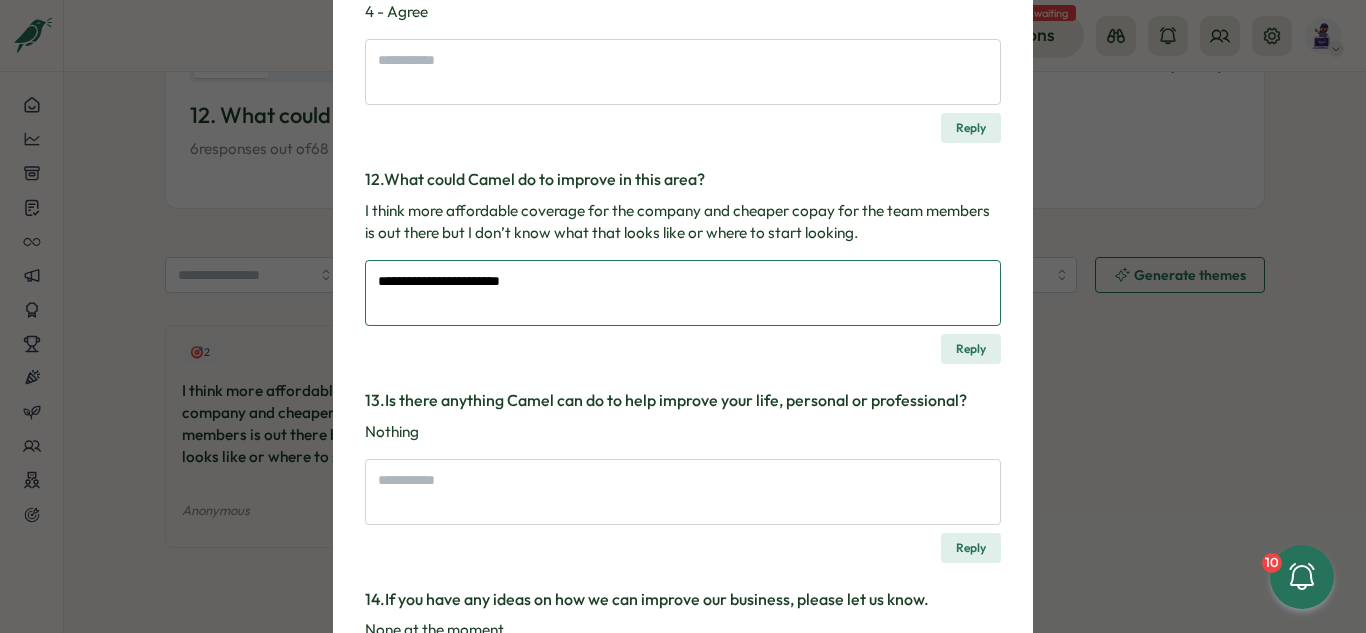 type on "*" 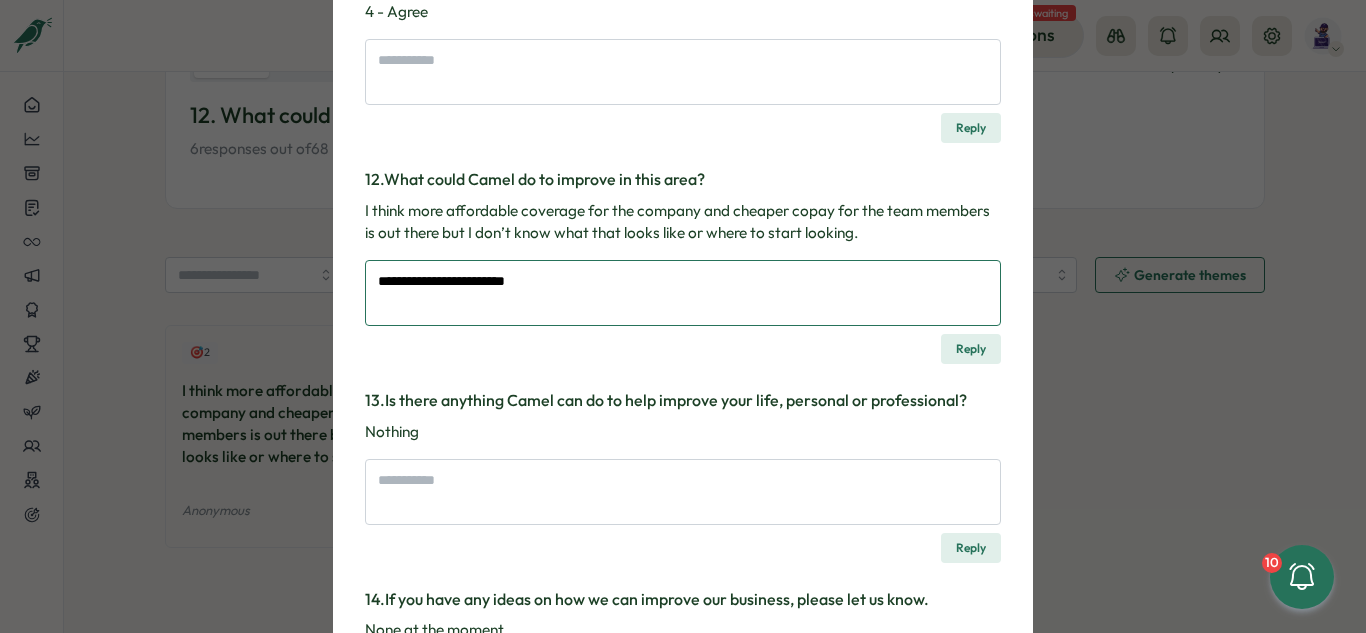 type on "*" 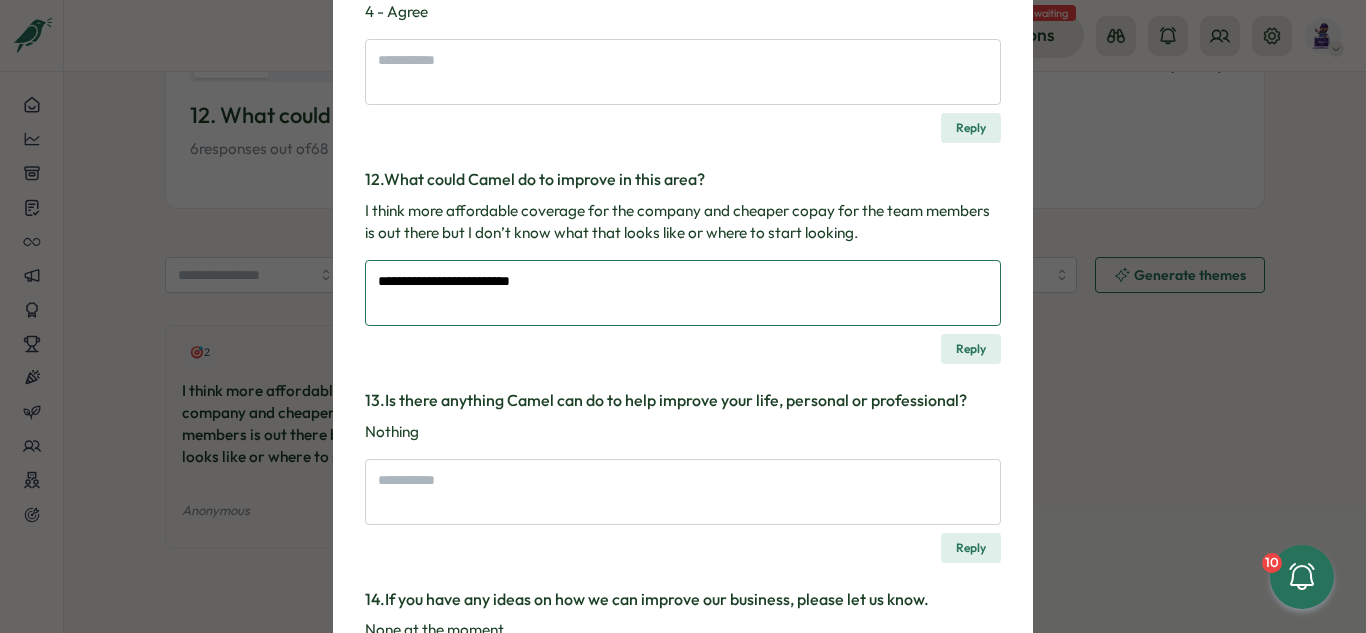 type on "*" 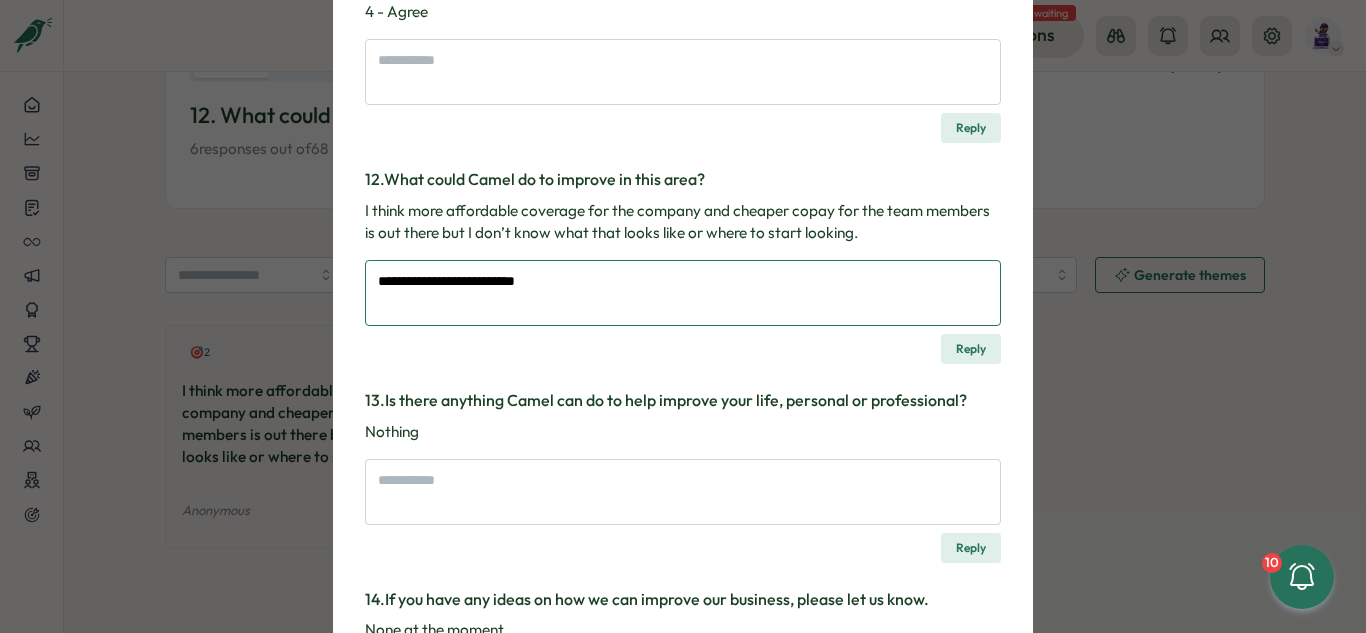 type on "**********" 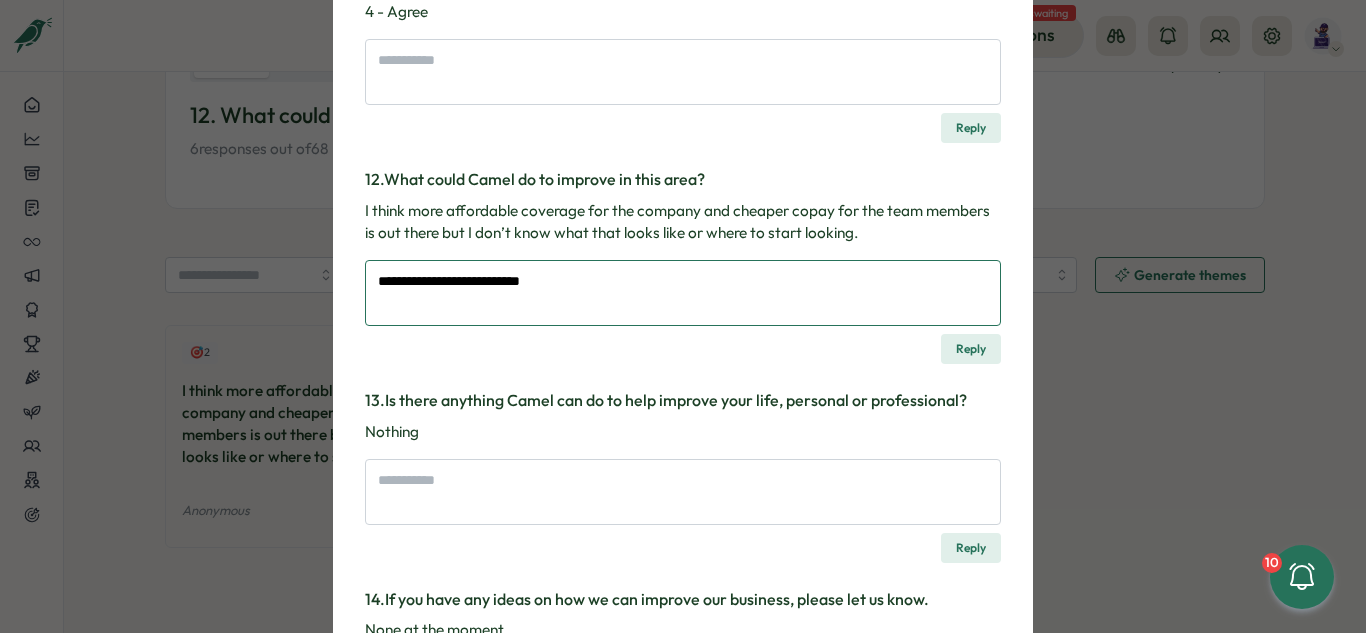 type on "*" 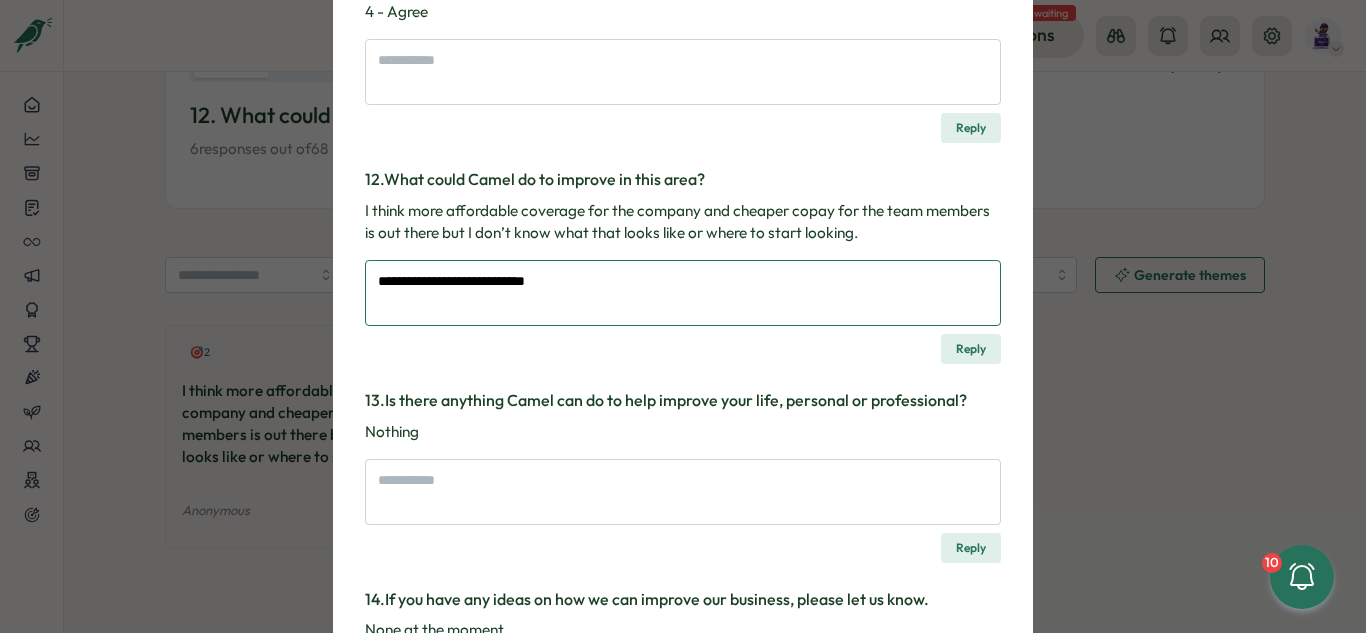 type on "**********" 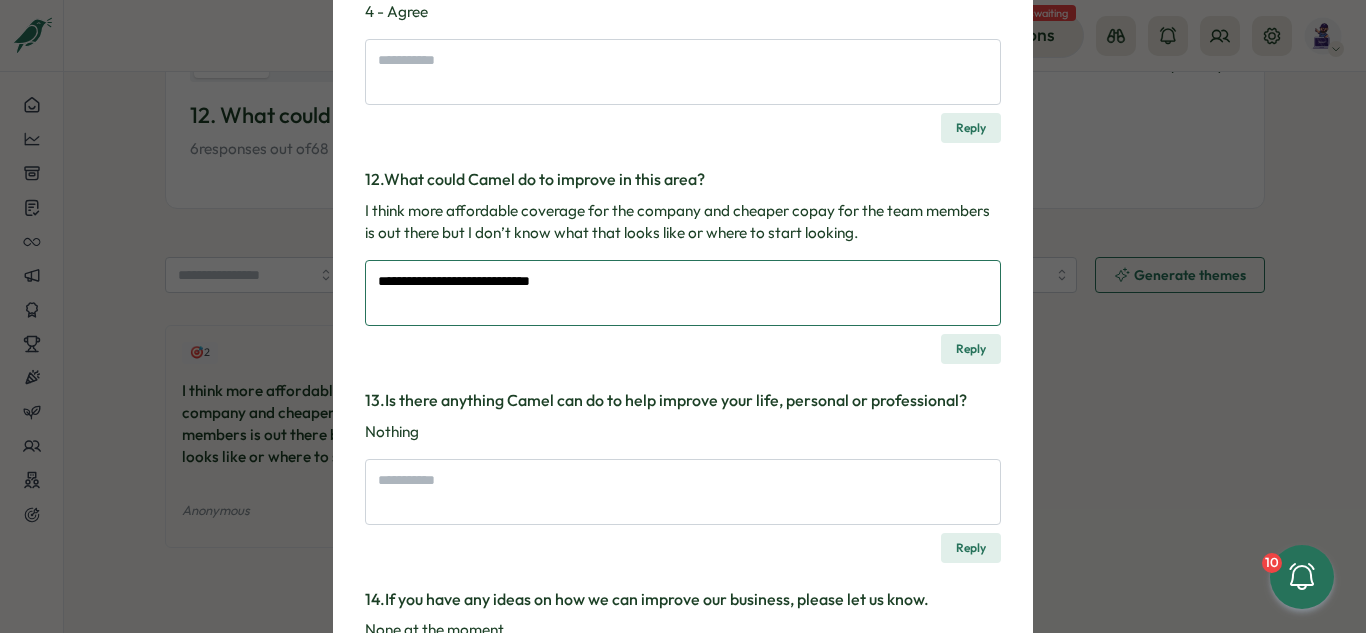 type on "*" 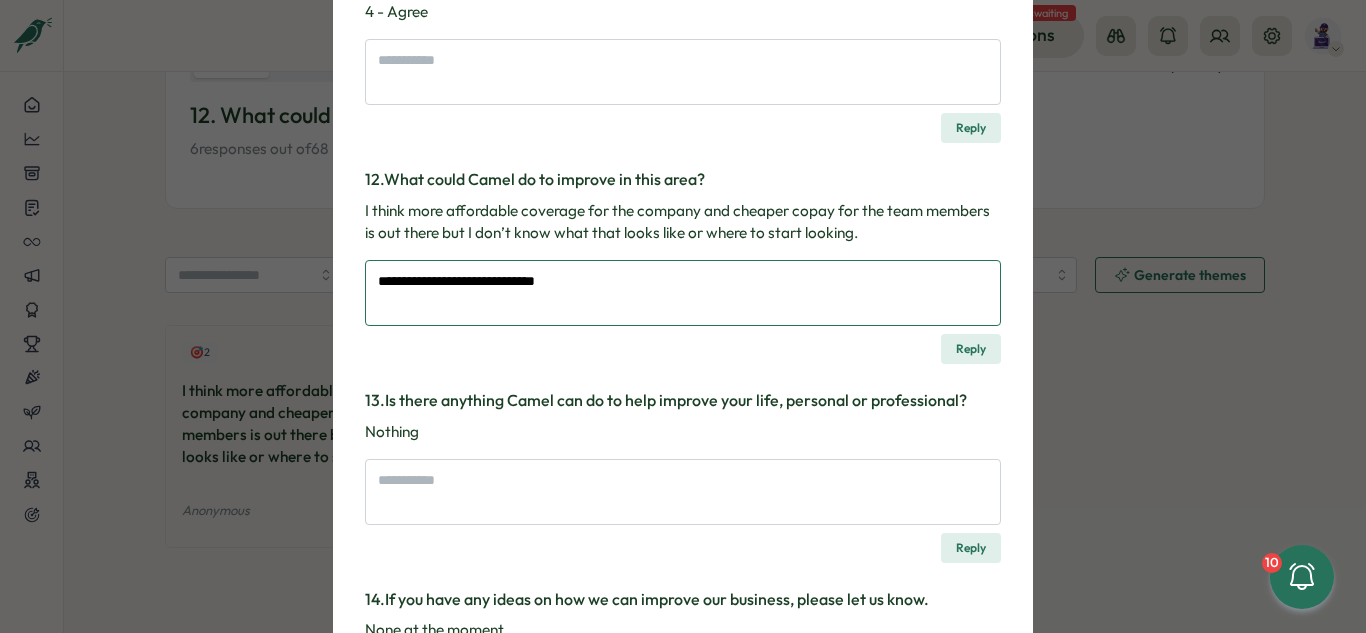 type on "*" 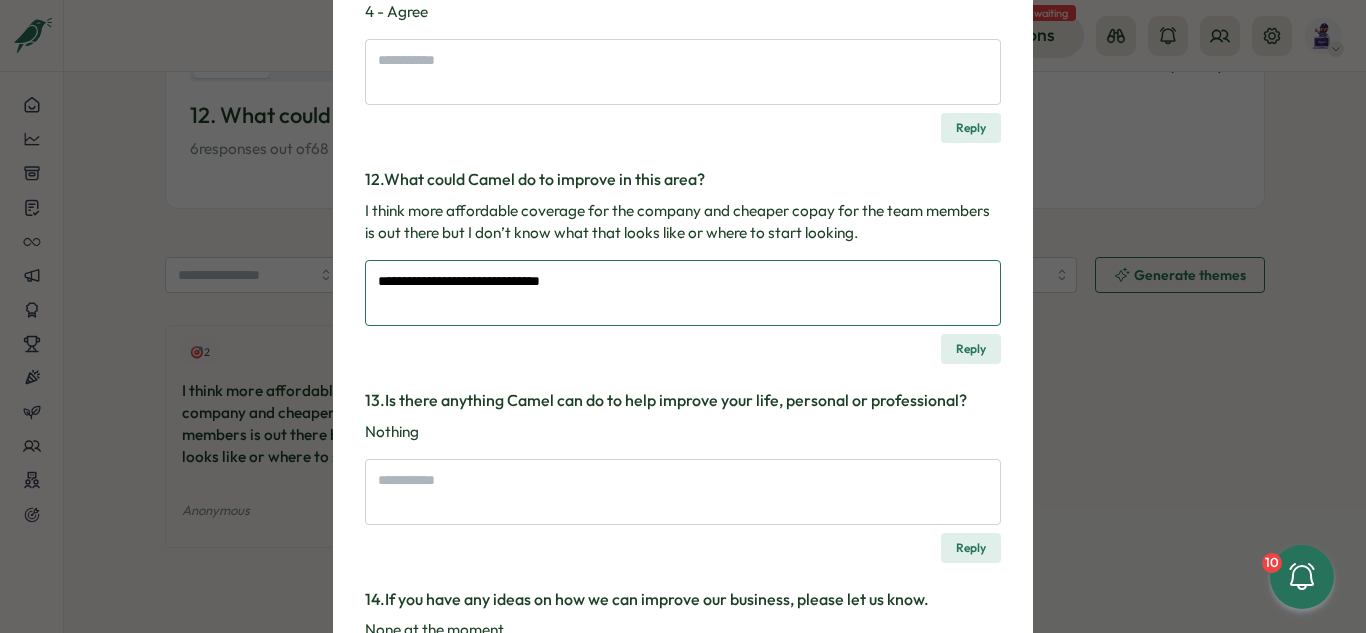 type on "*" 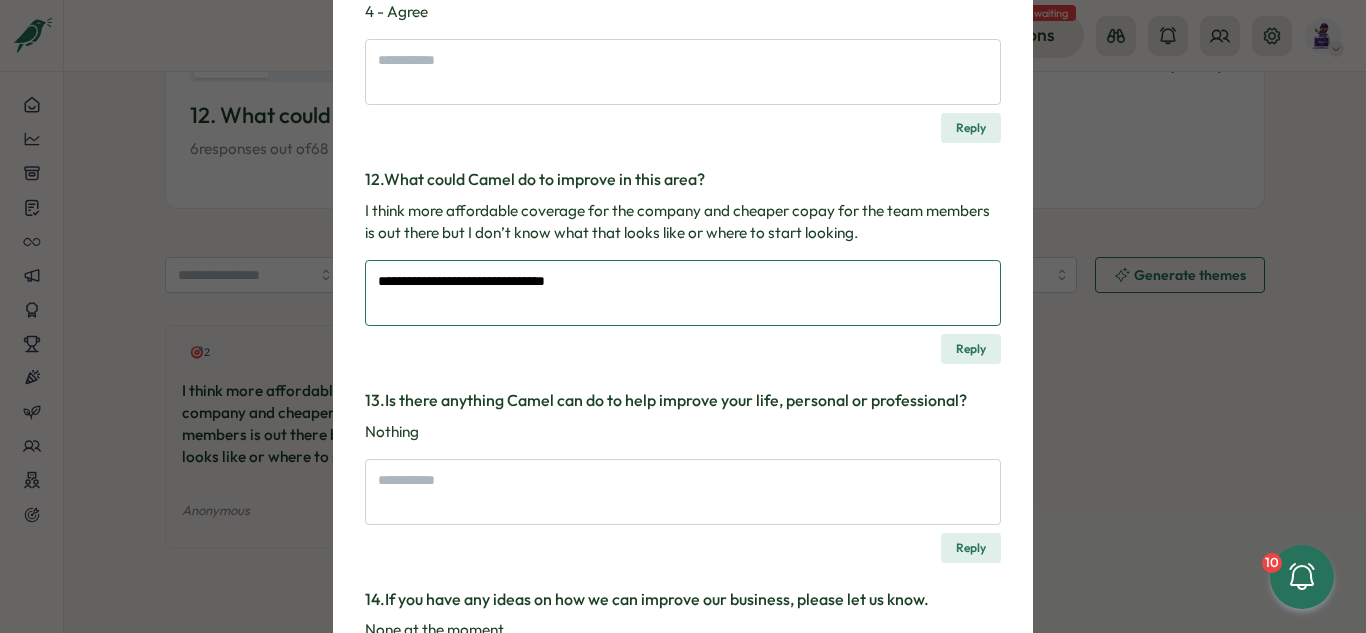 type on "*" 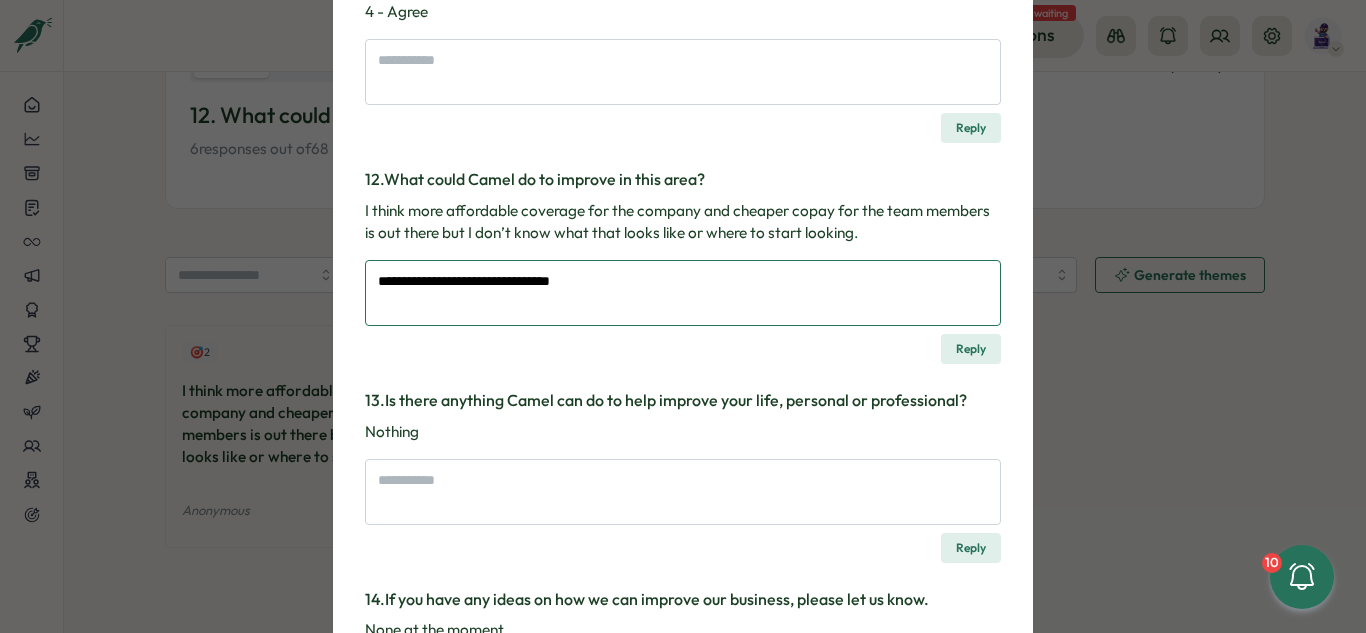 type on "*" 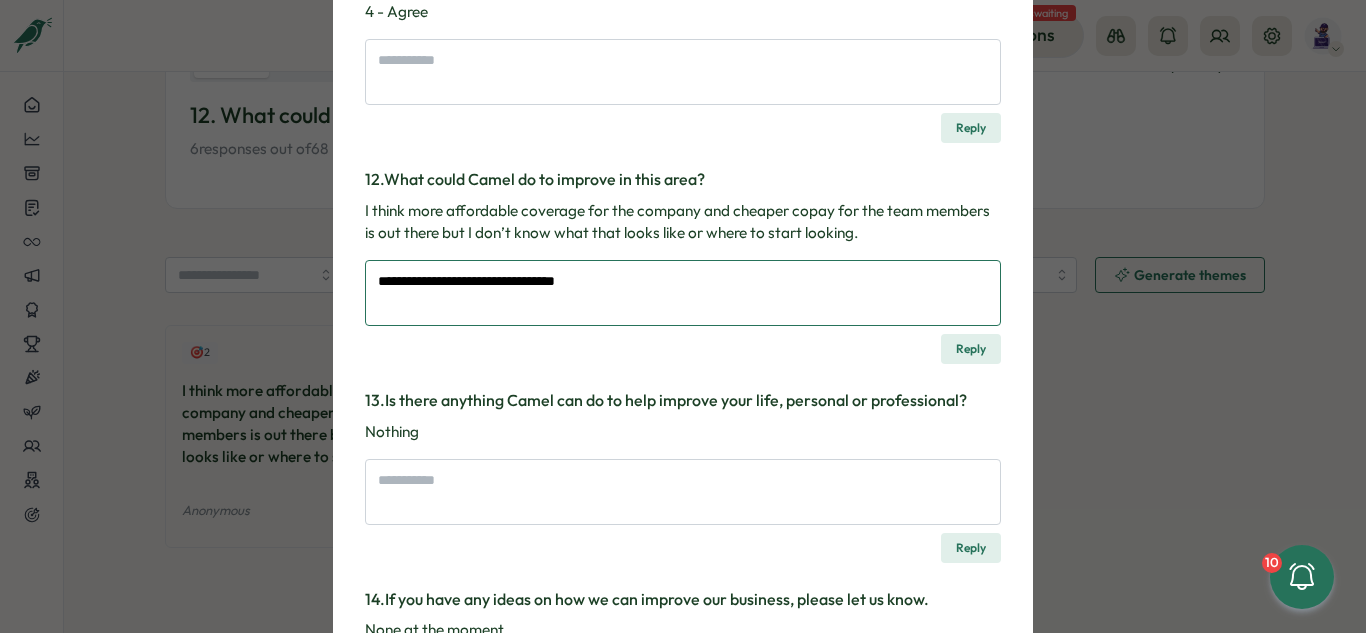 type on "*" 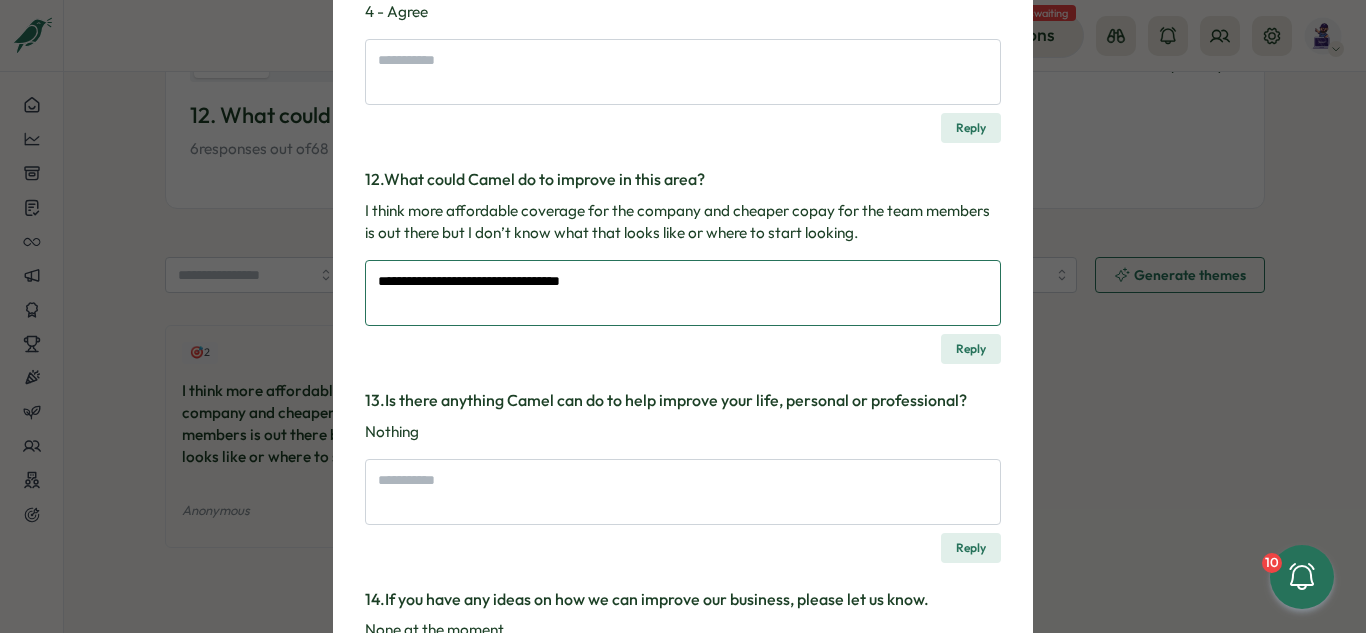 type on "*" 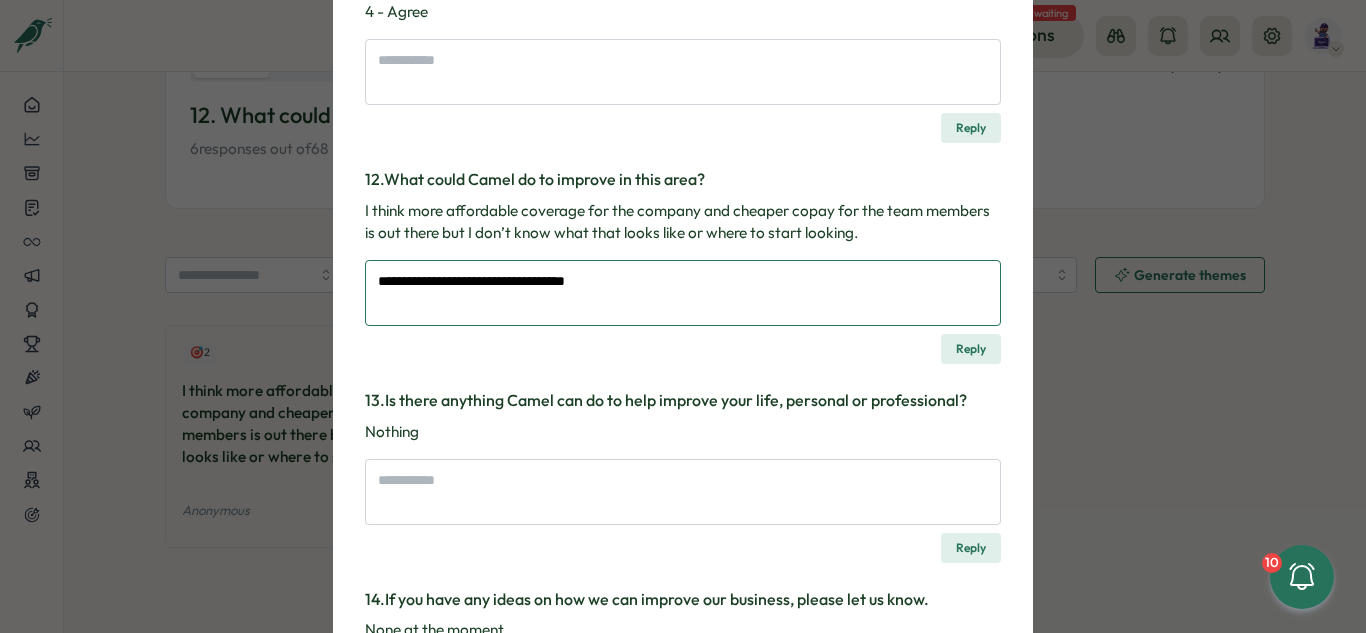 type on "*" 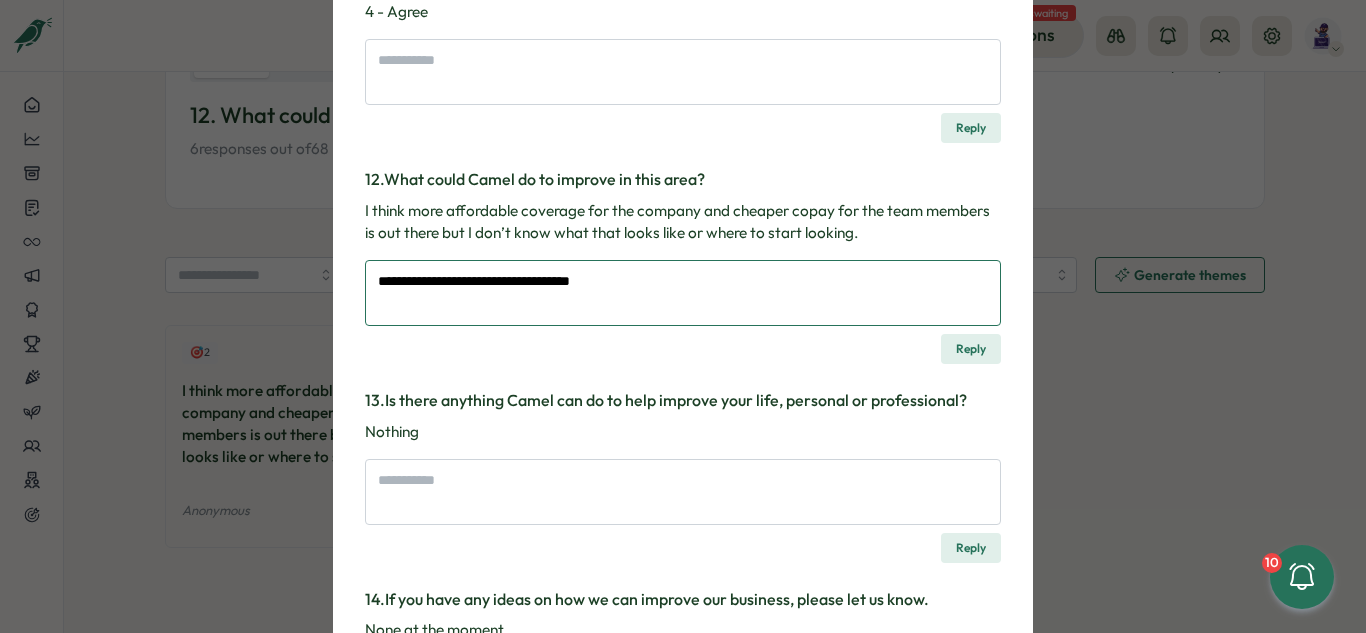 type on "*" 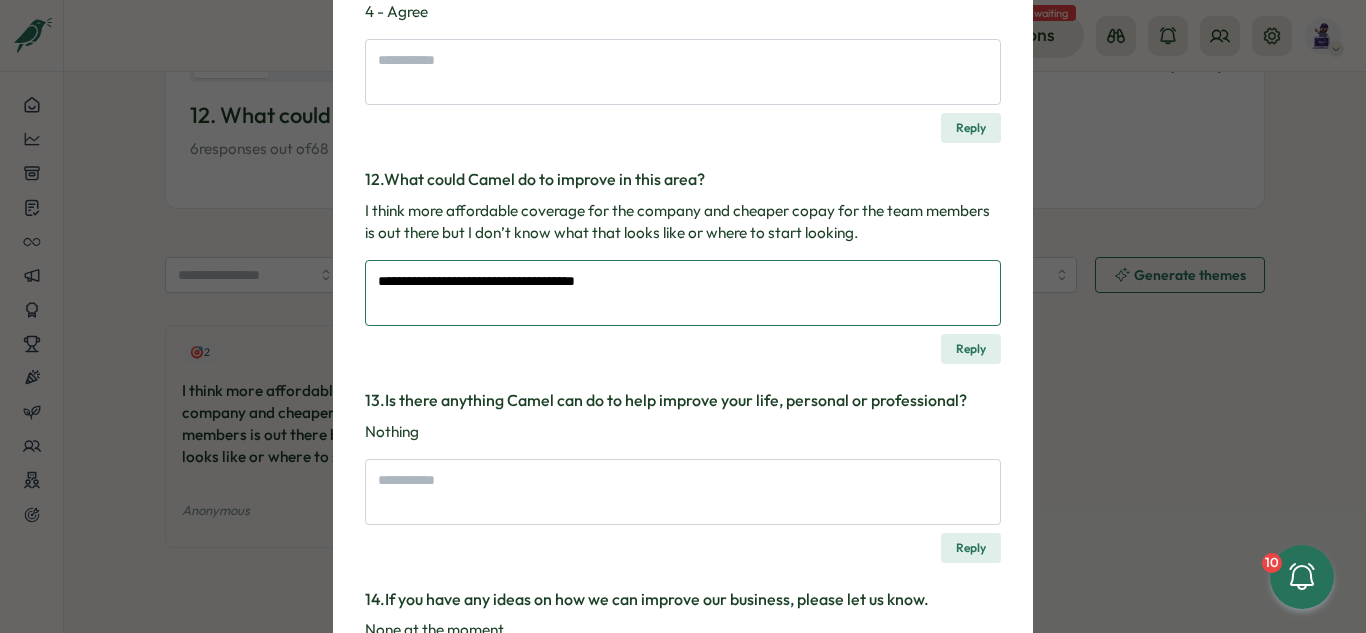 type on "*" 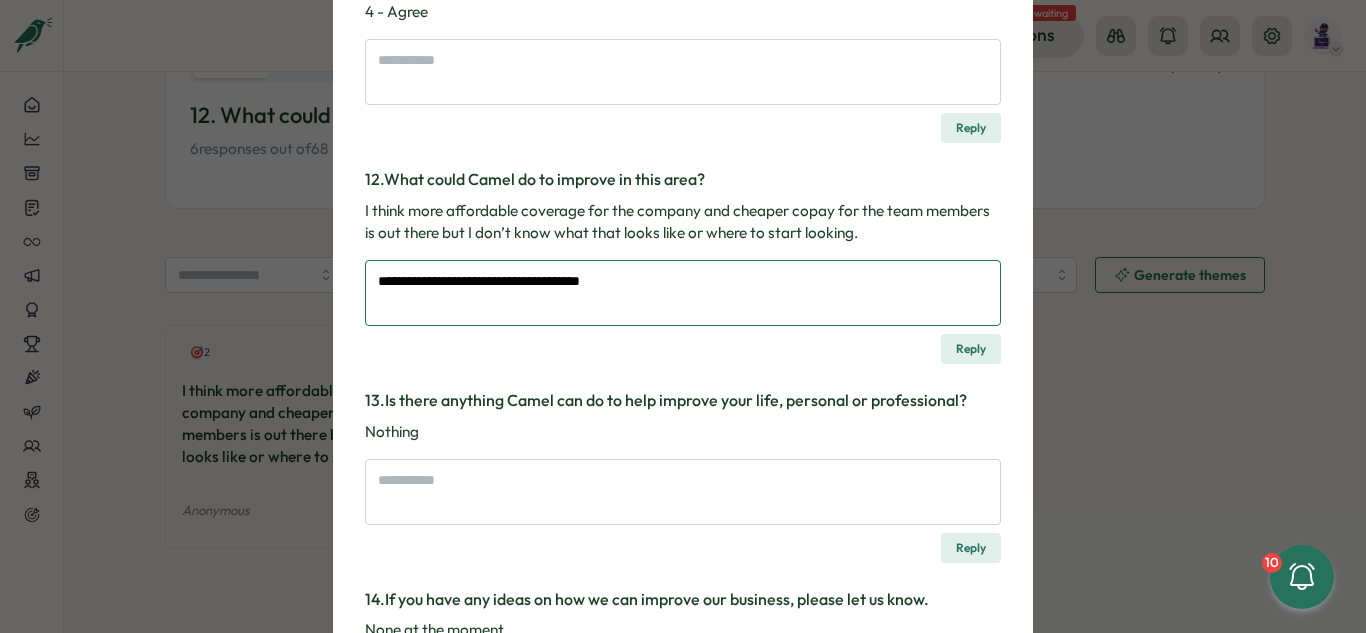 type on "*" 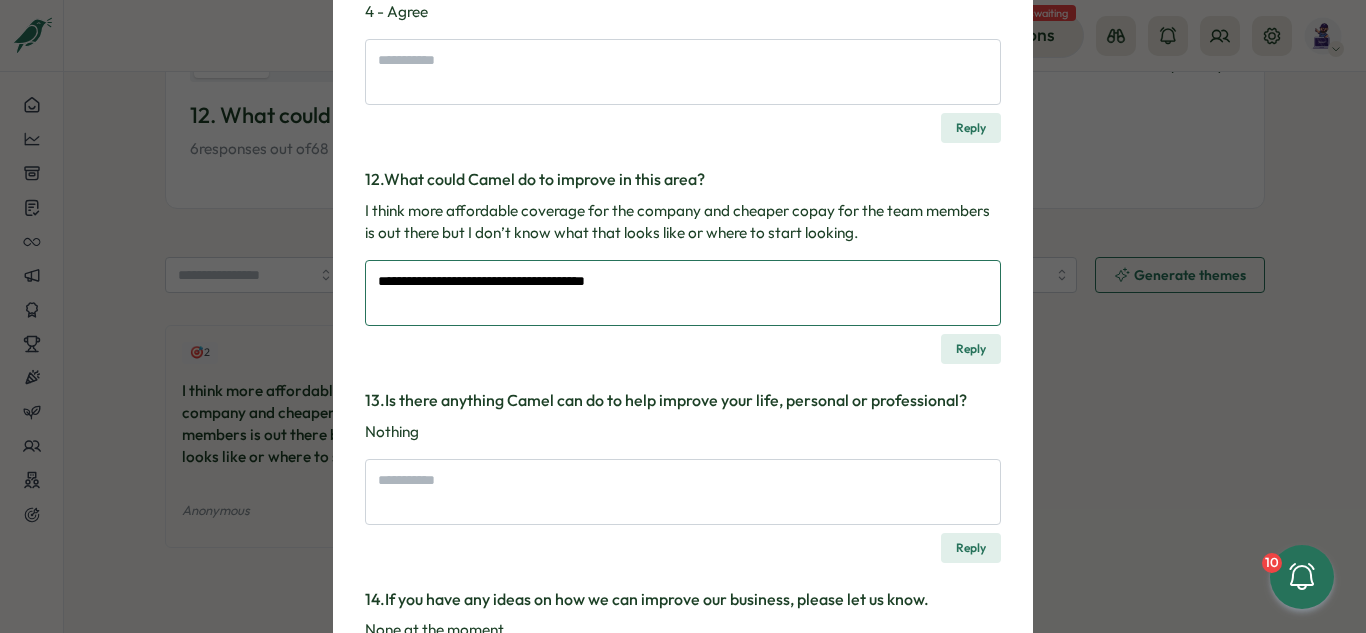 type on "*" 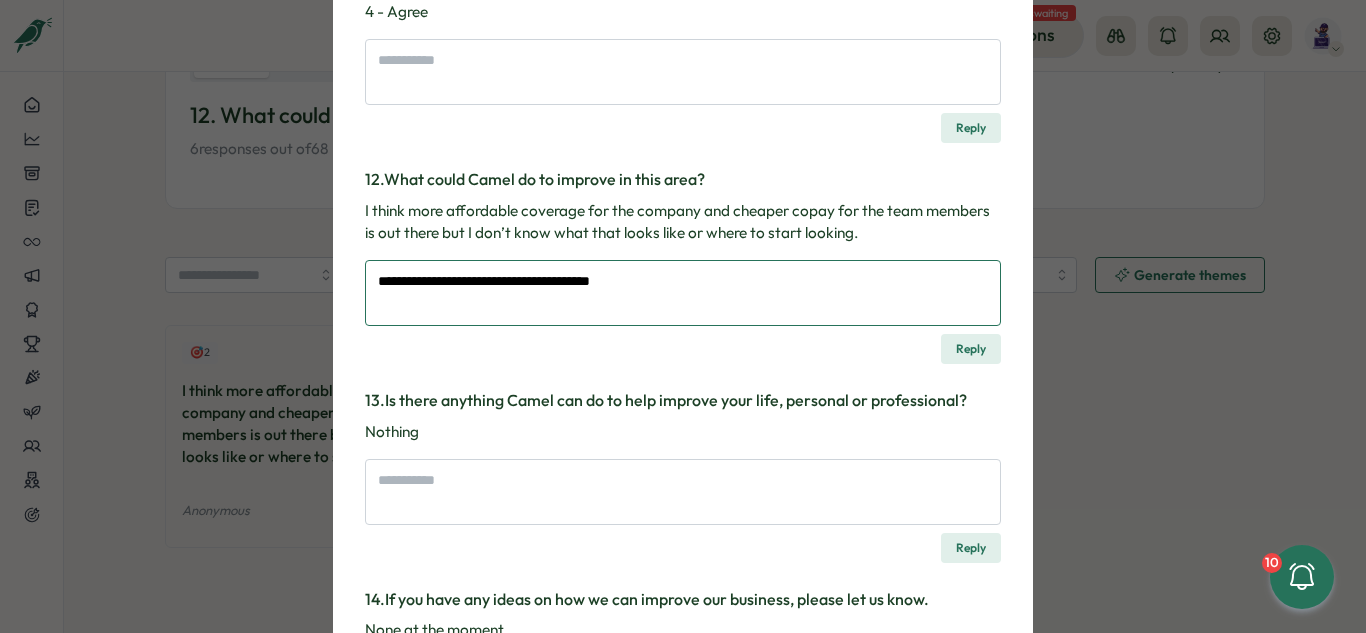 type on "*" 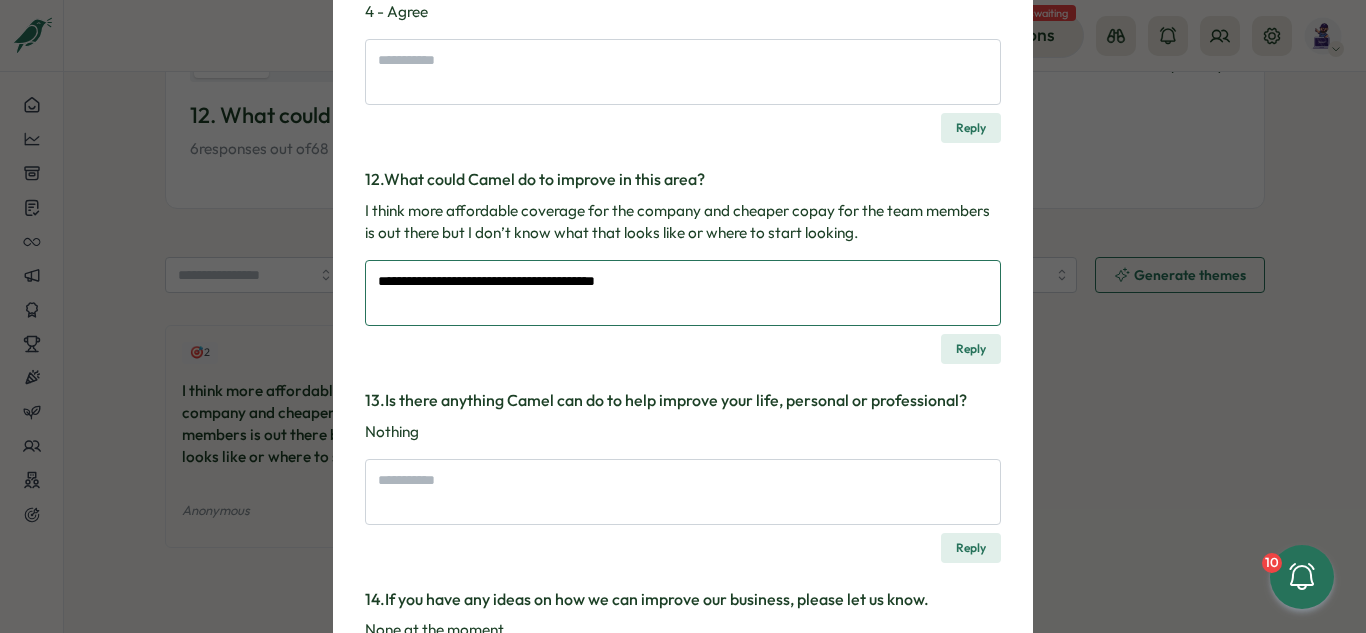 type on "*" 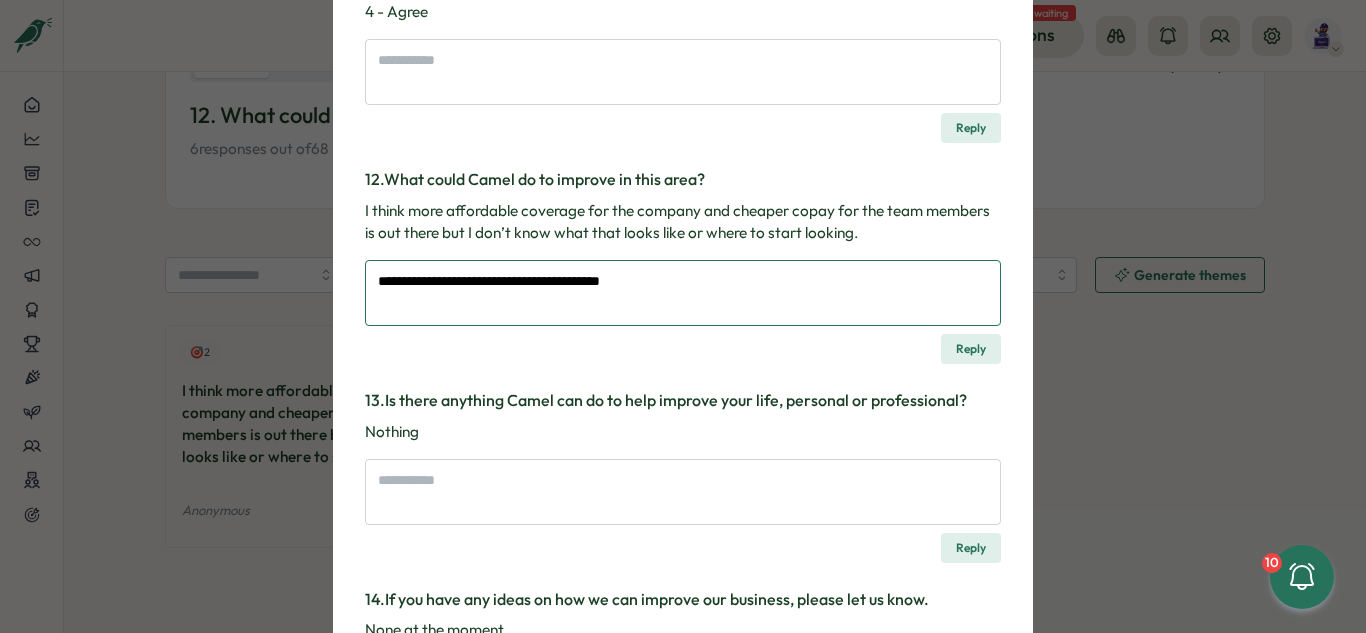 type on "*" 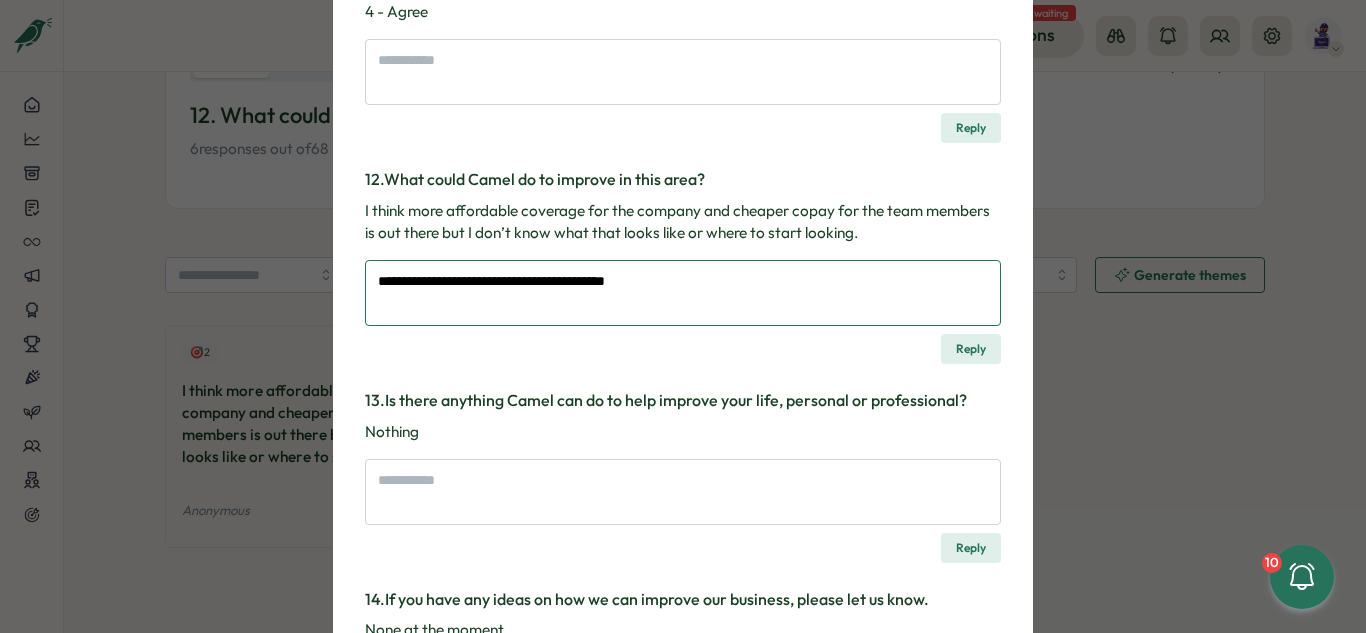 type on "*" 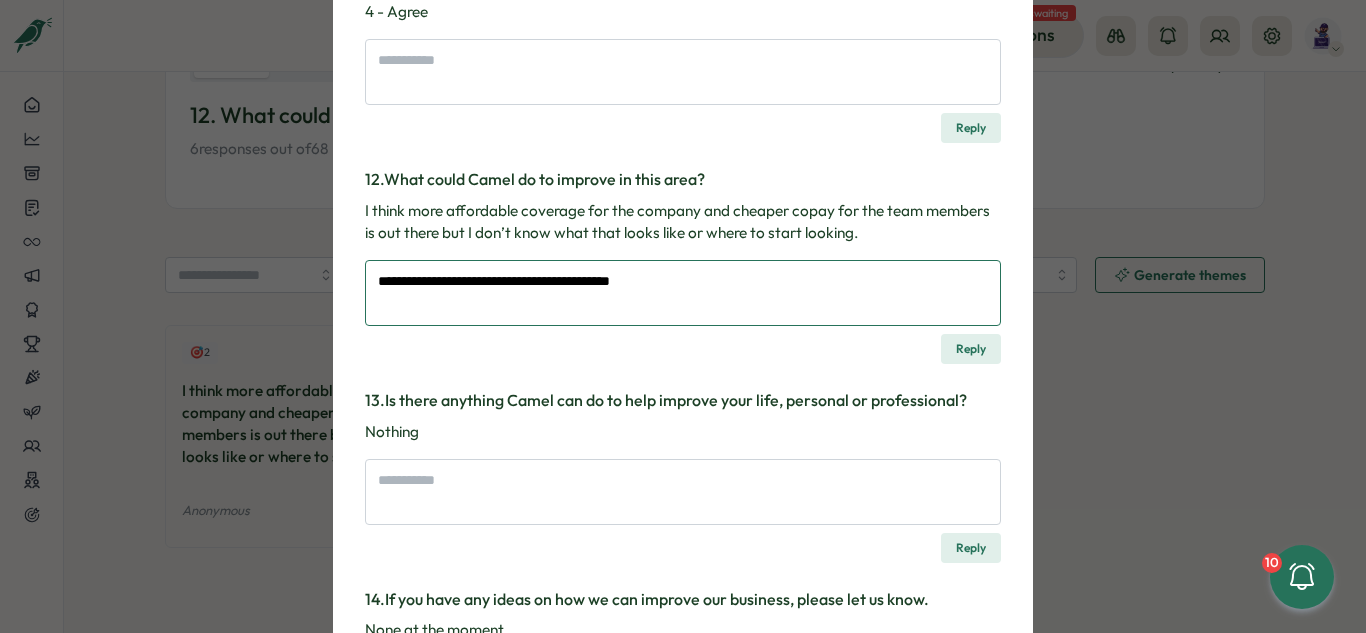 type on "*" 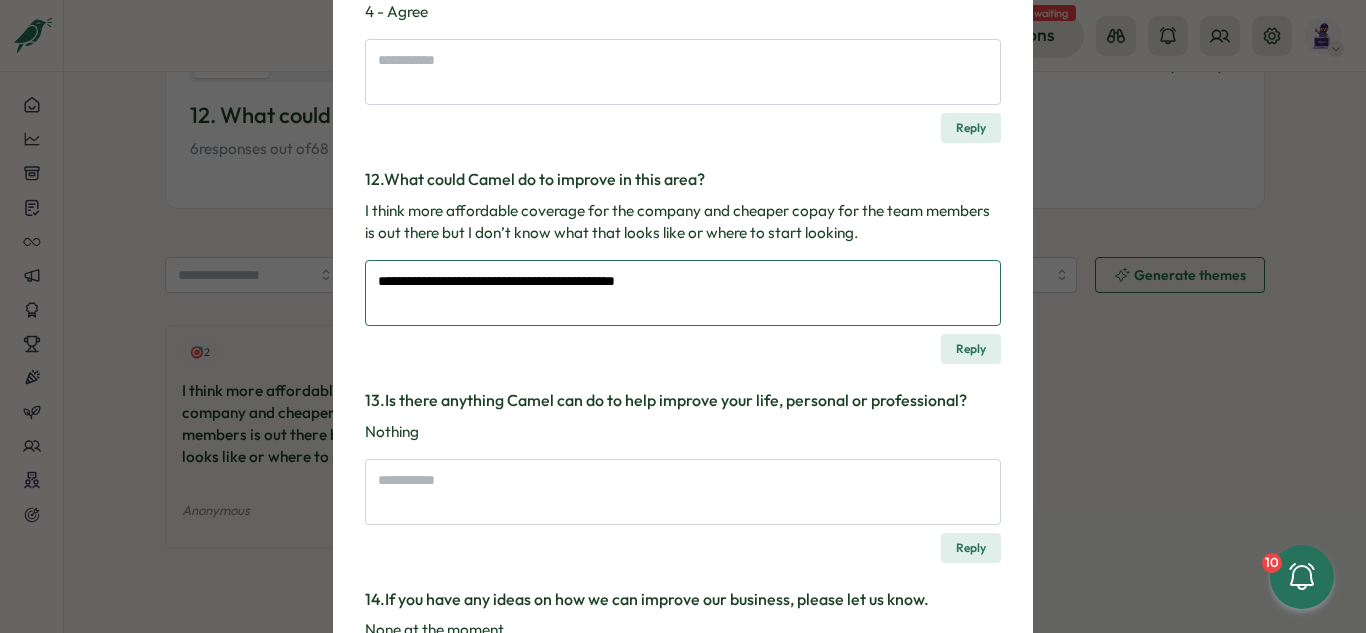 type on "*" 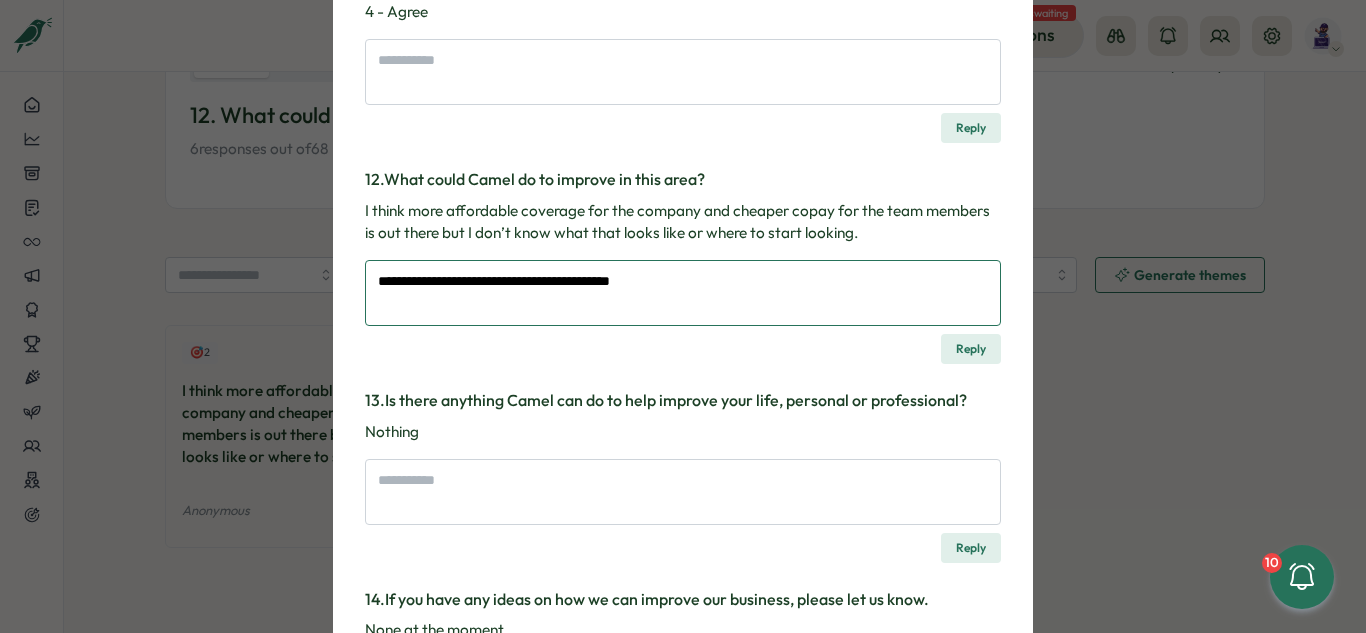 type on "*" 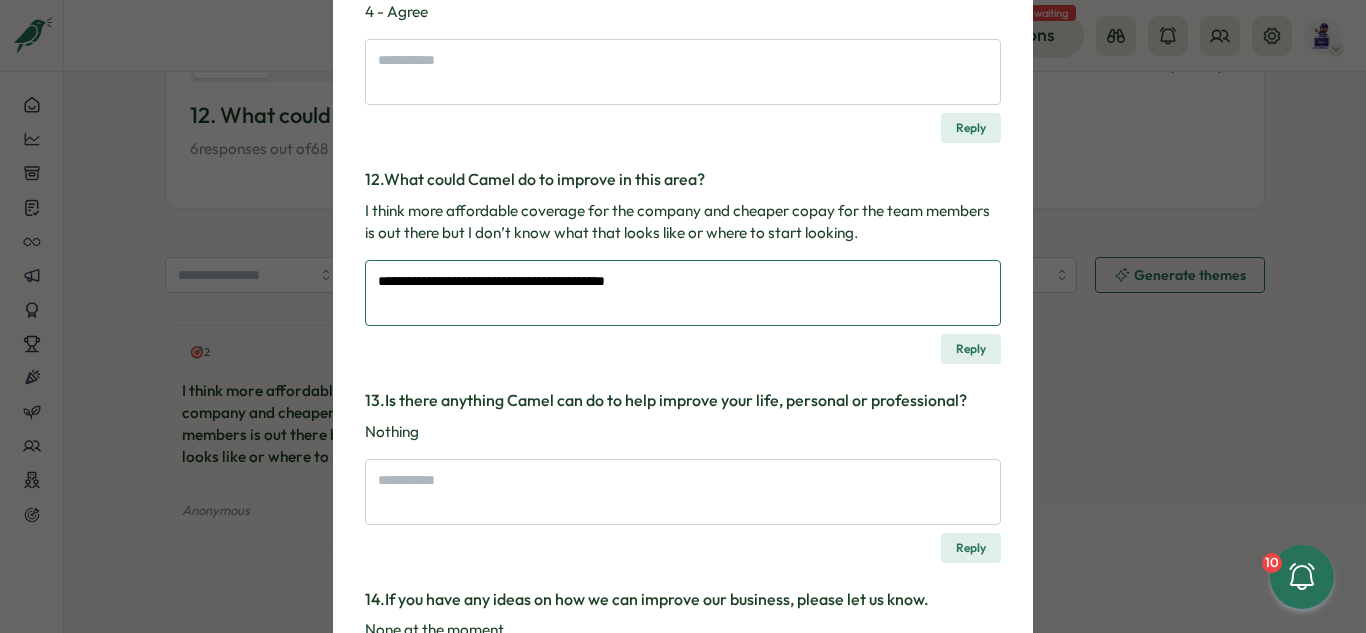 type on "*" 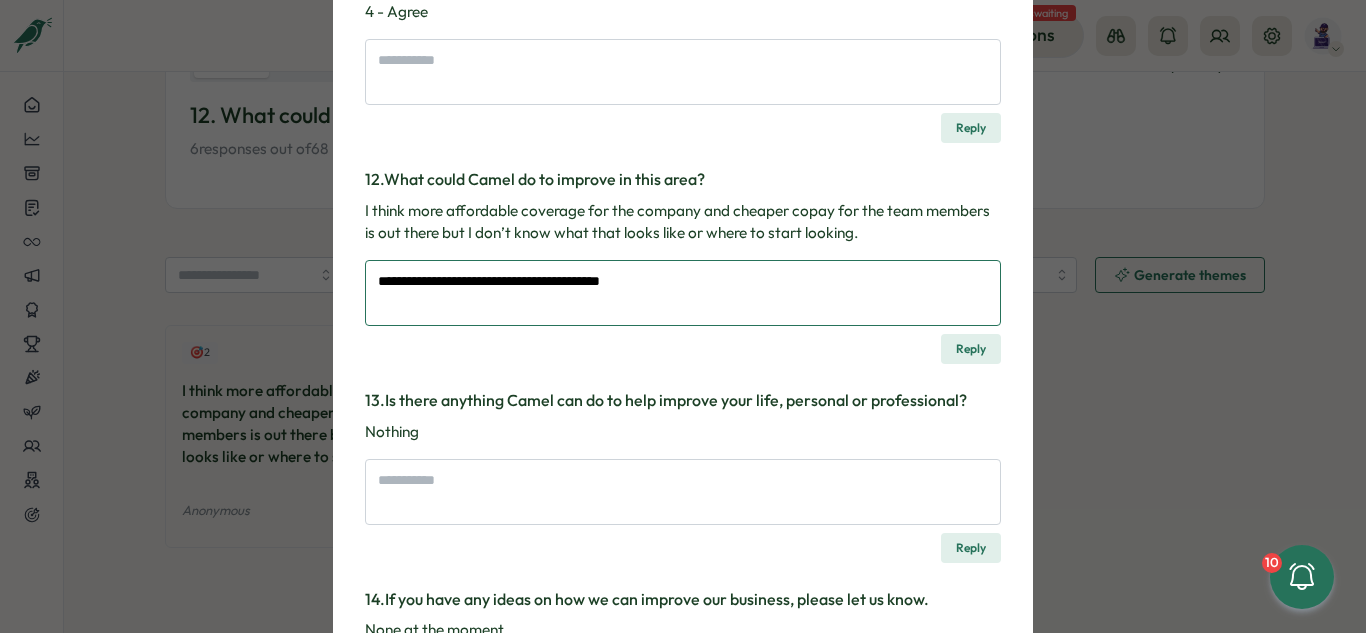 type on "*" 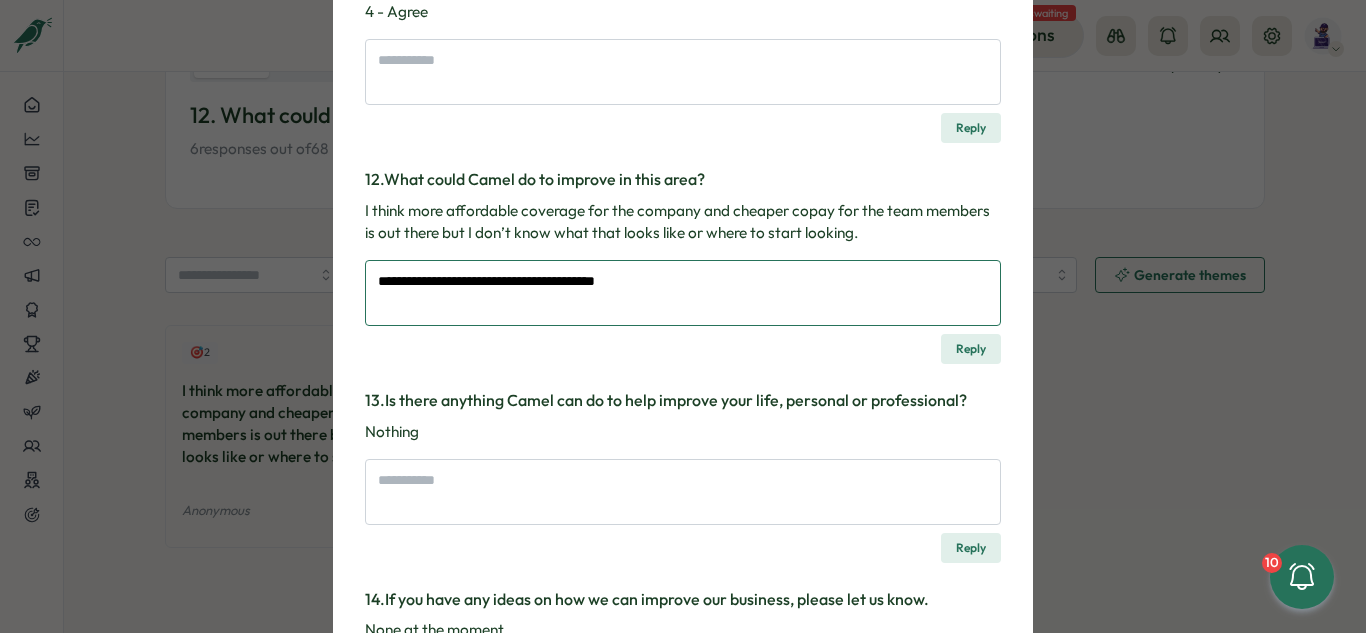 type on "*" 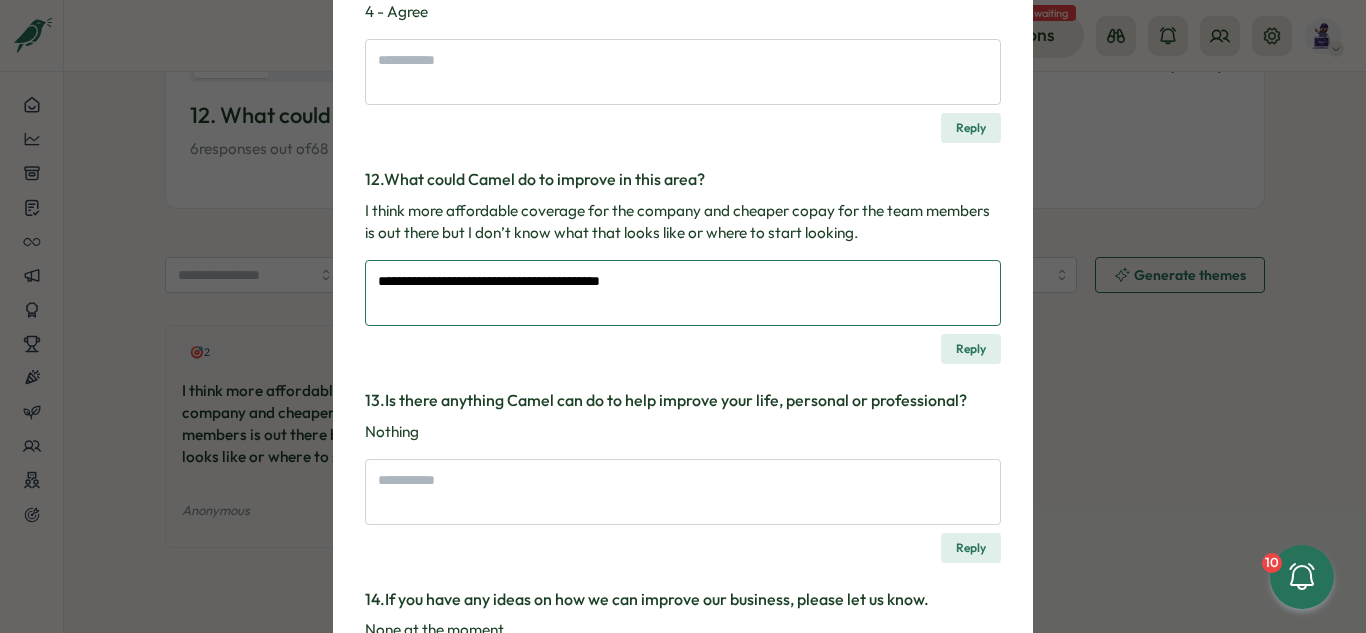 type on "*" 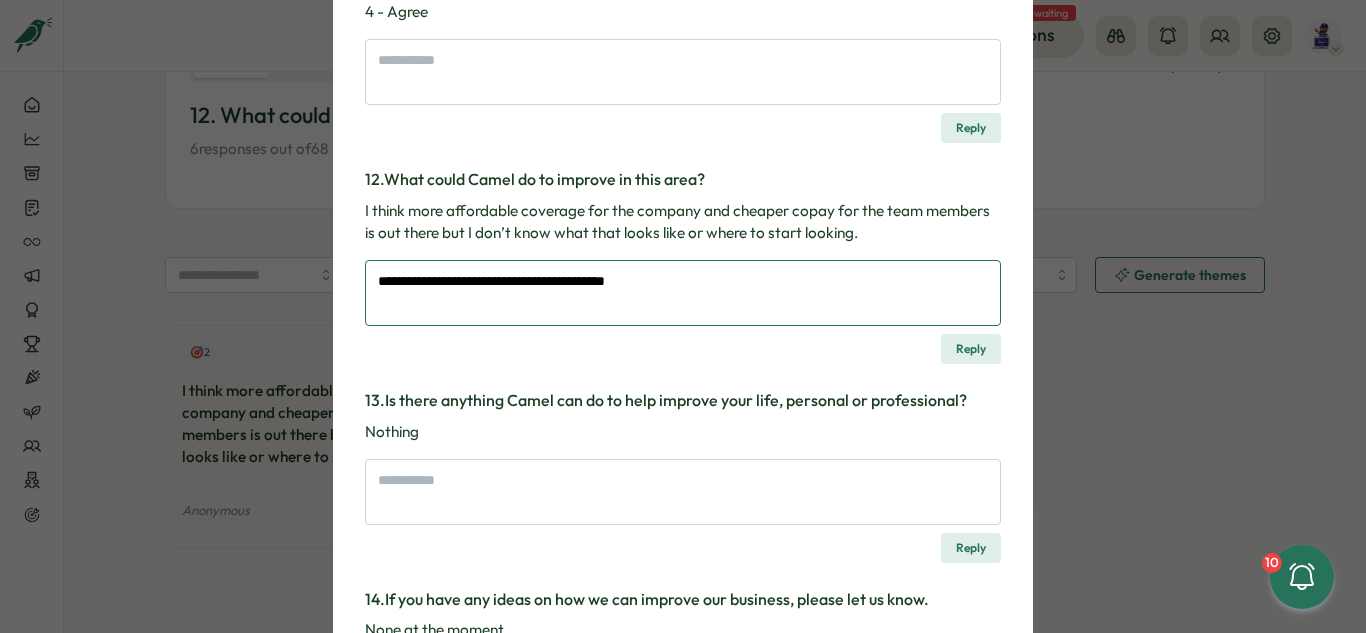 type on "*" 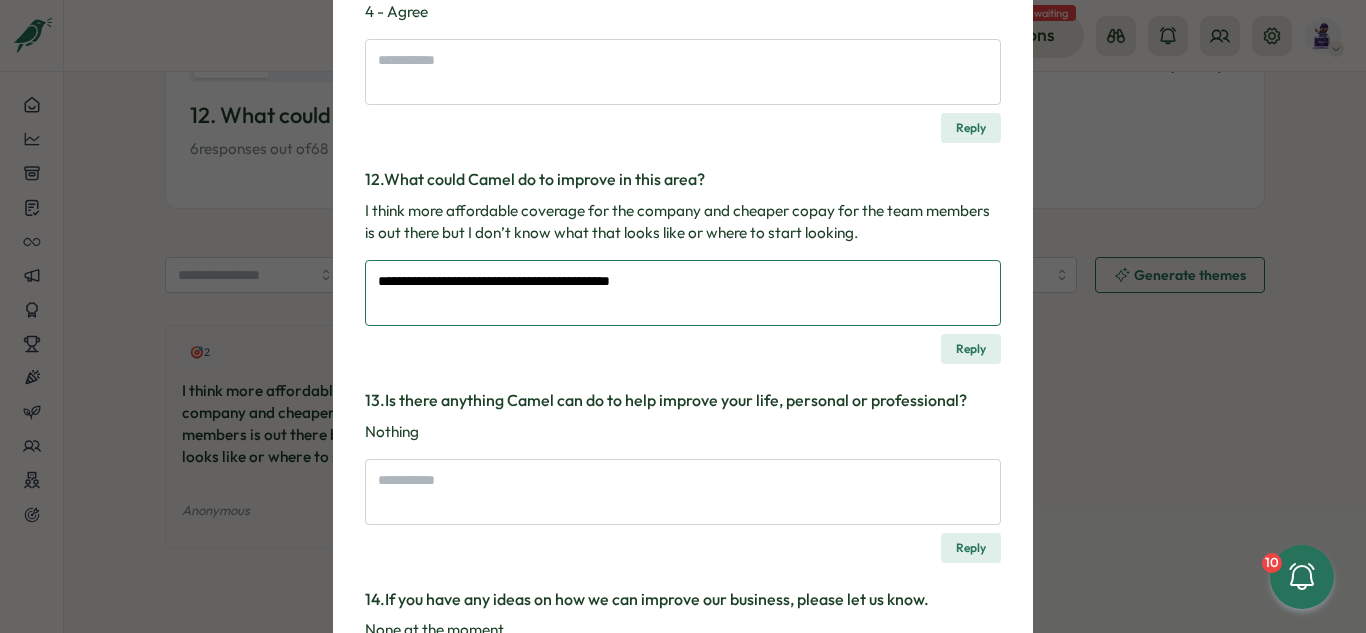type on "*" 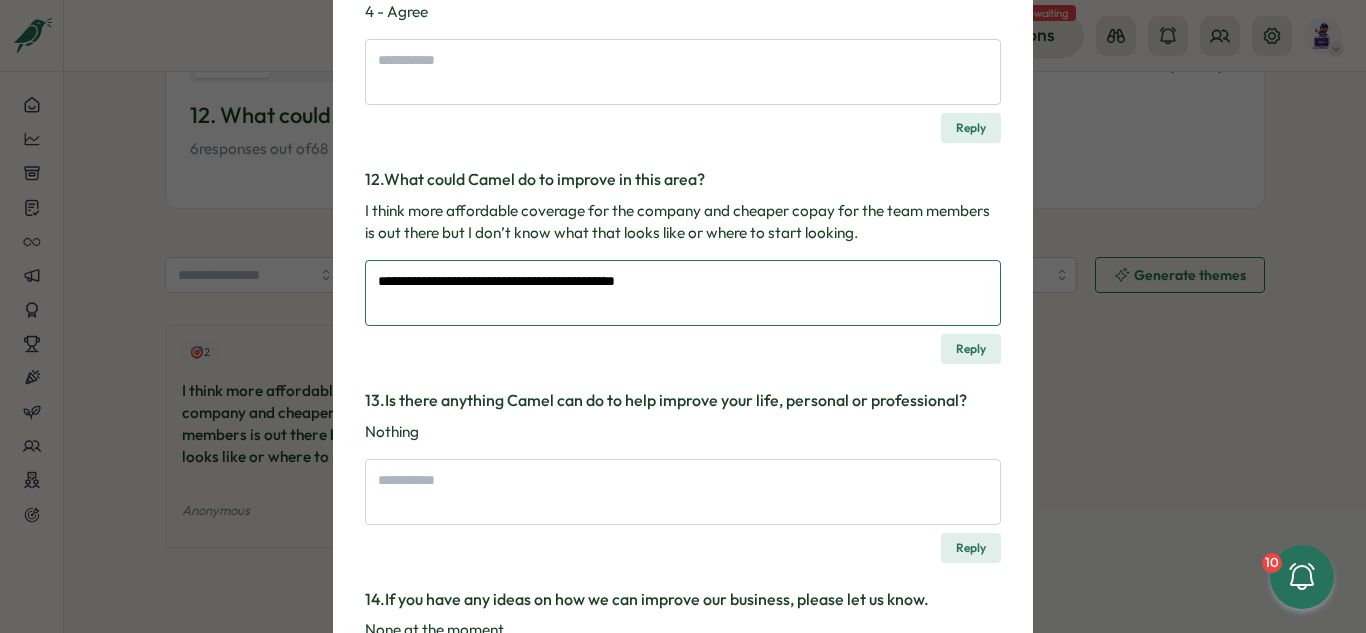 type on "*" 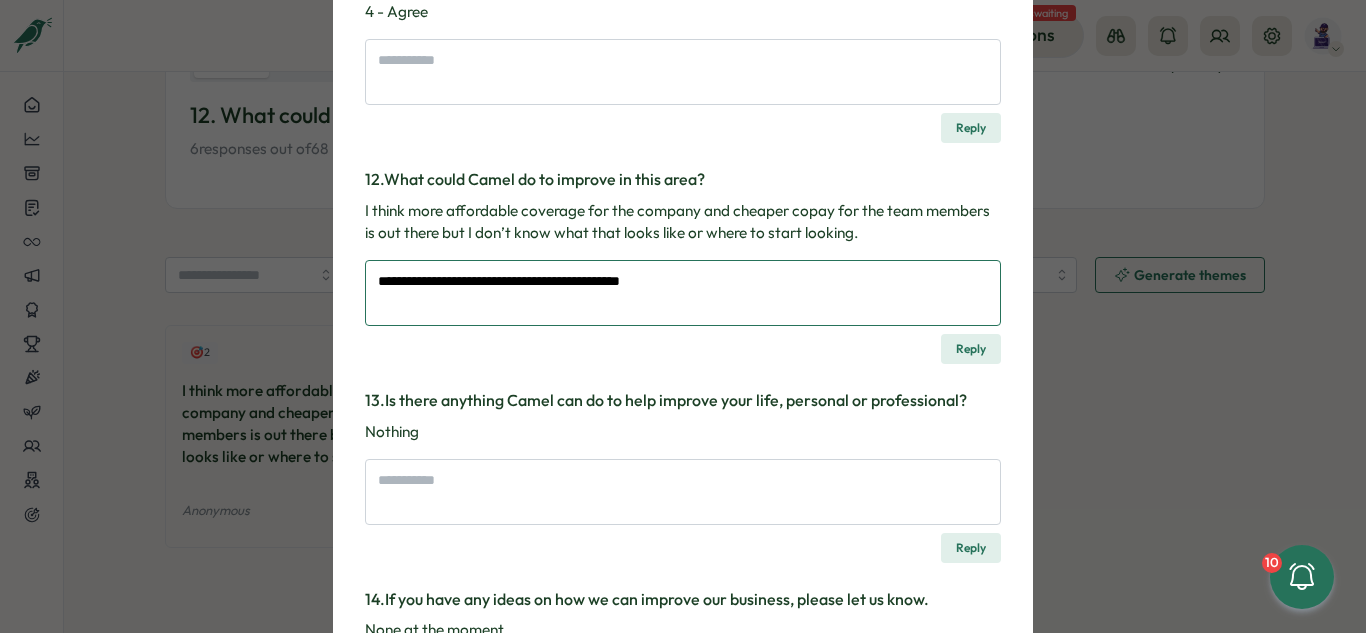 type on "*" 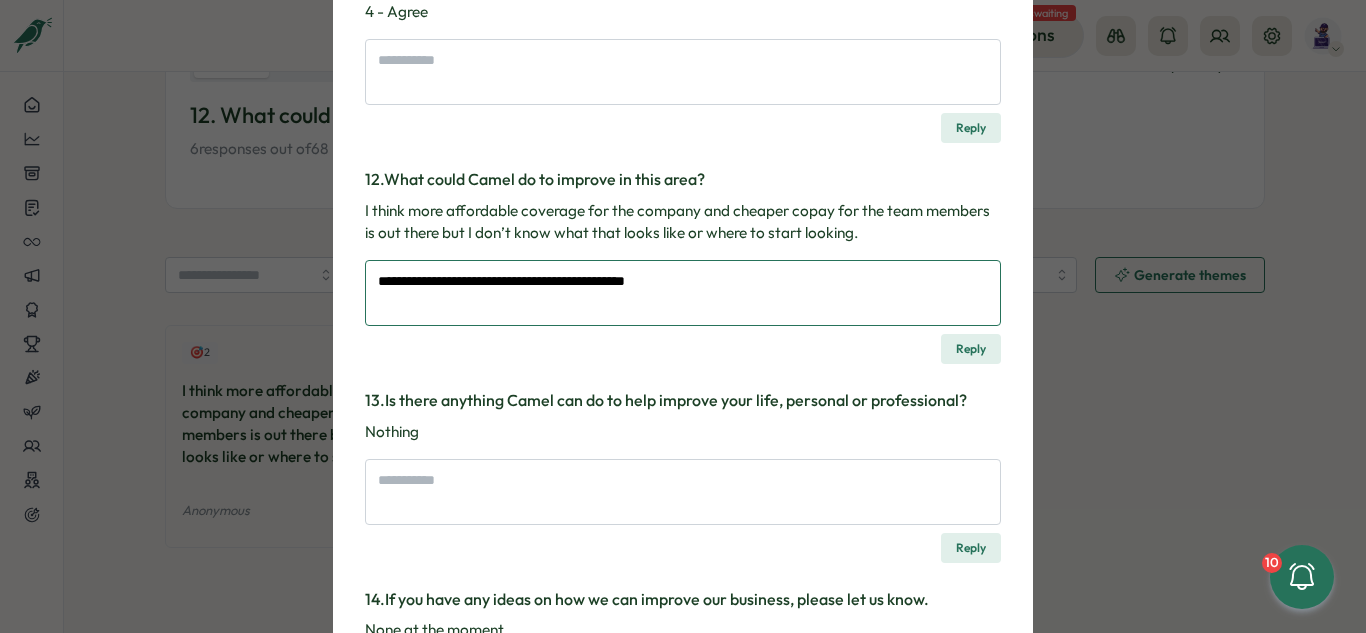 type on "*" 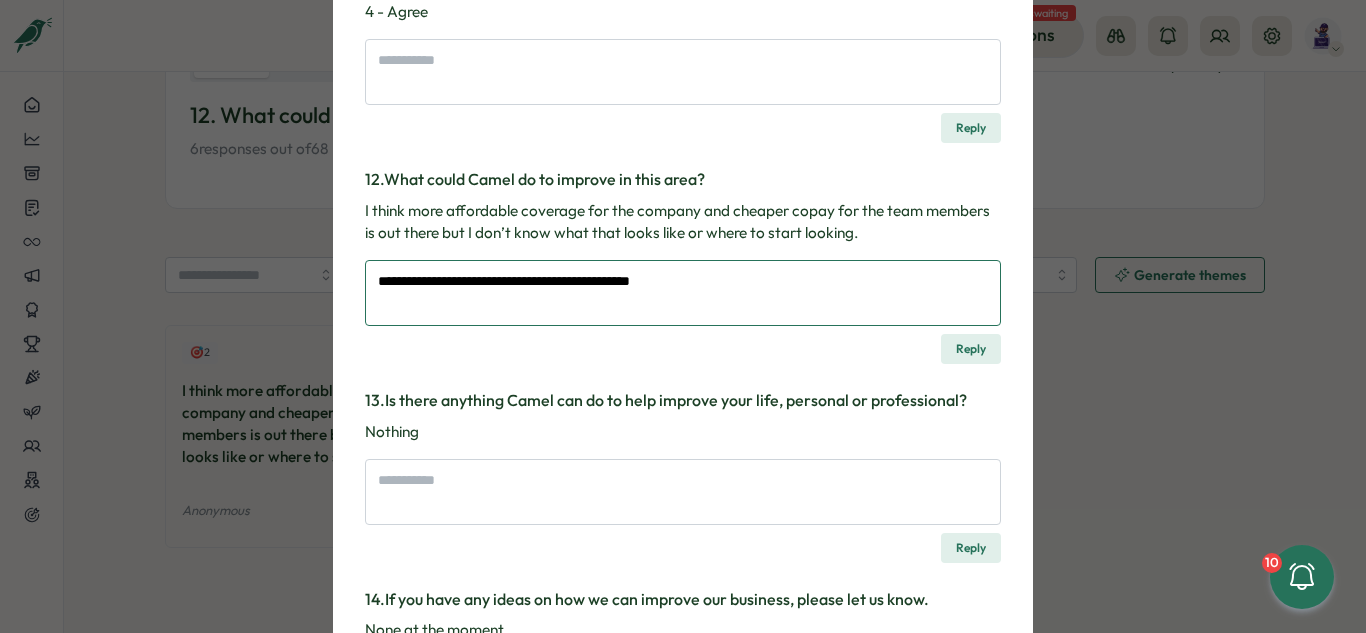 type on "*" 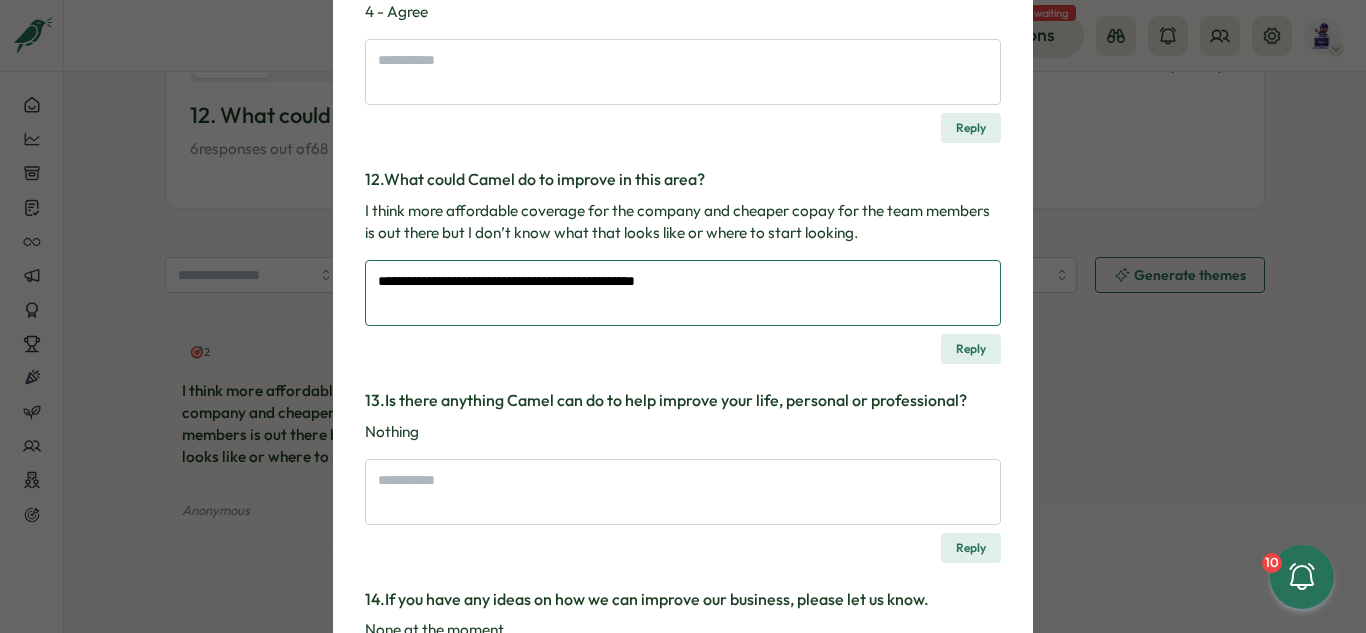 type on "*" 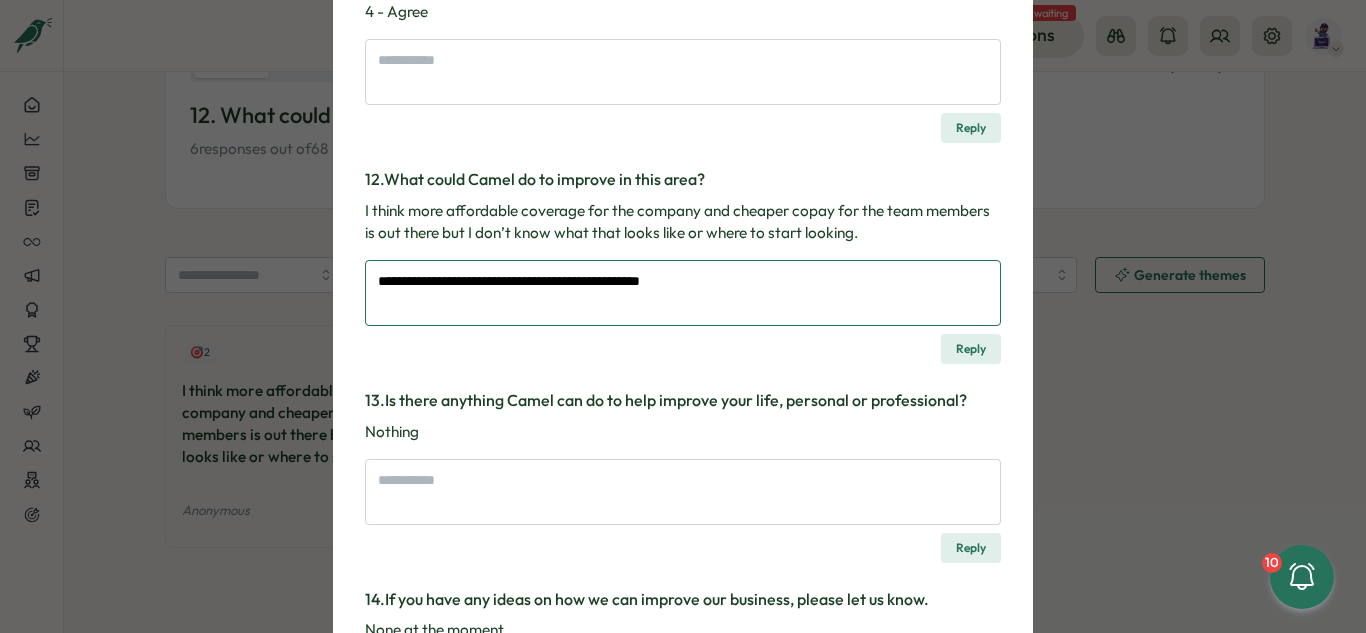type on "*" 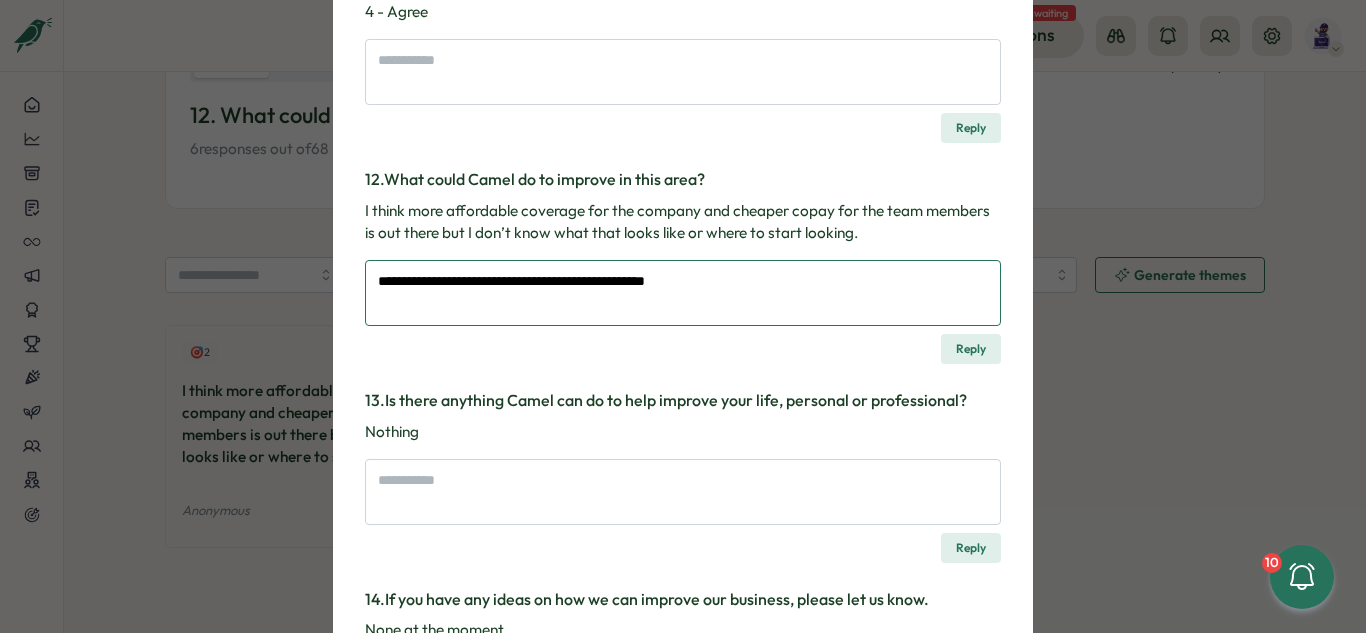 type on "**********" 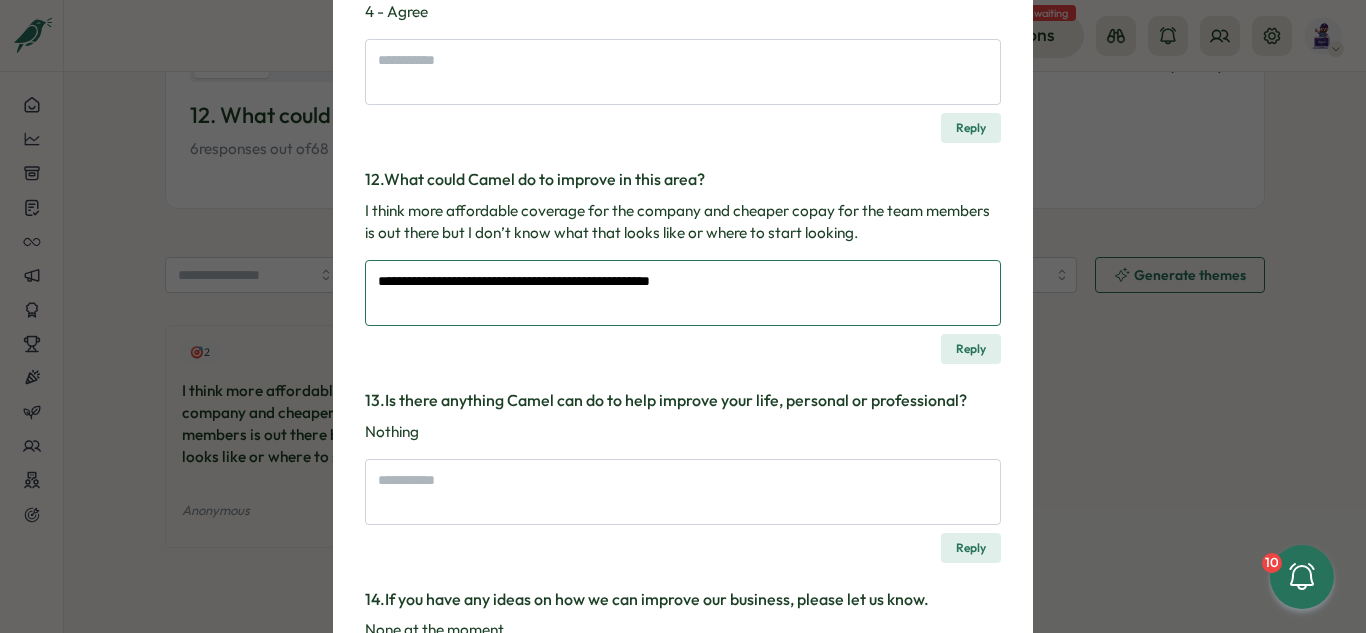 type on "*" 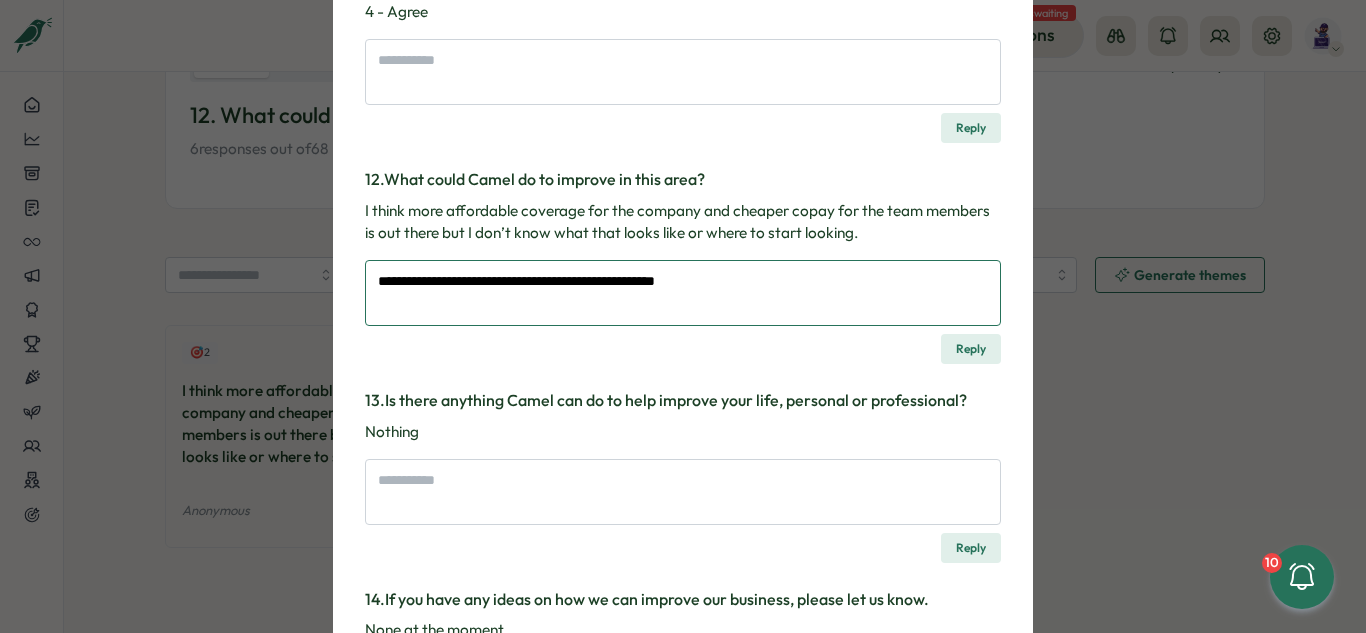 type on "*" 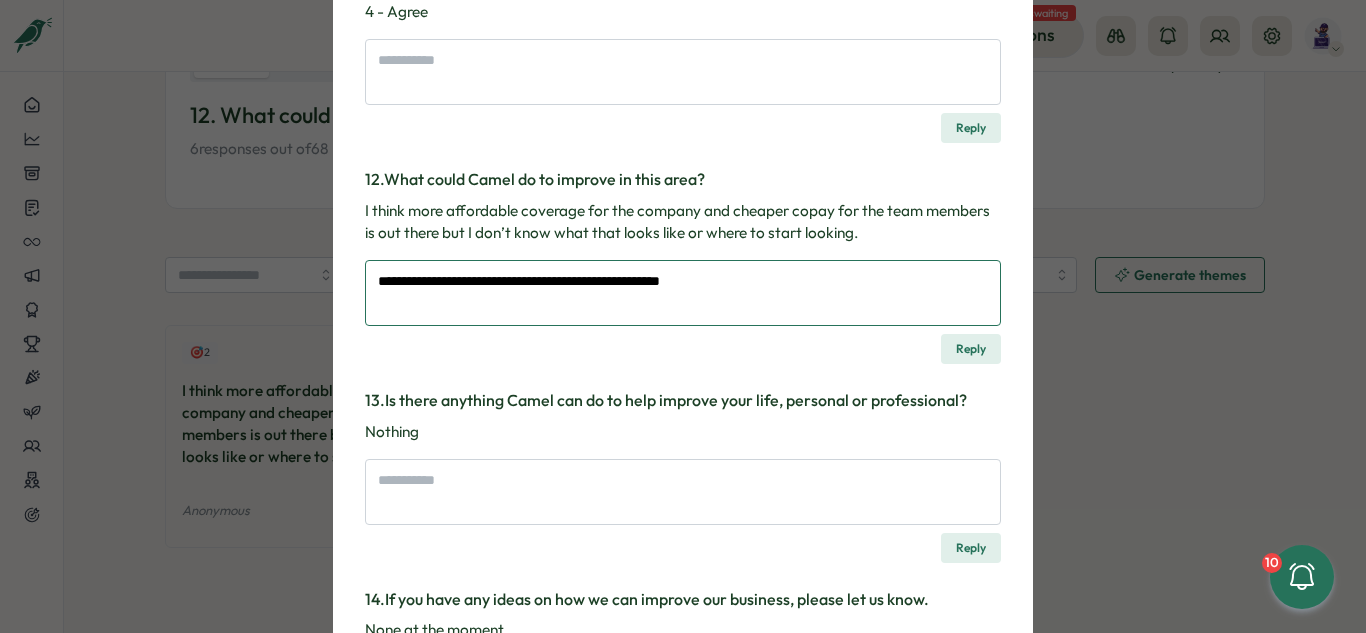 type on "*" 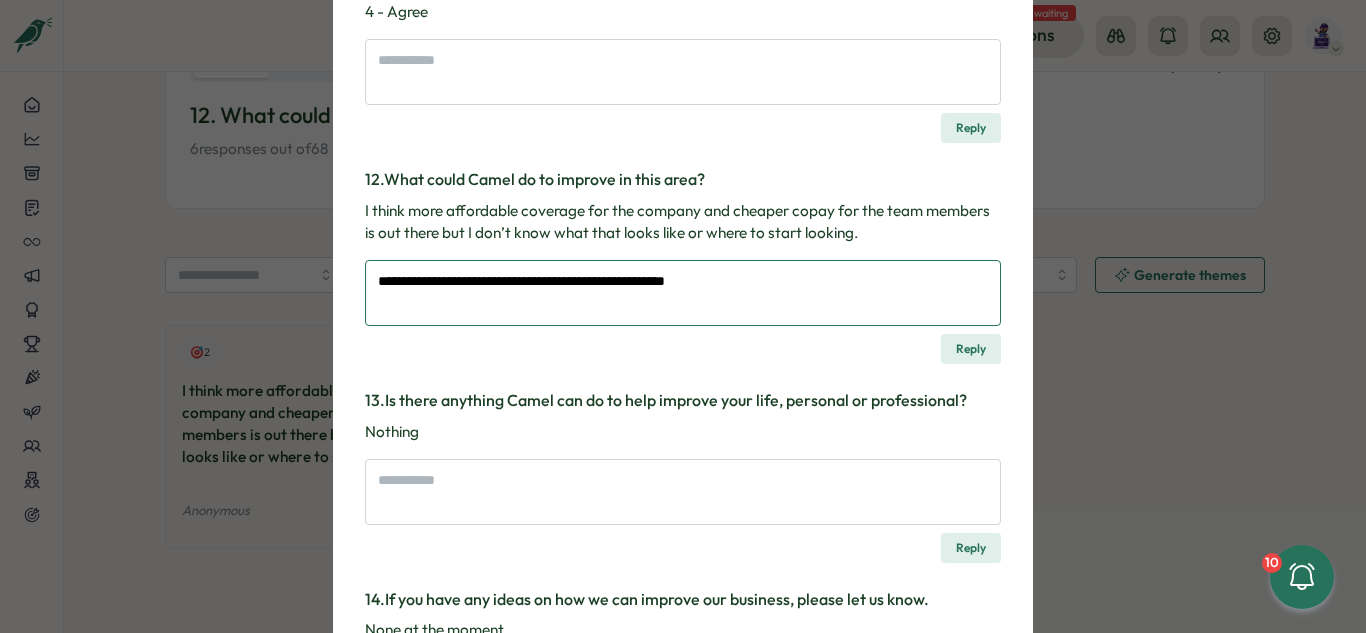 type on "*" 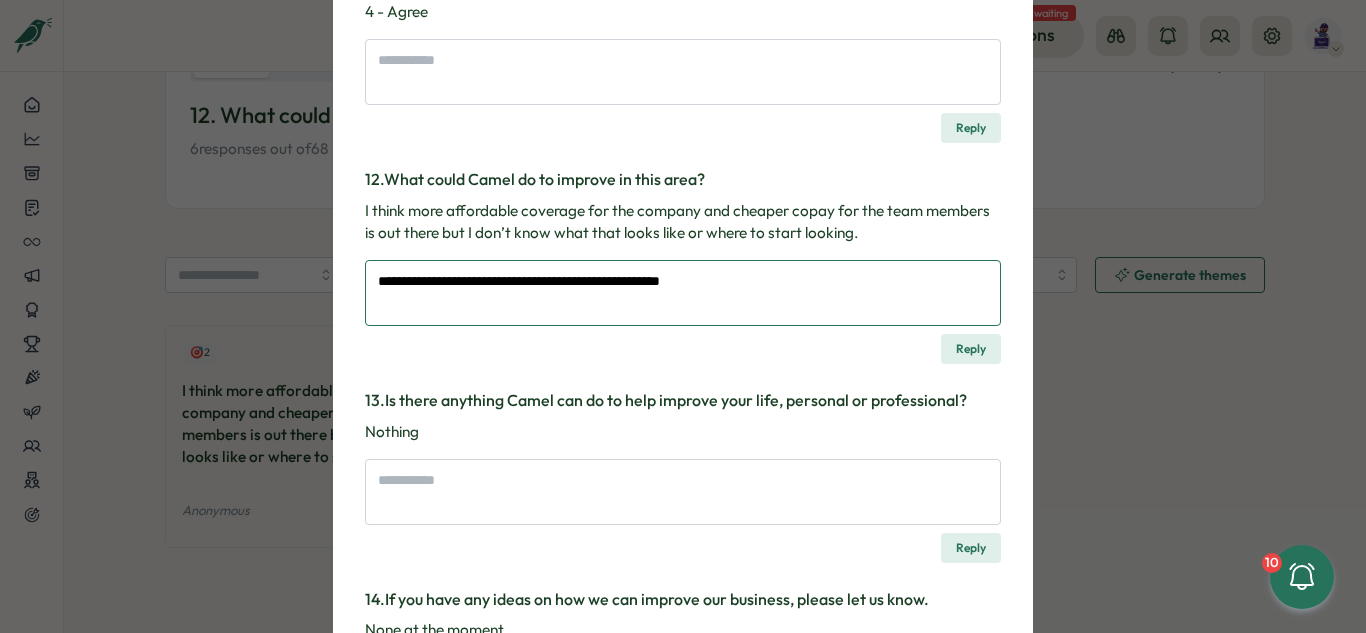 type on "*" 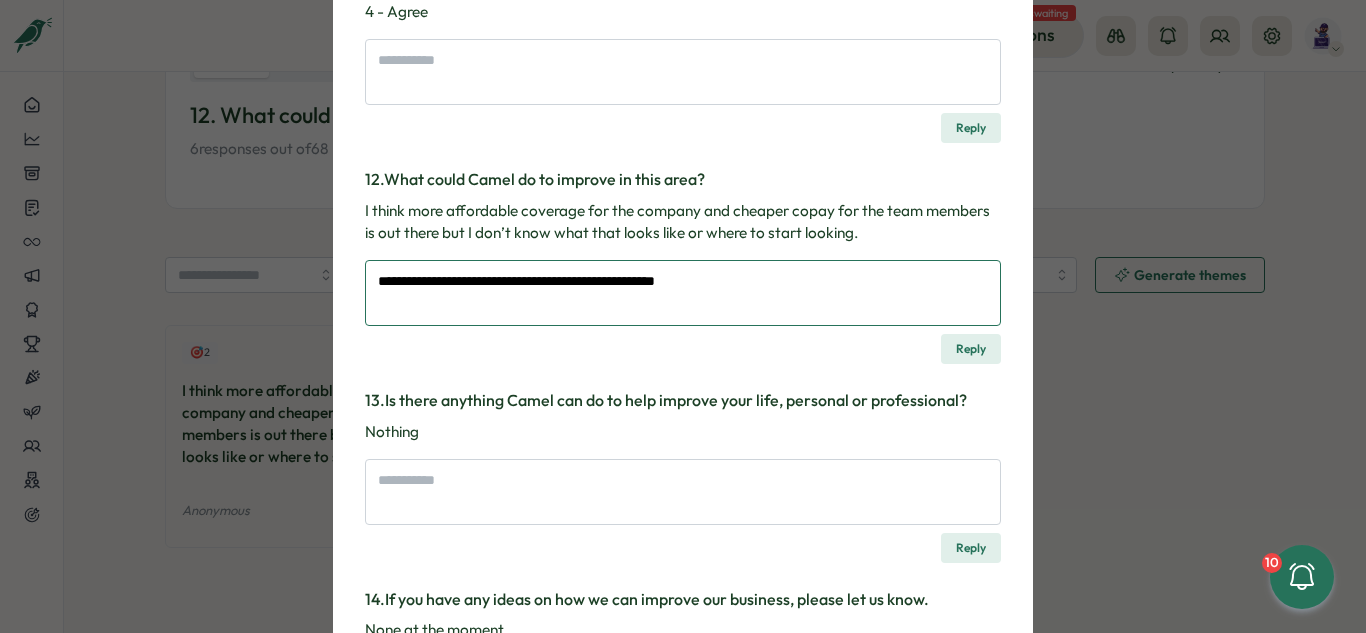 type on "*" 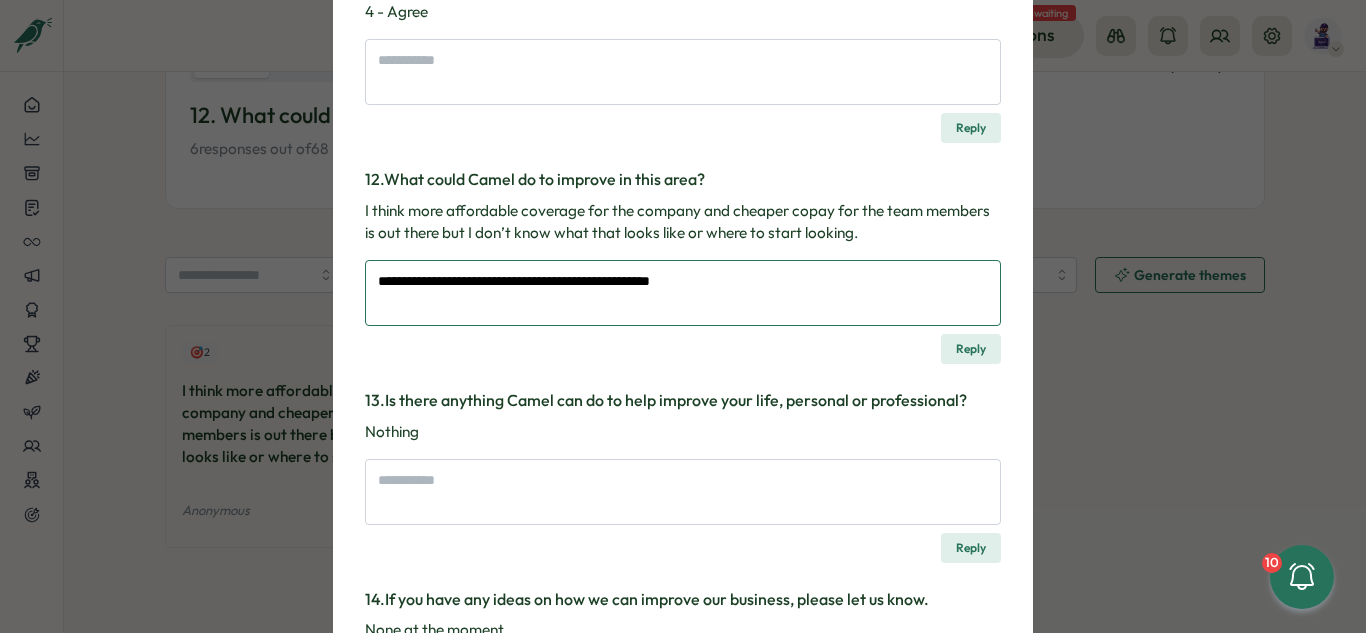 type on "*" 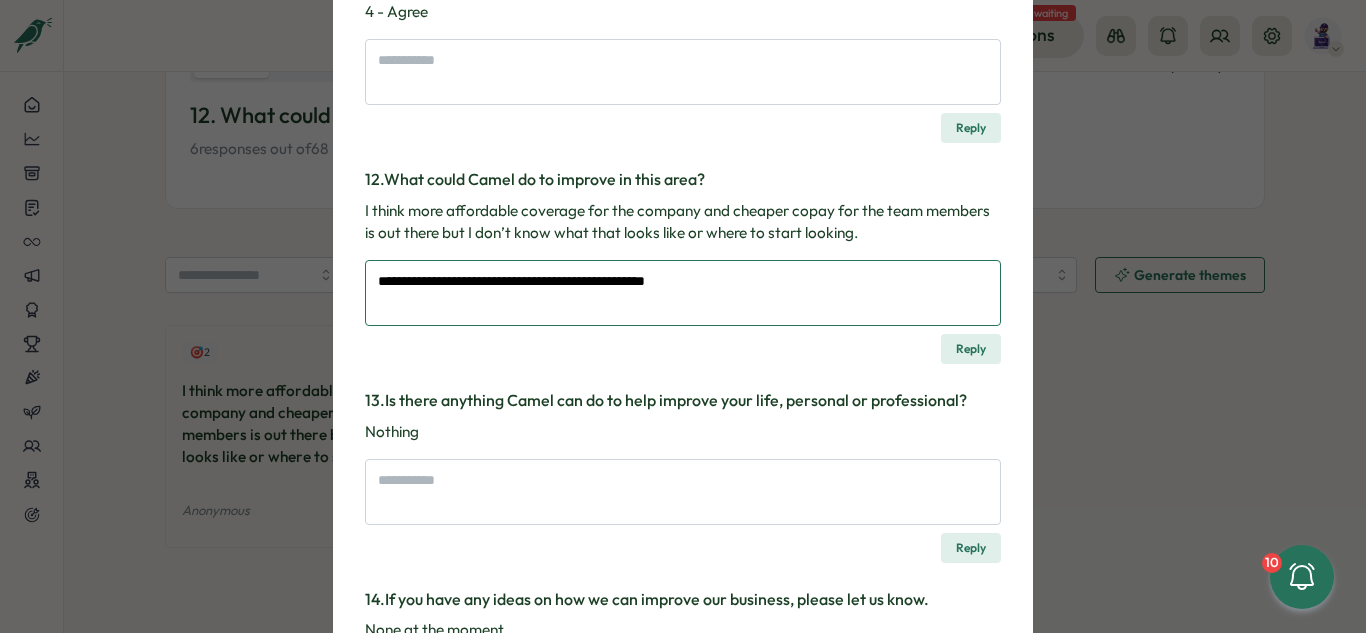 type on "*" 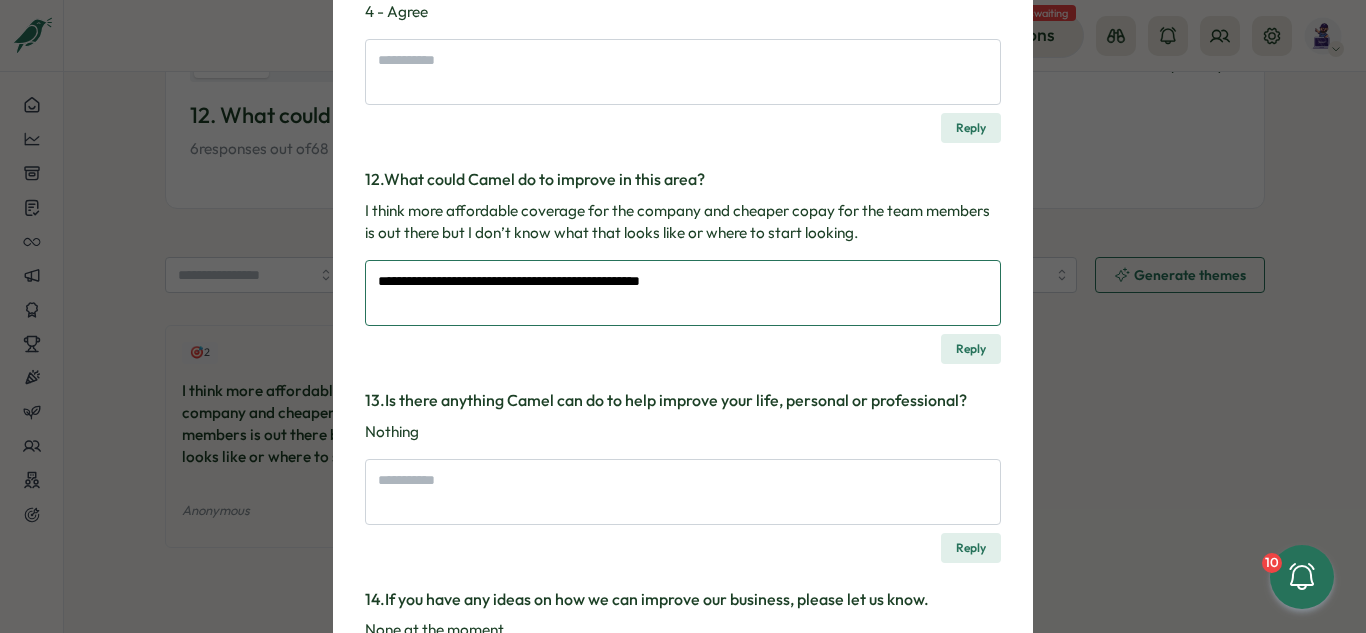 type on "*" 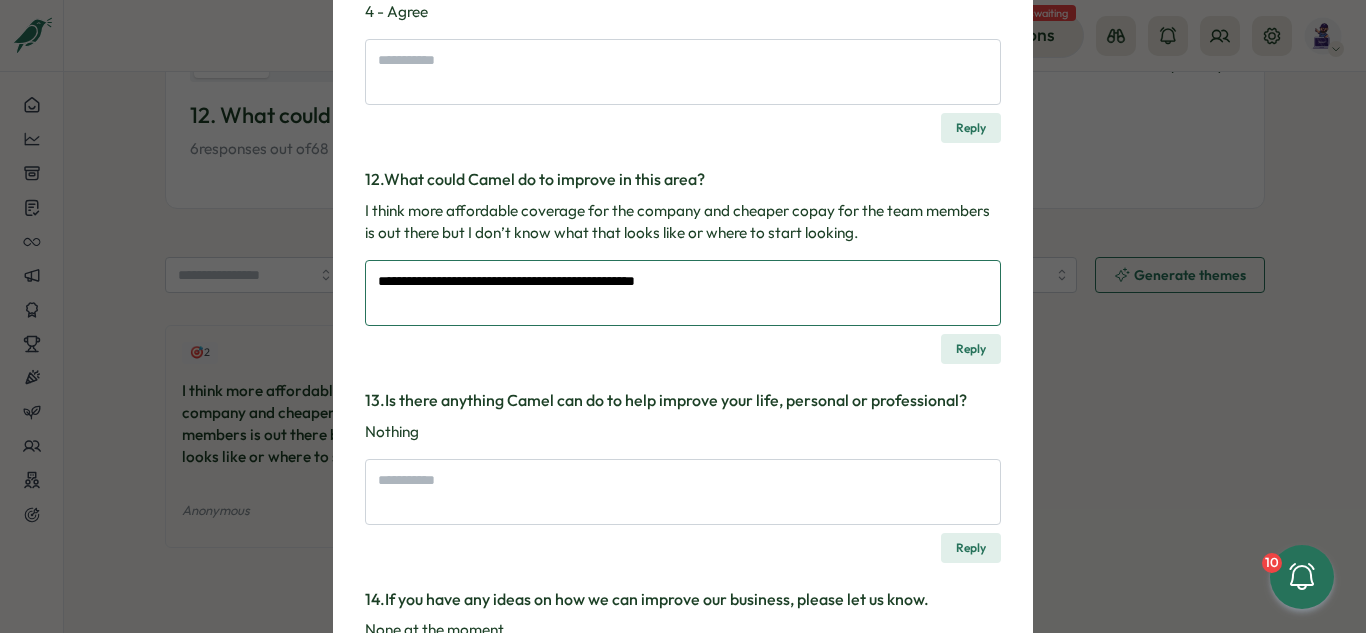 type on "*" 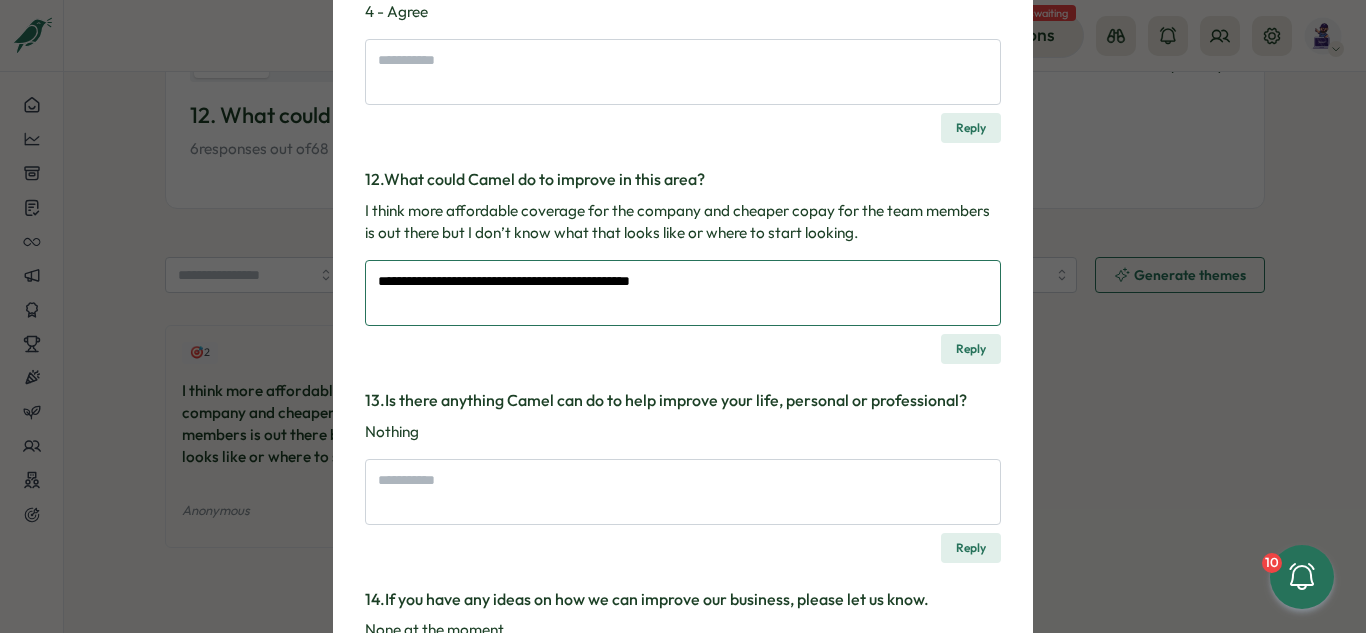 type on "*" 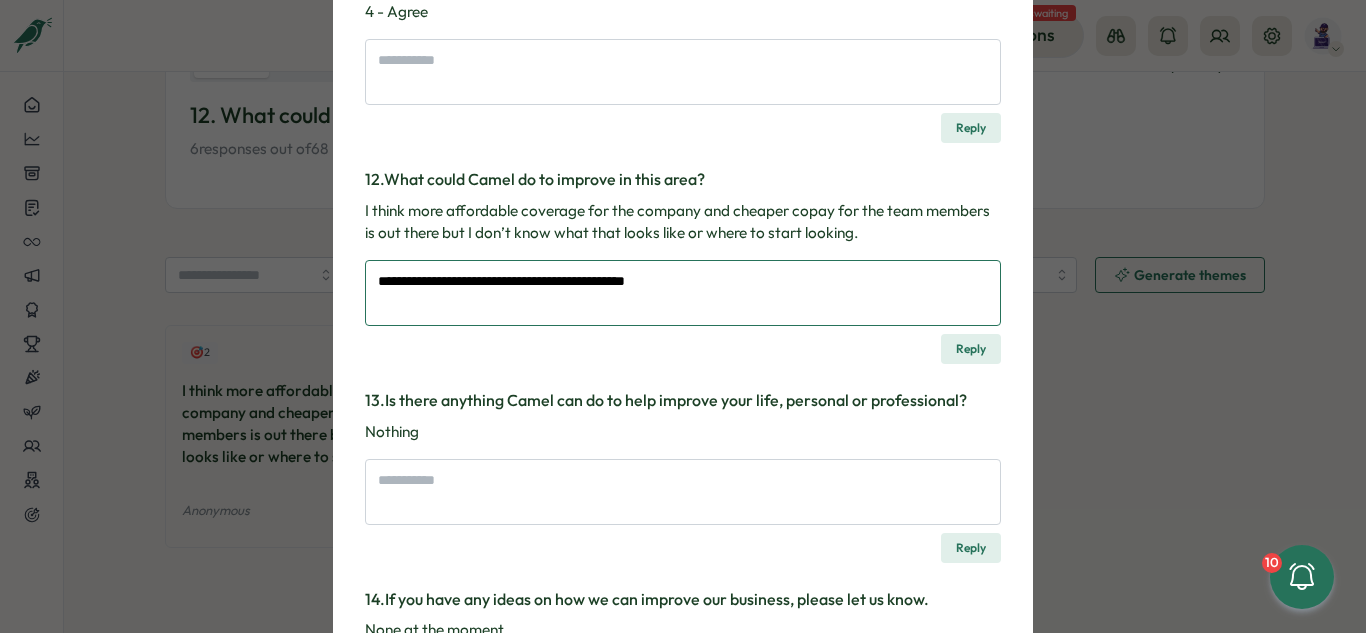 type on "*" 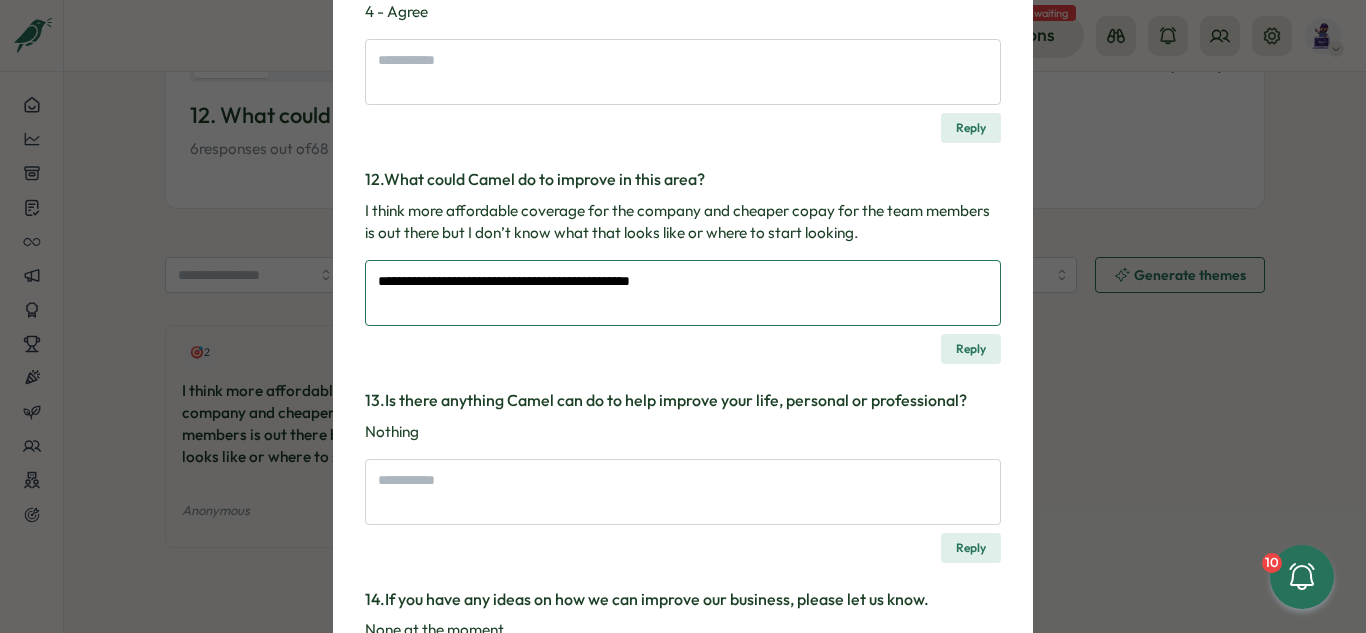 type on "*" 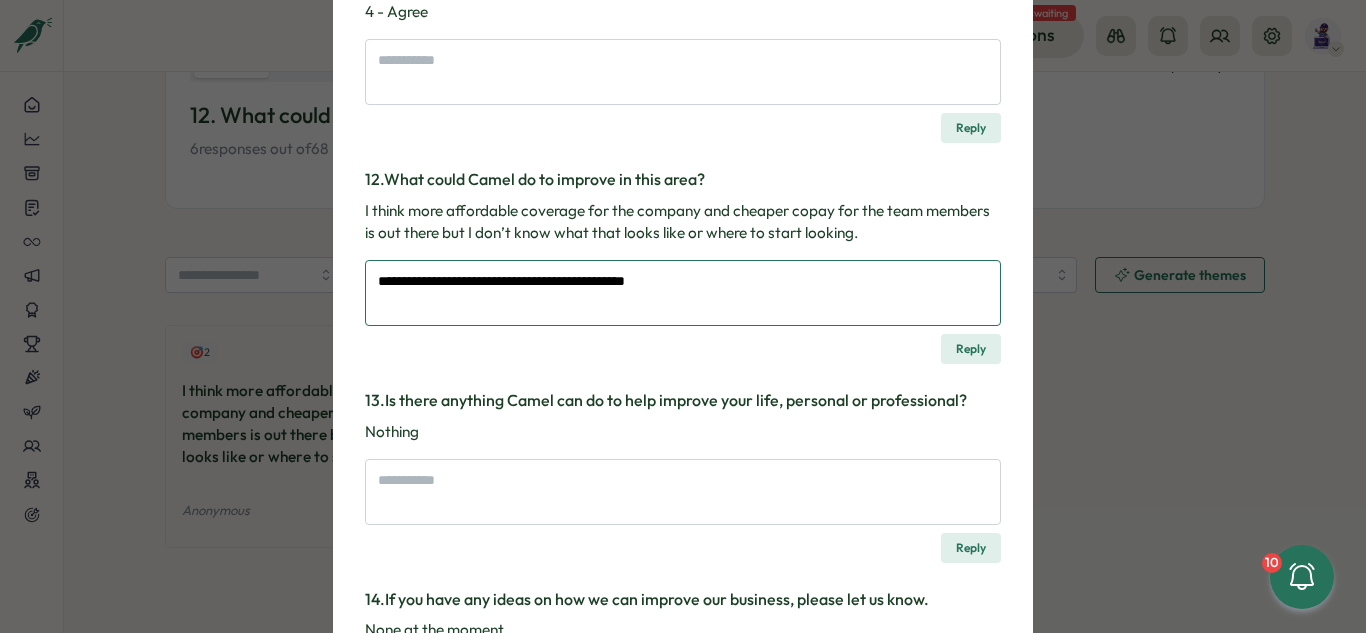 type on "*" 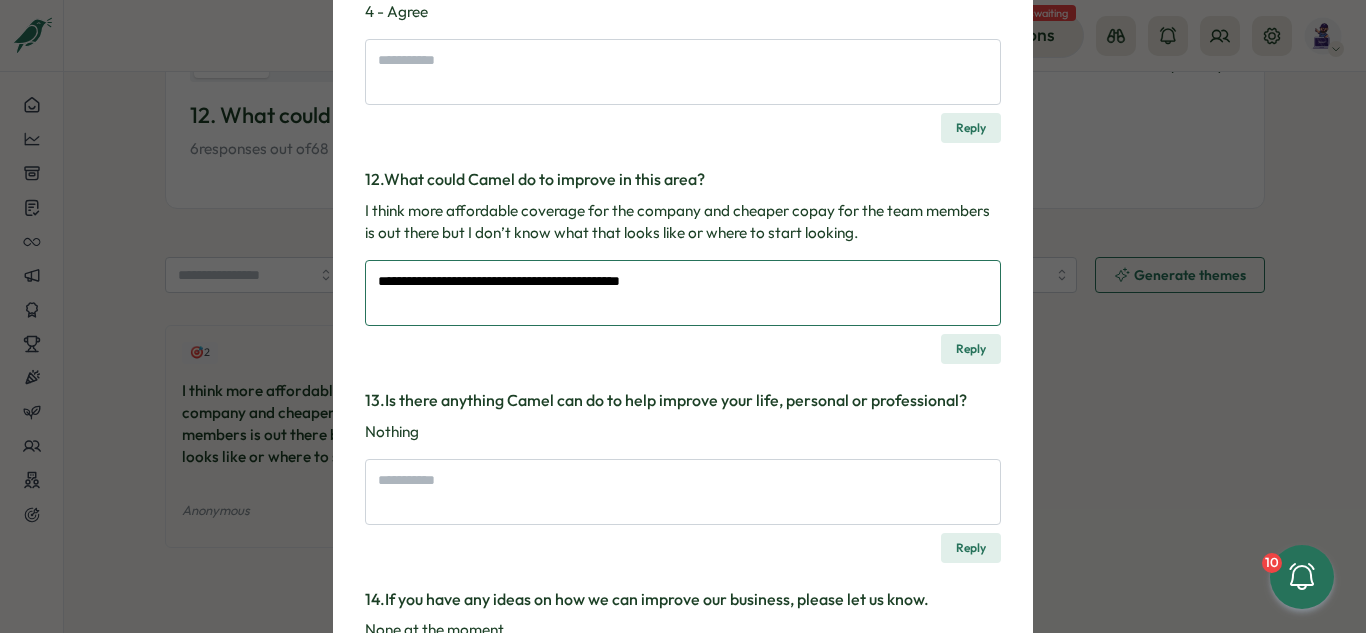 type on "*" 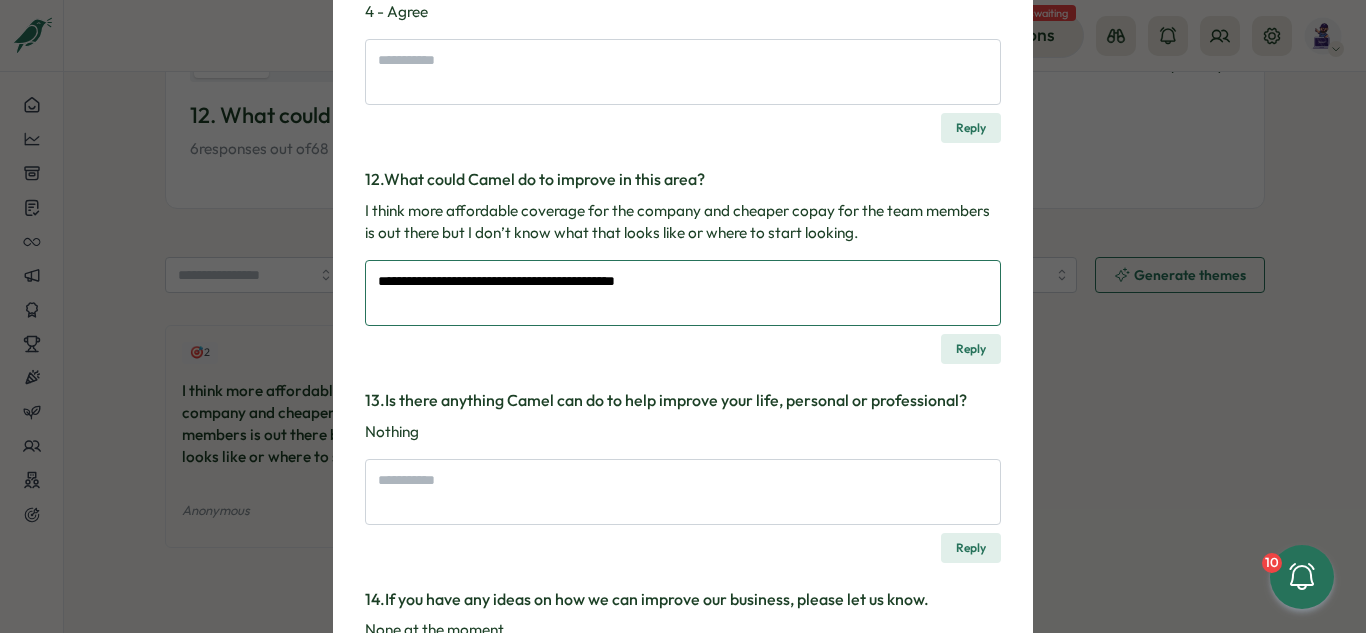 type on "*" 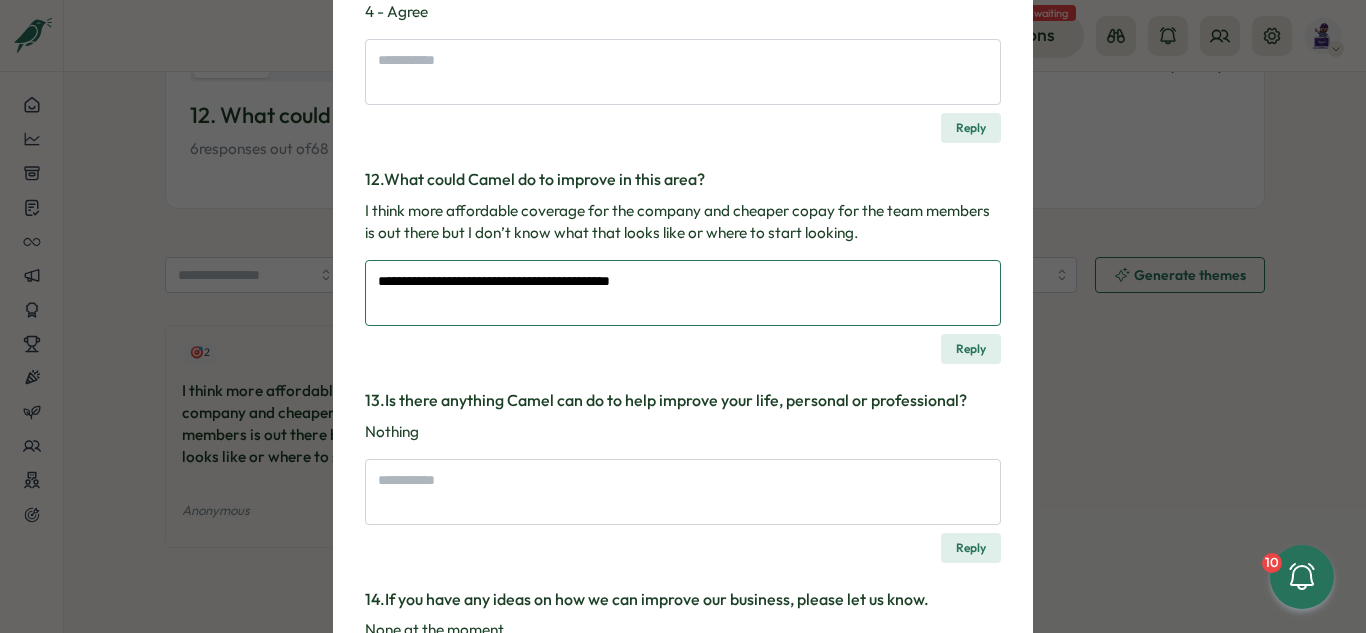type on "*" 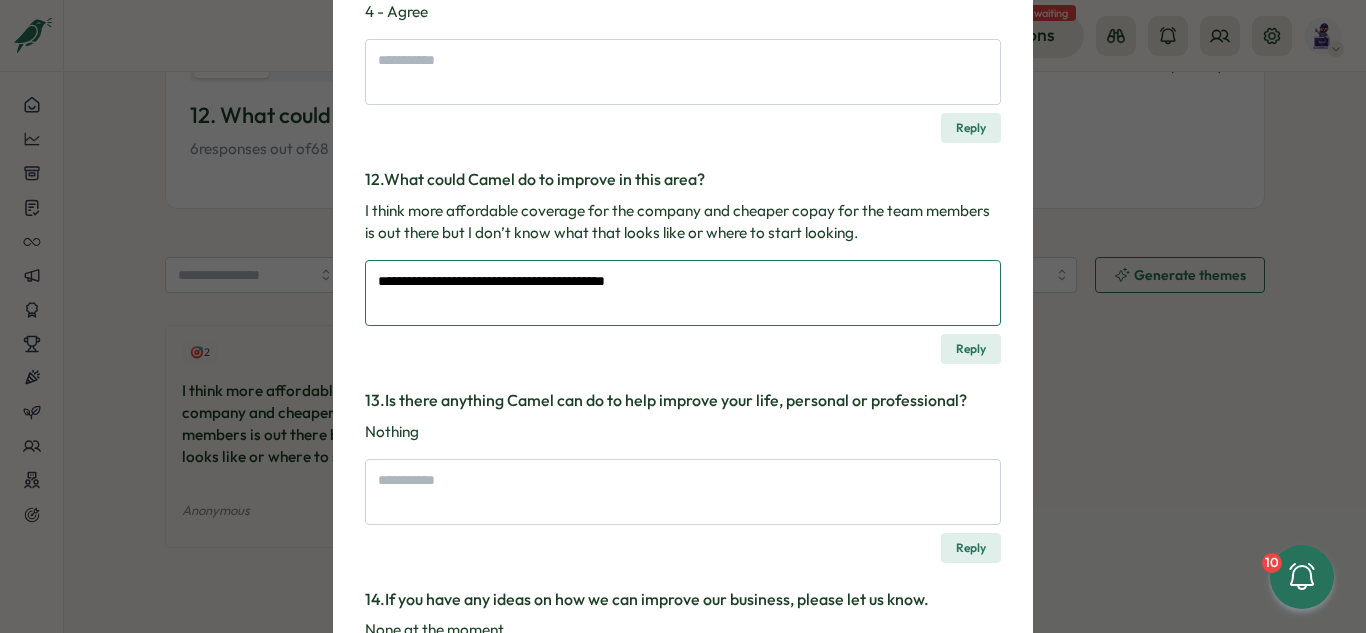 type on "*" 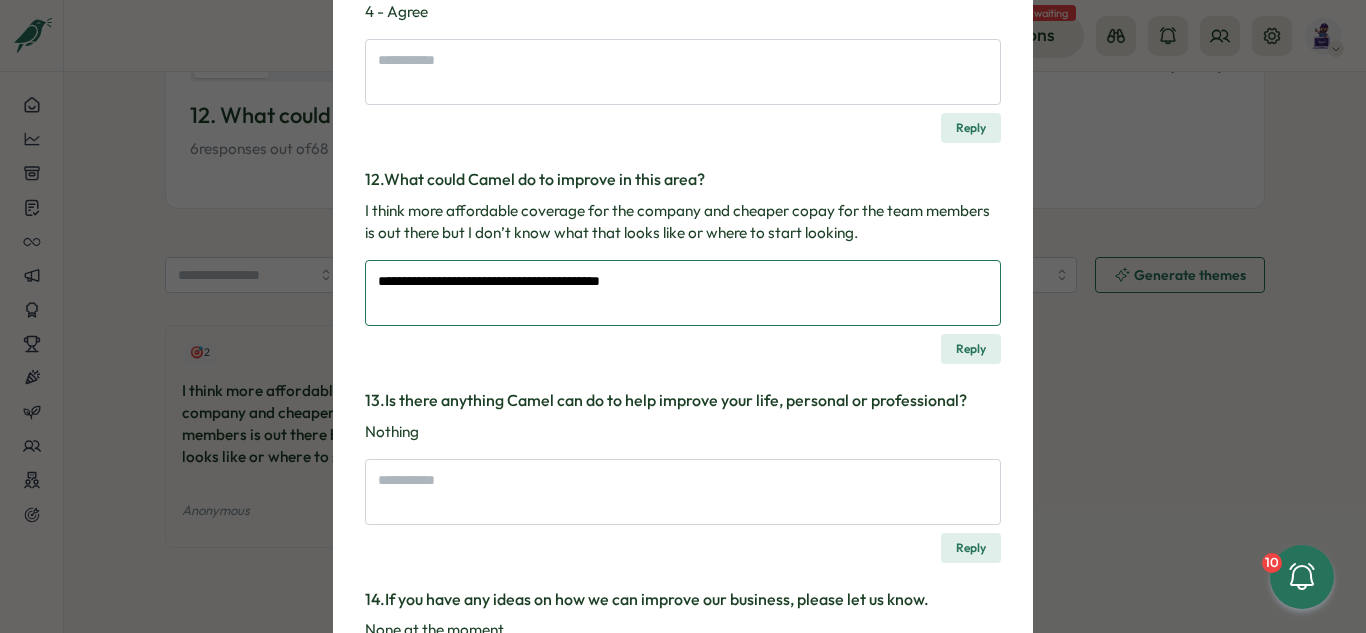 type on "*" 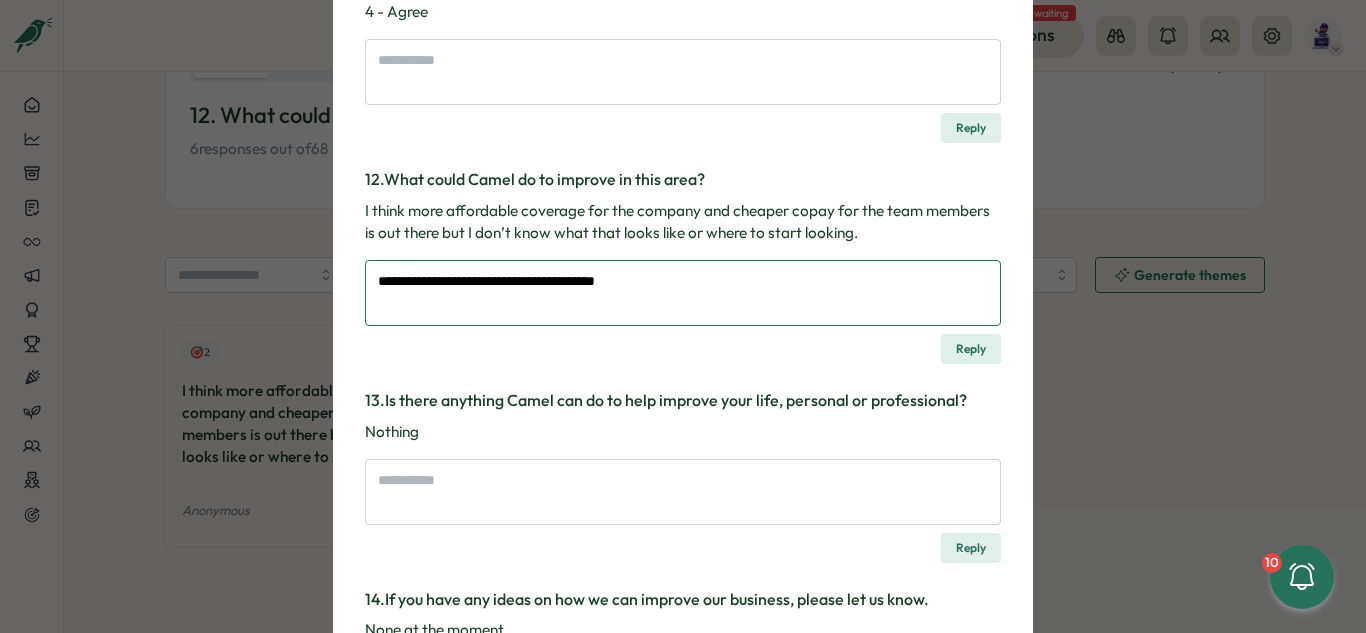 type on "*" 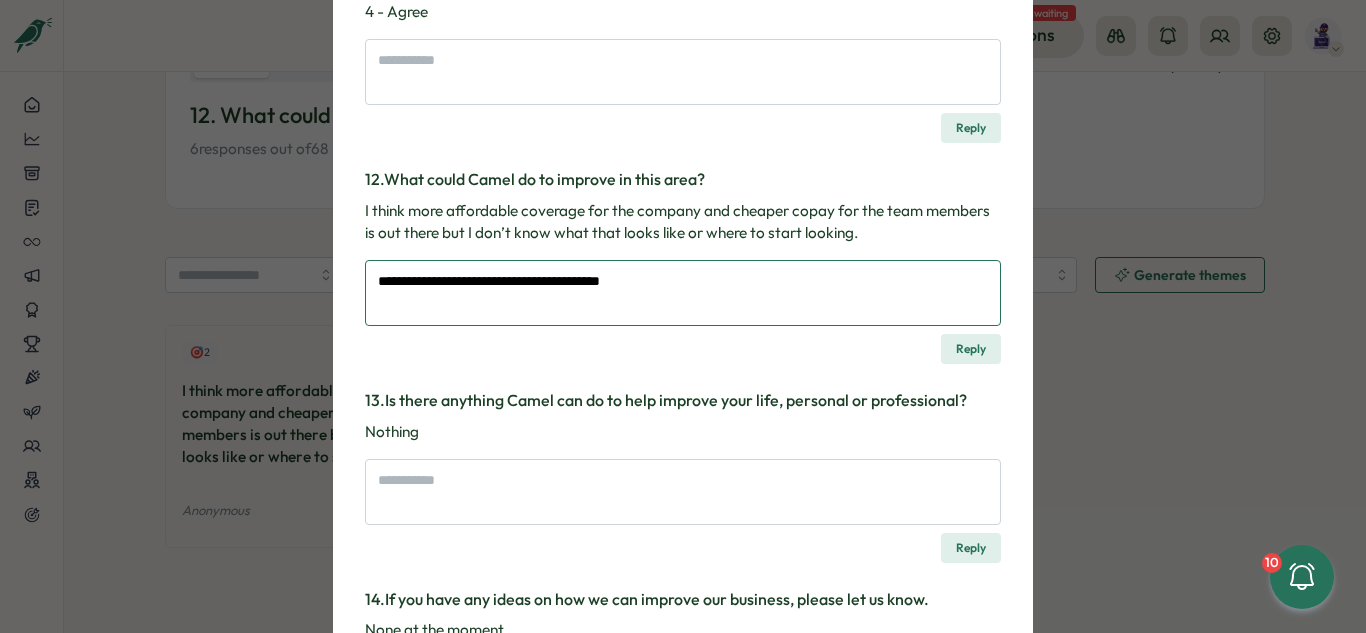 type on "*" 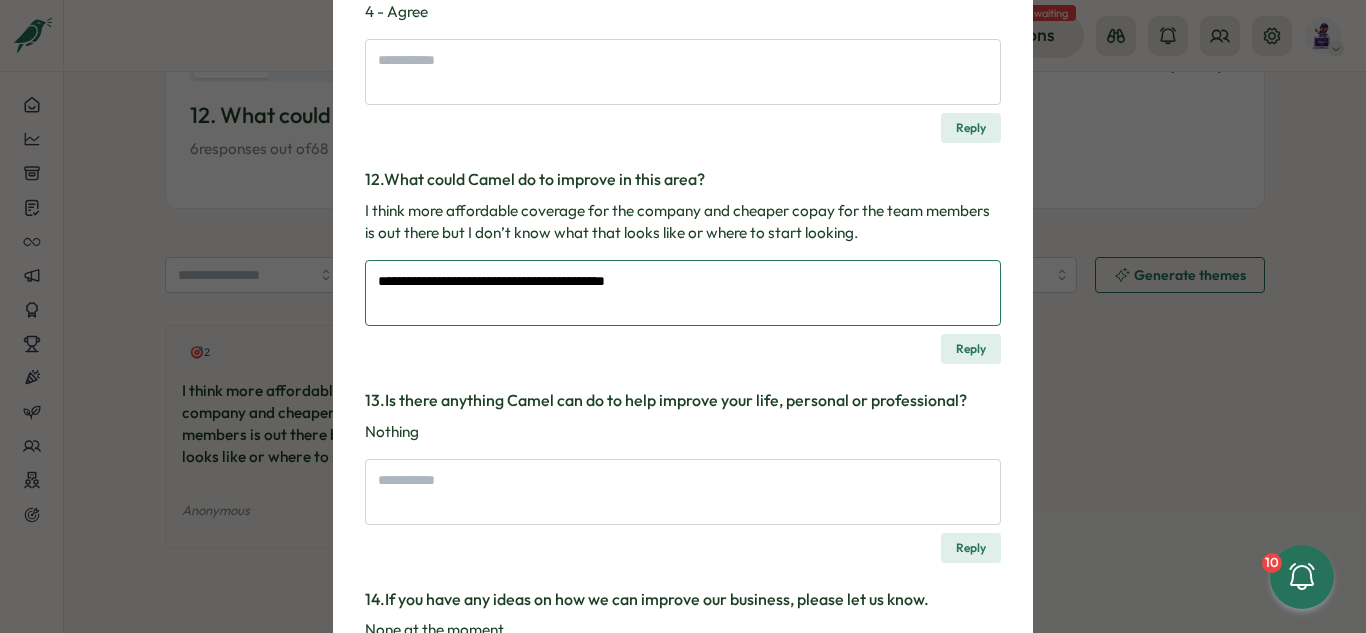 type on "*" 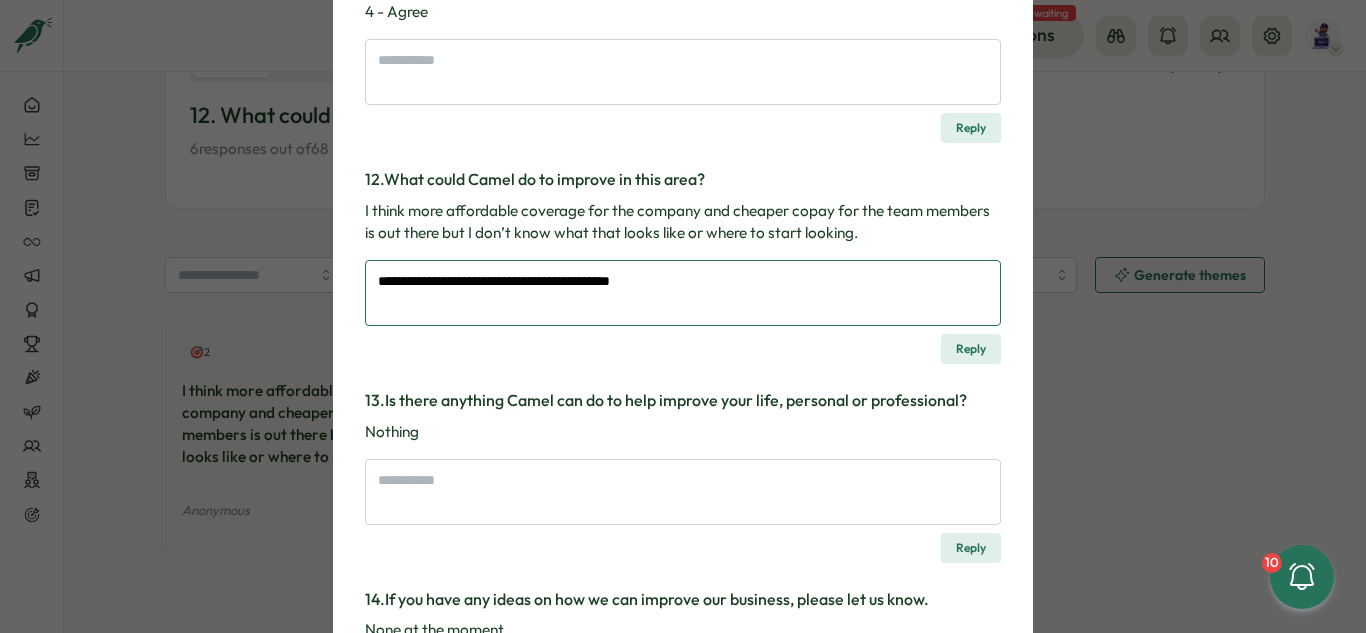 type on "*" 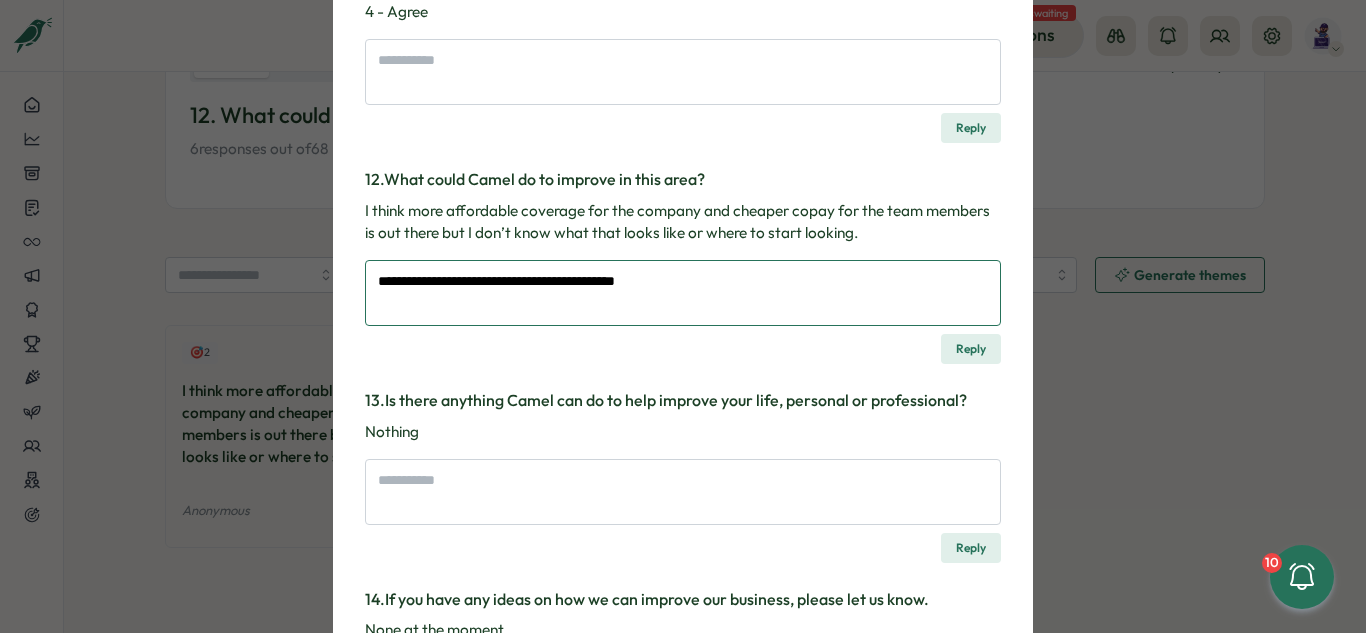 type on "*" 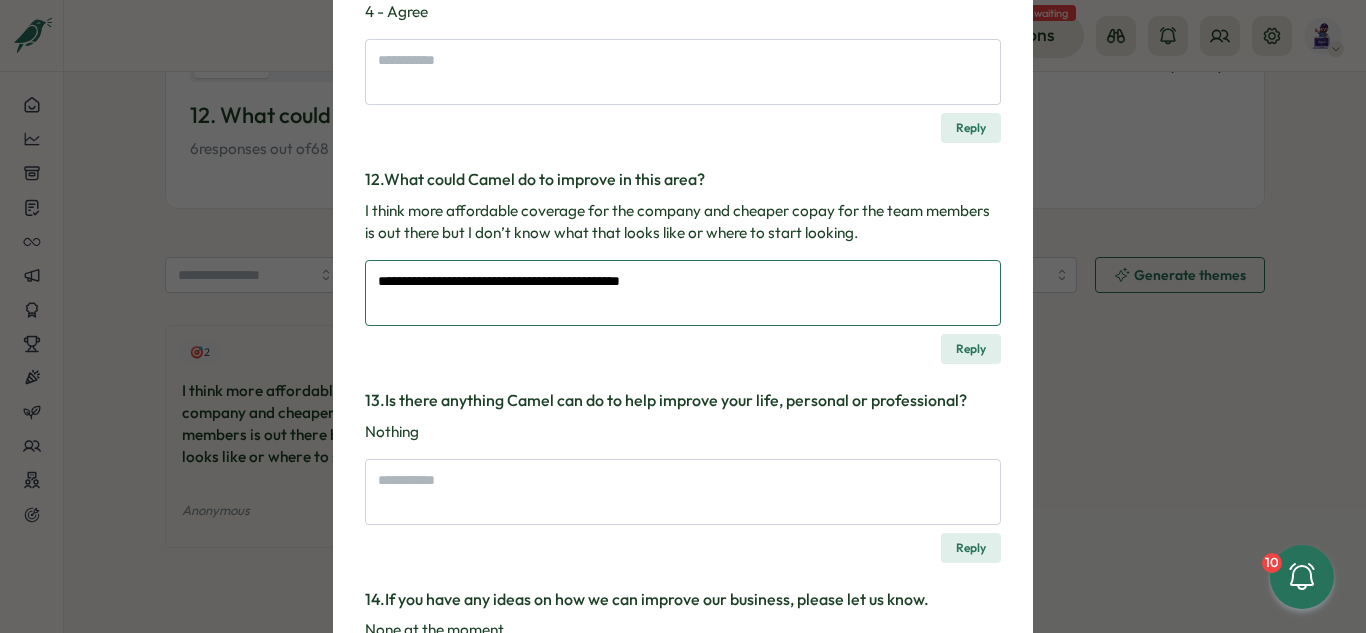 type on "*" 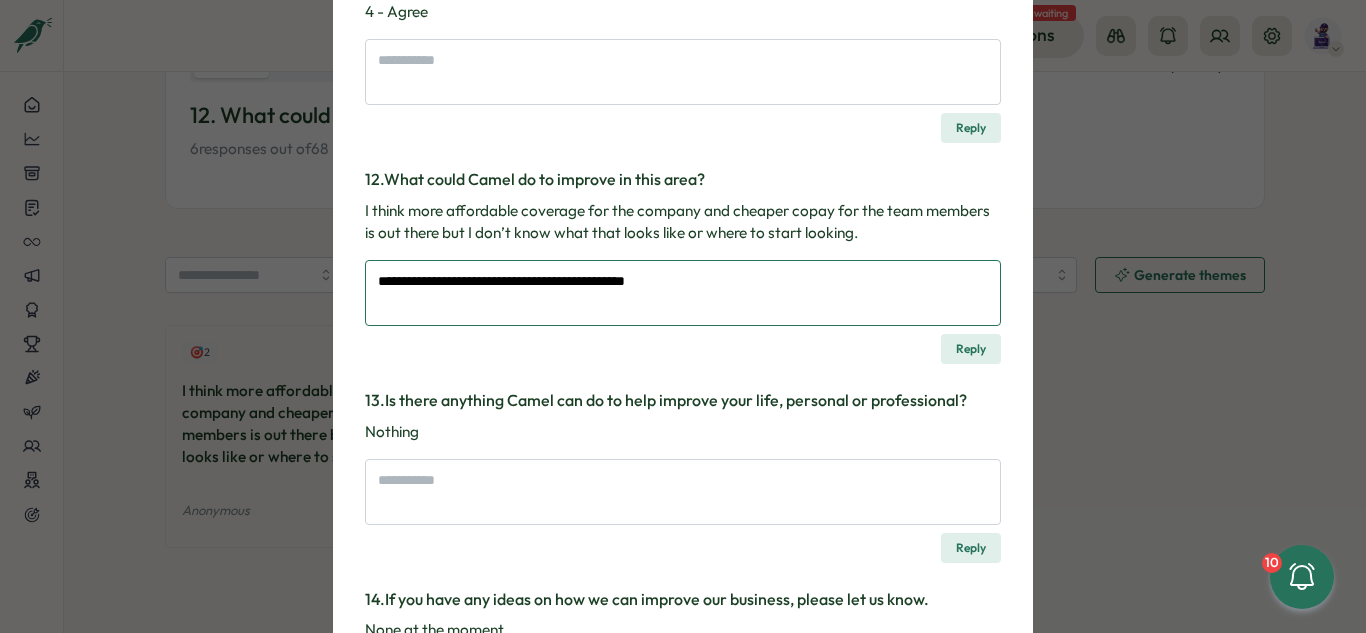 type on "*" 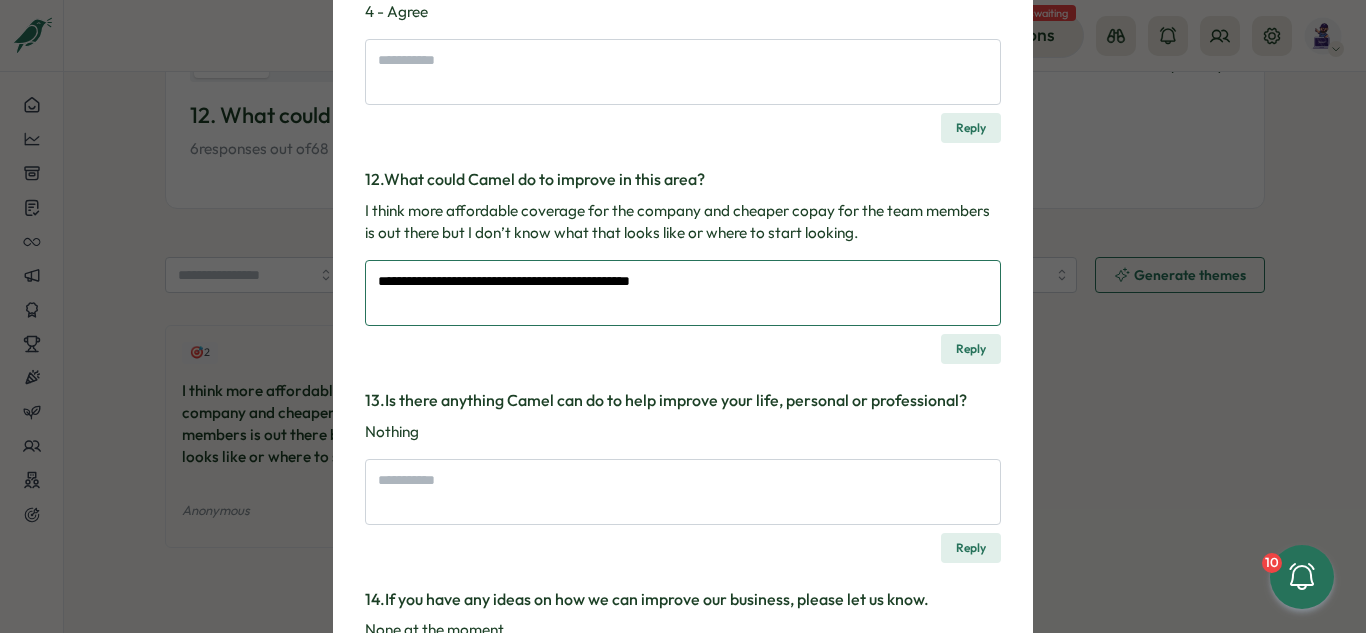 type on "*" 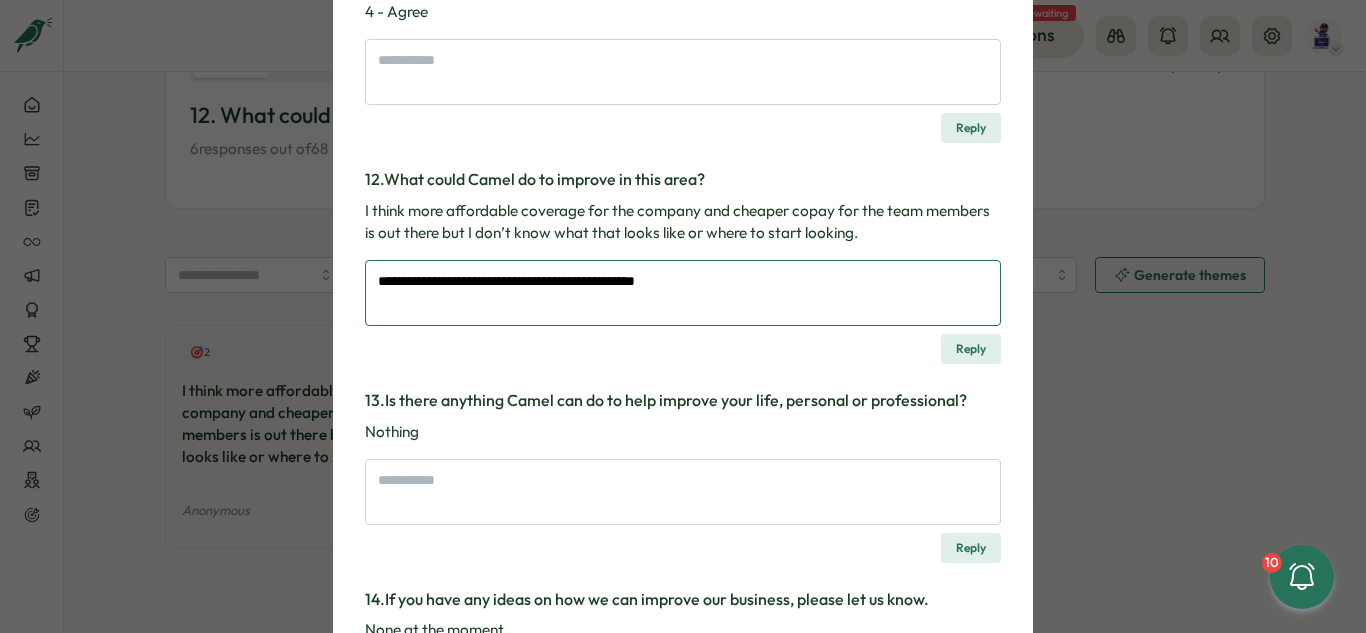 type on "*" 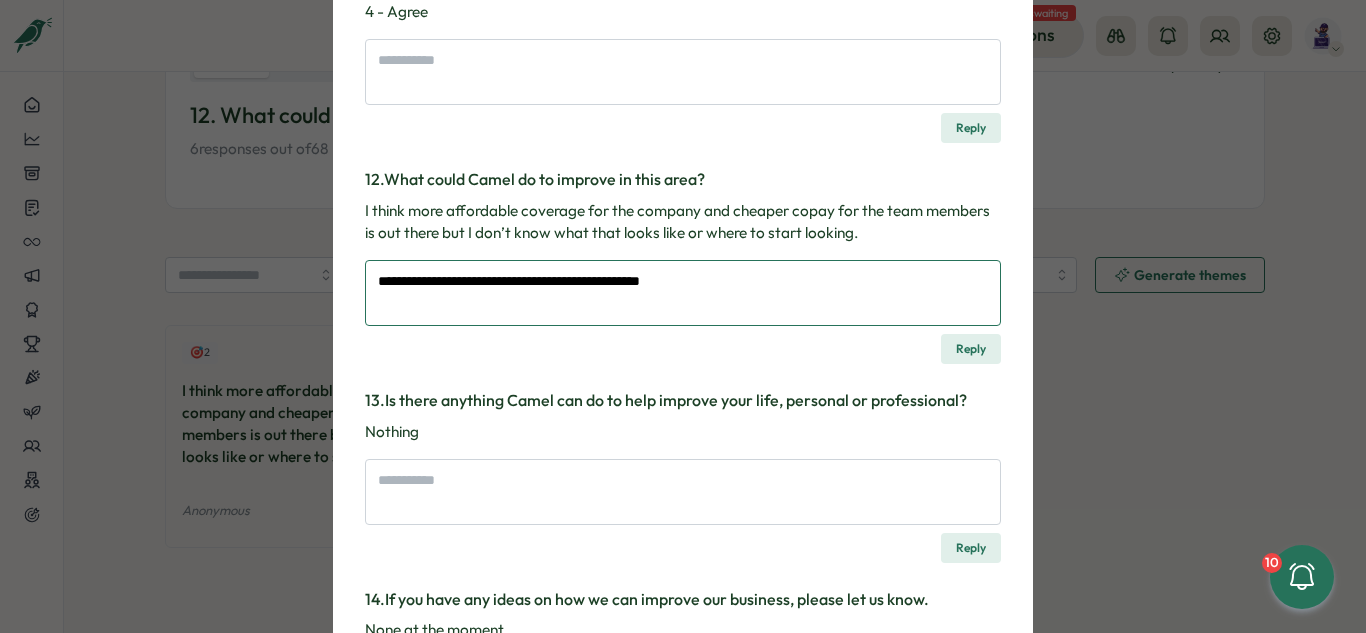type on "*" 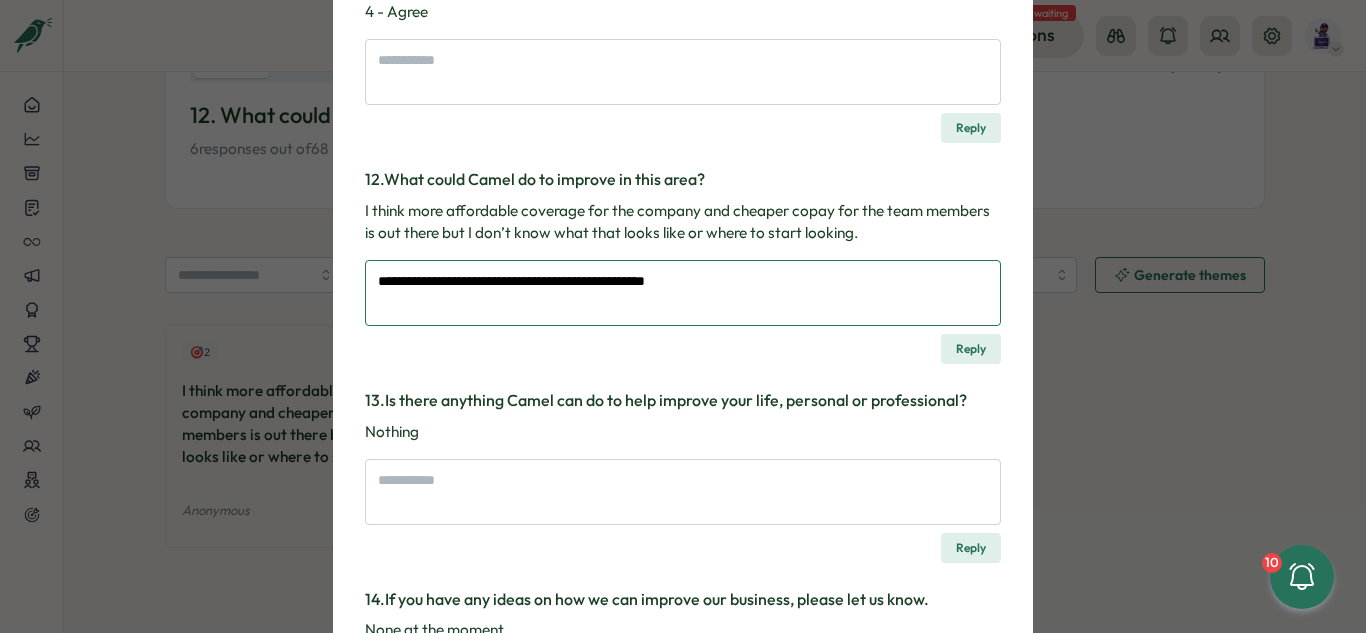 type on "*" 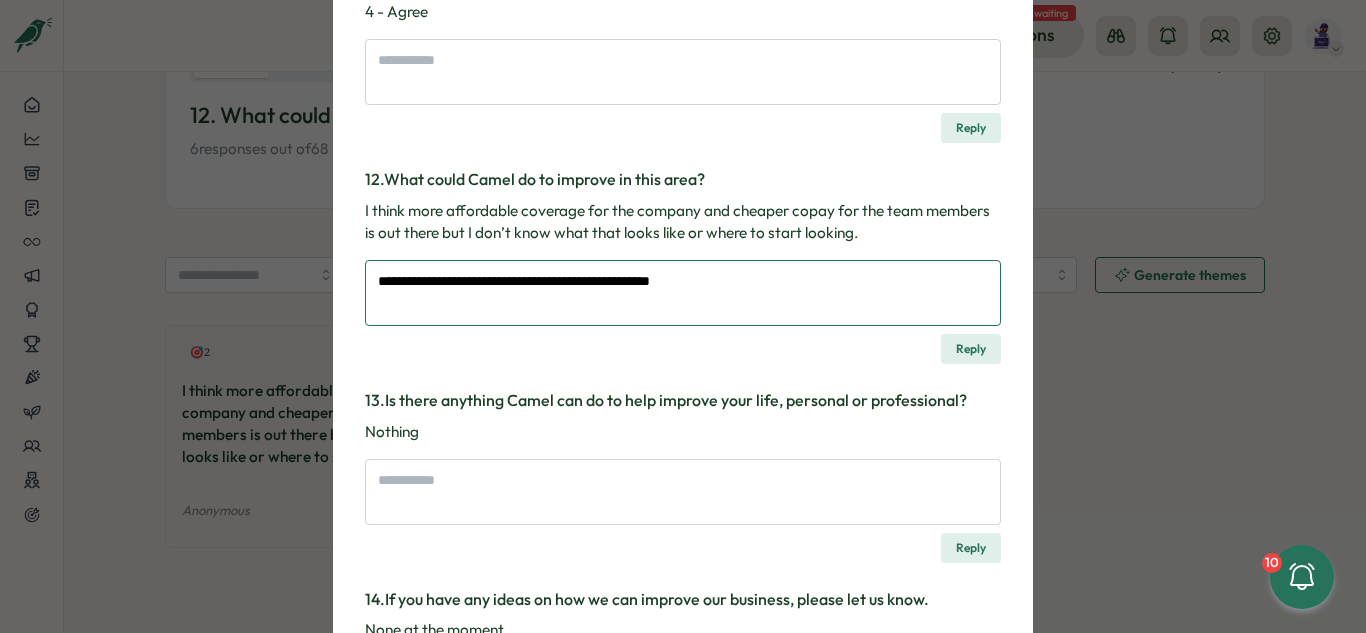 type on "*" 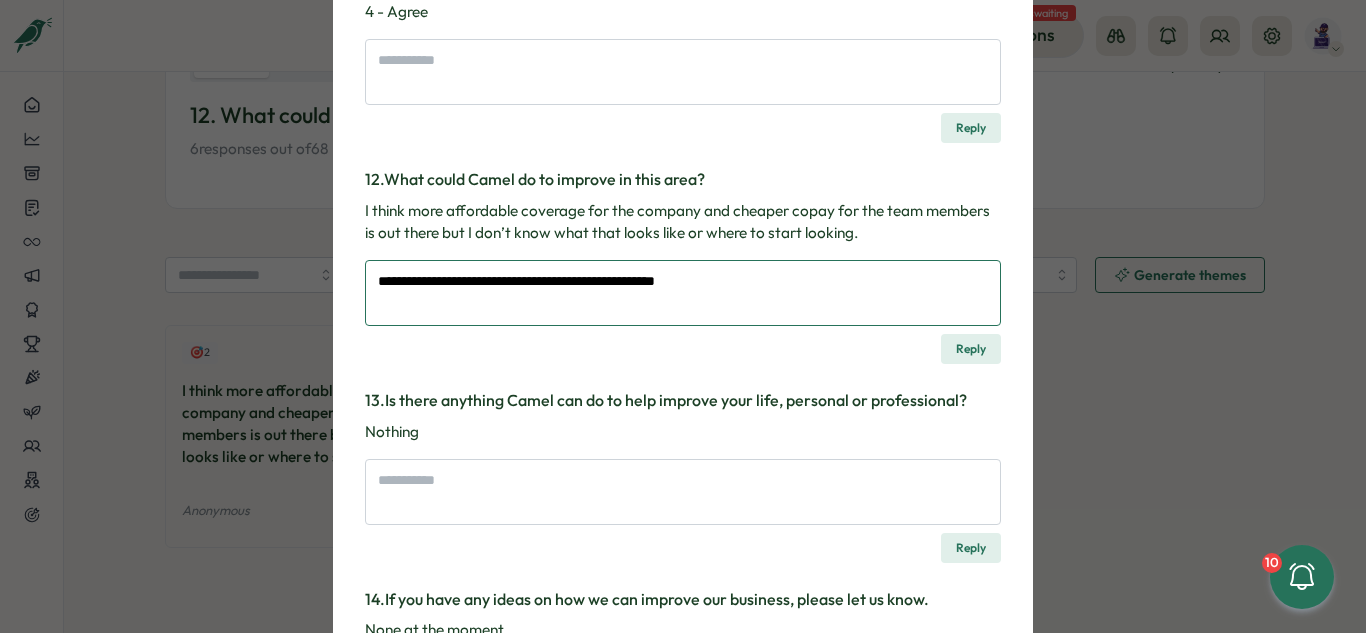 type on "*" 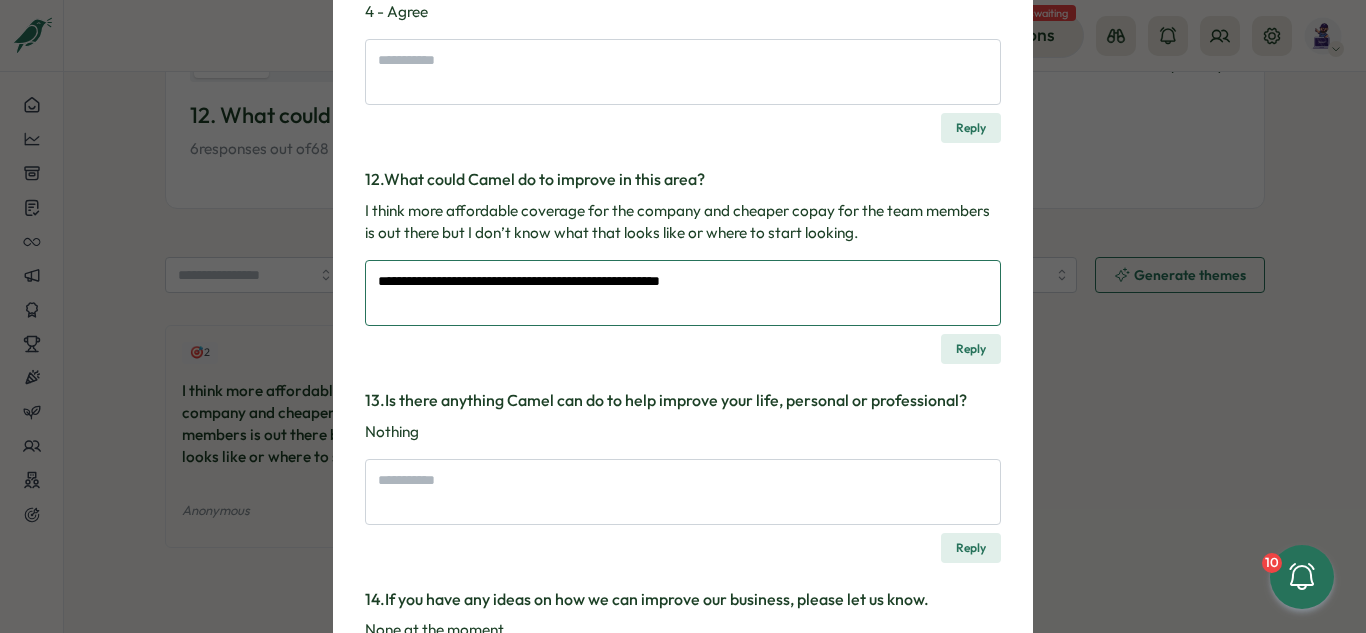 type on "*" 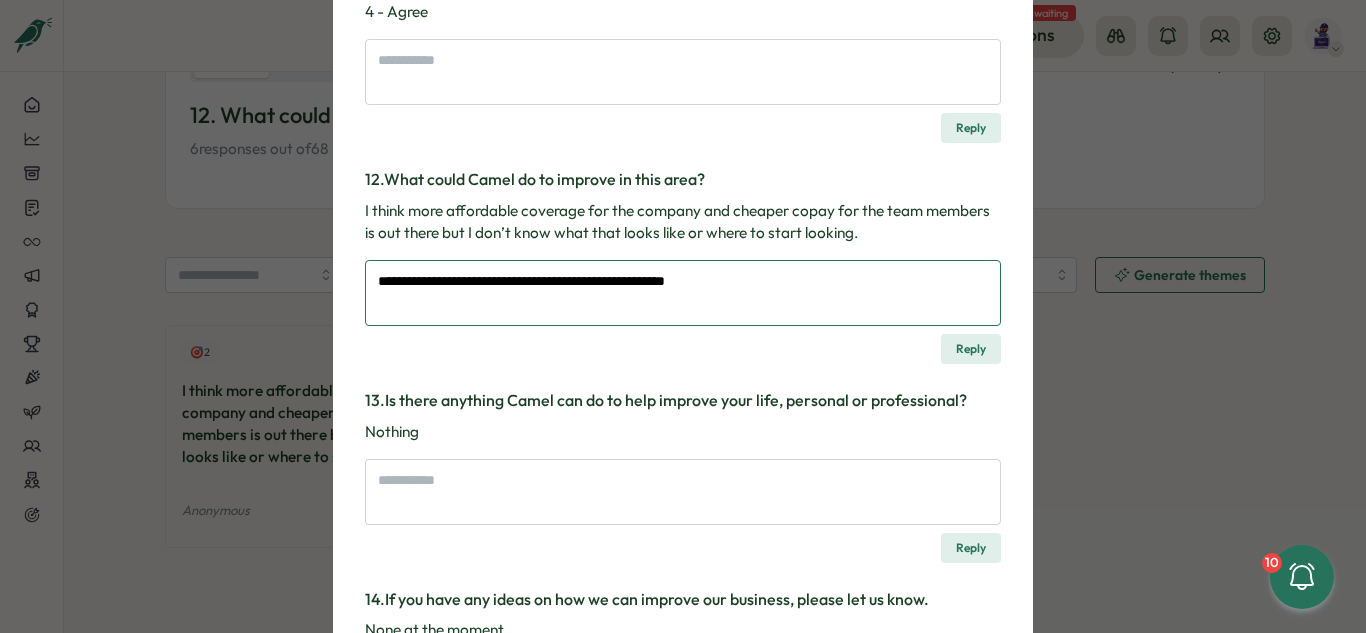type on "*" 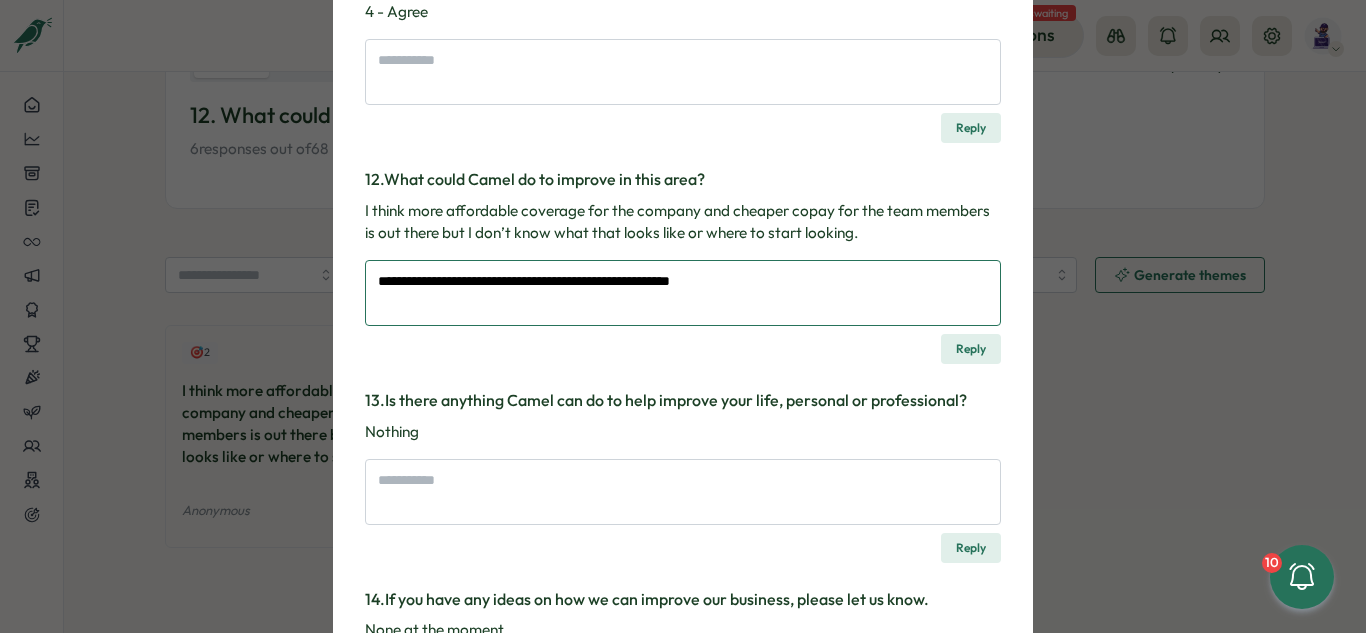 type on "*" 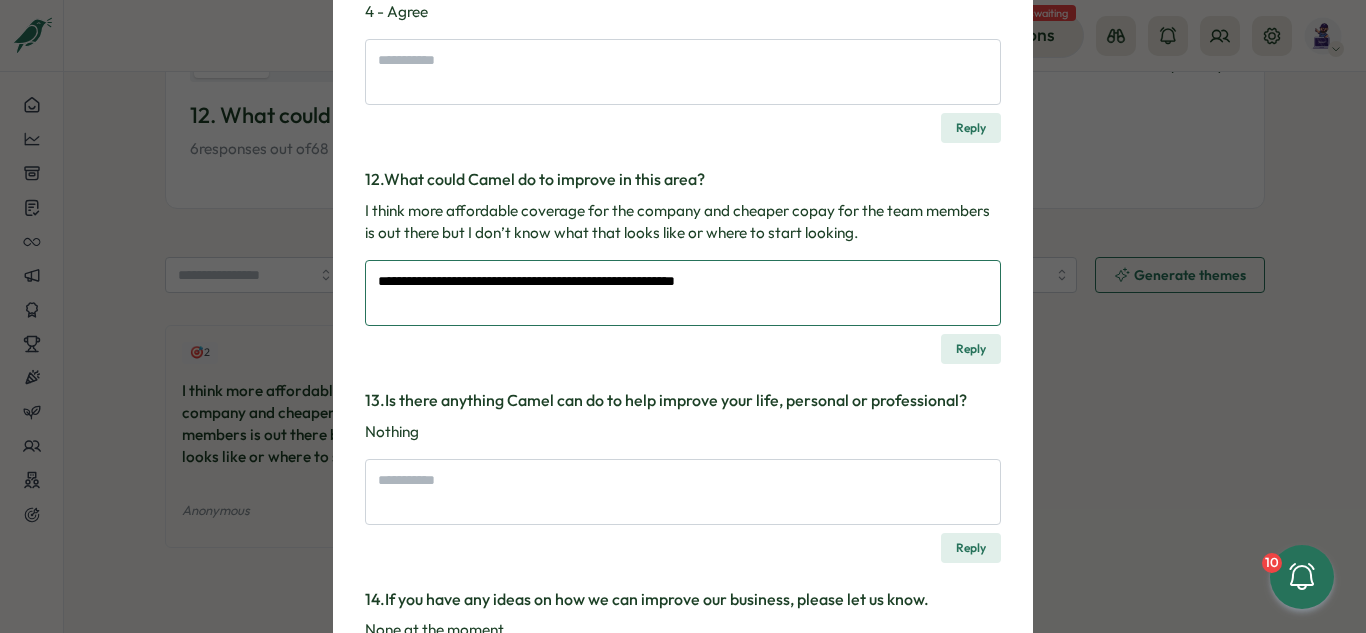 type on "*" 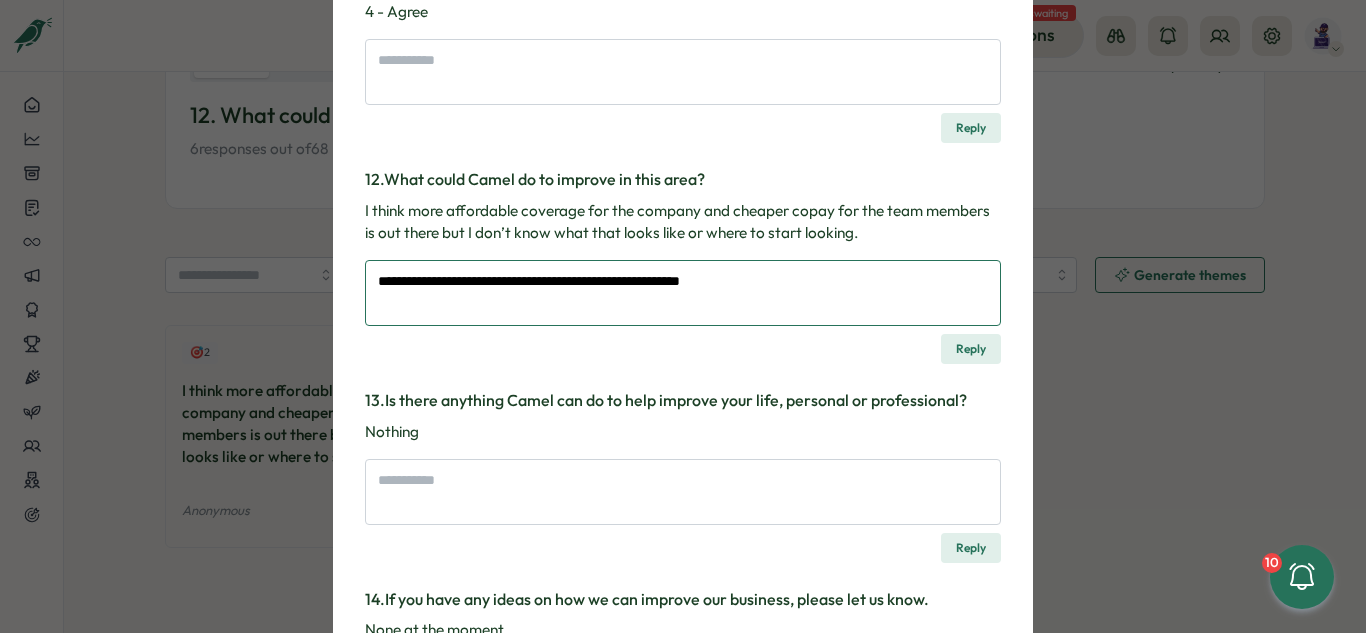 type on "*" 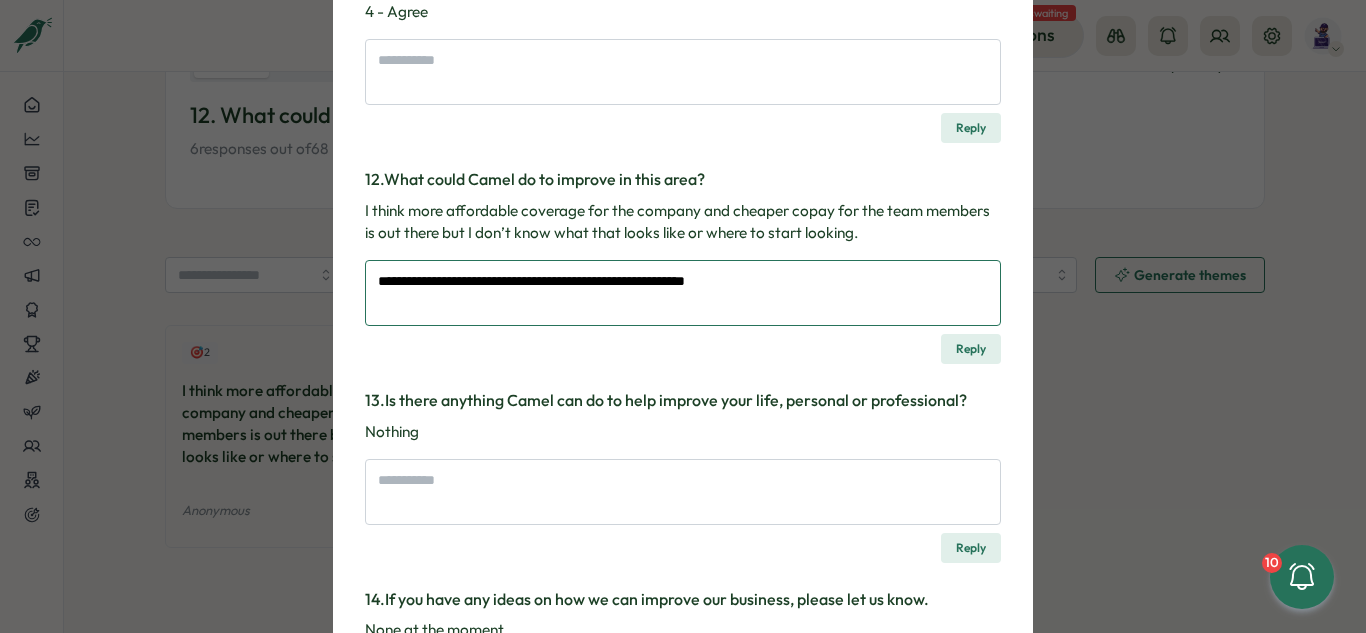 type on "*" 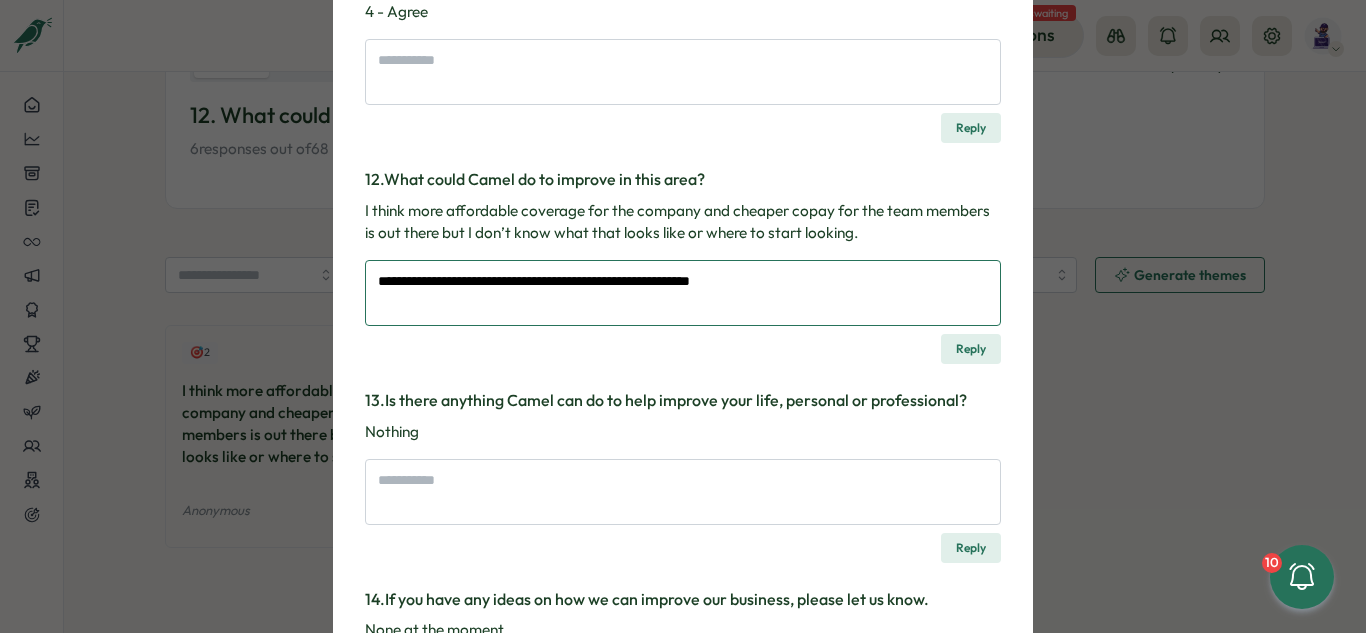 type on "*" 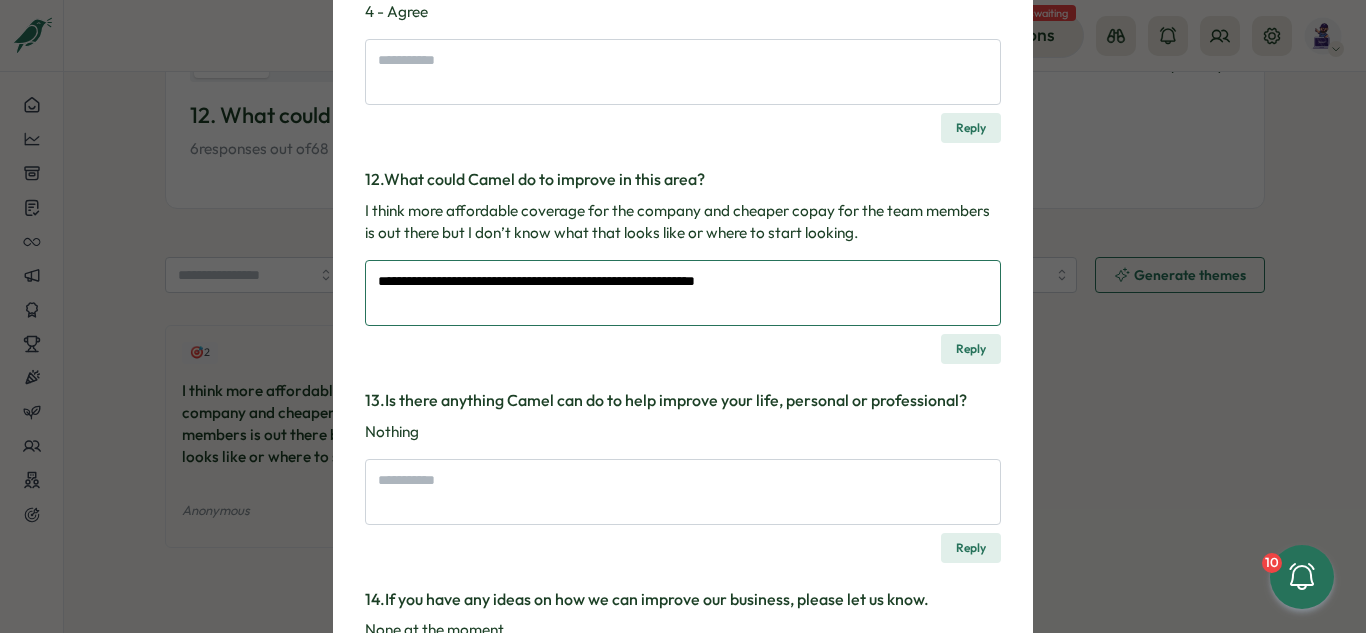 type on "*" 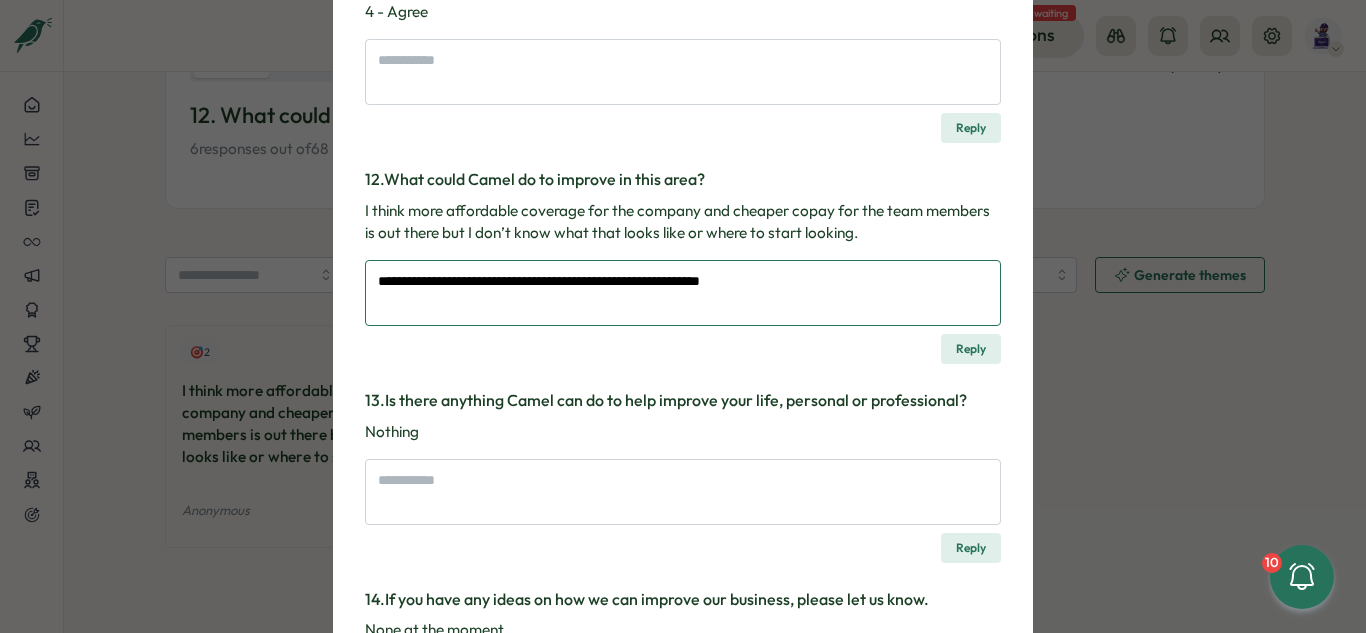 type on "*" 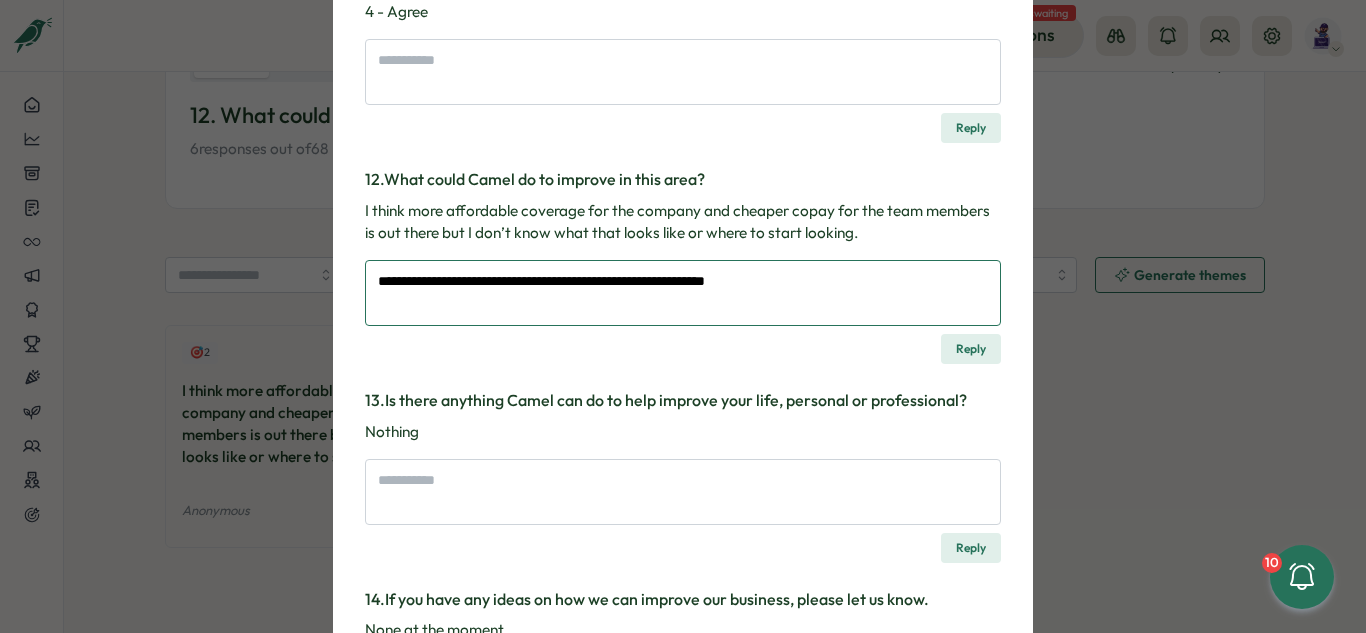 type on "*" 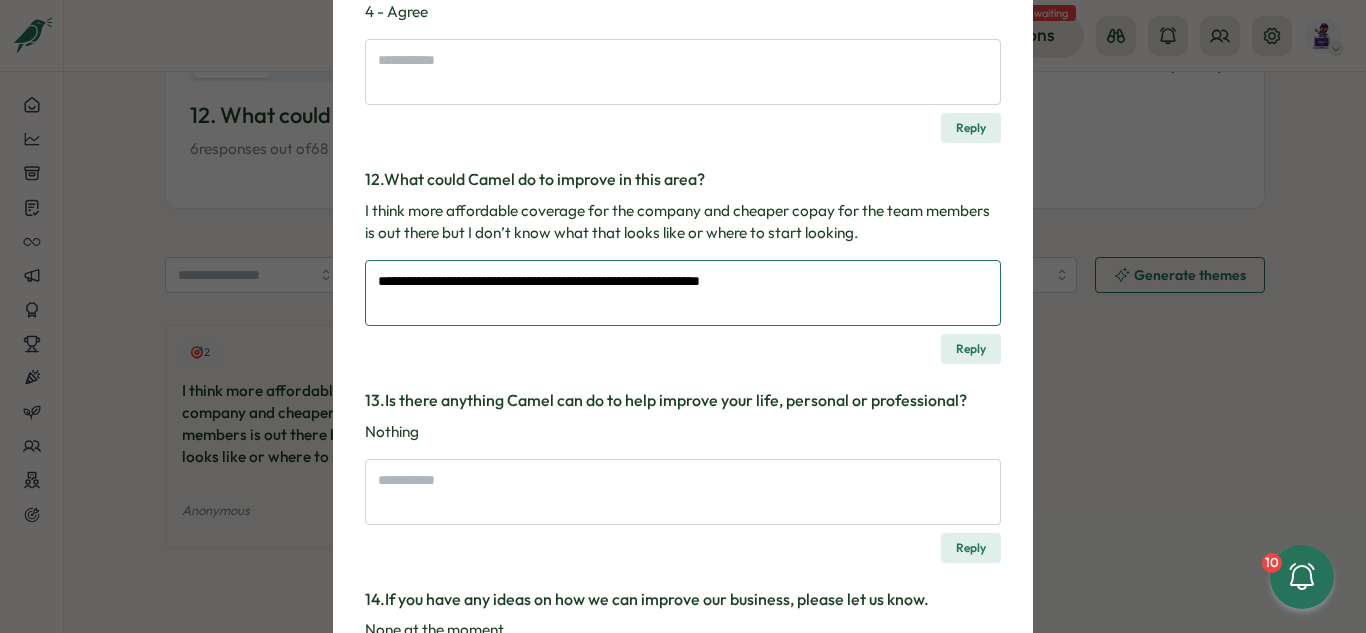 type on "*" 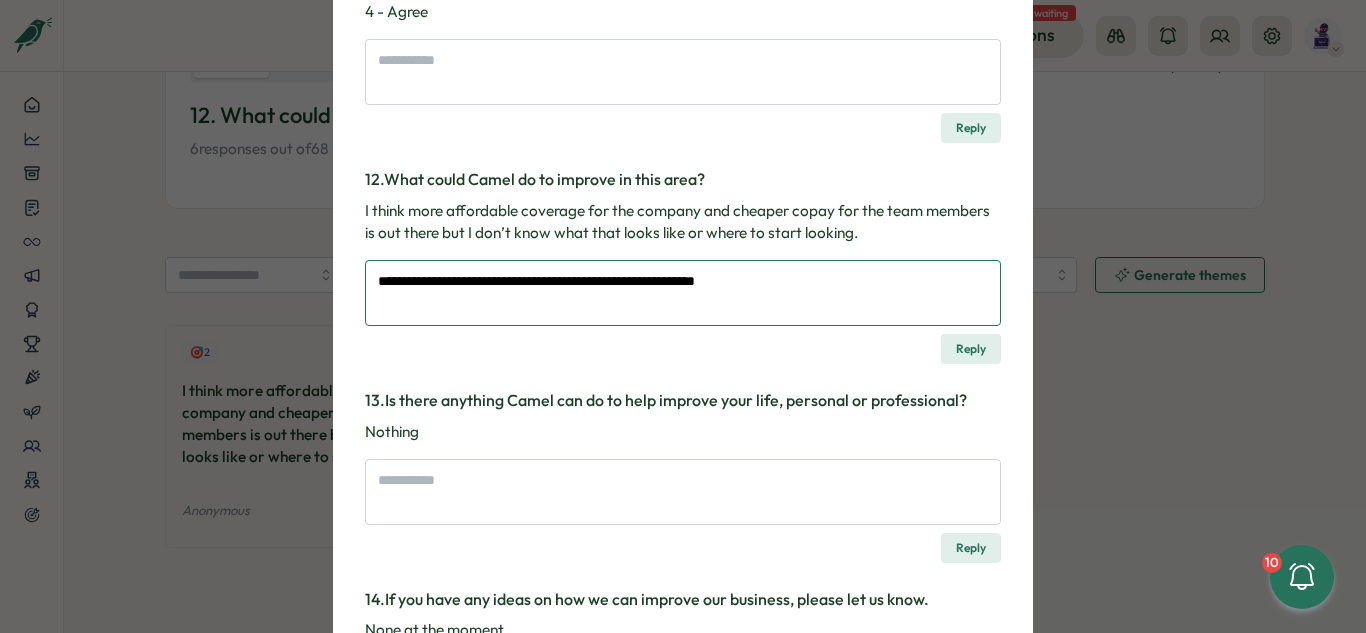 type 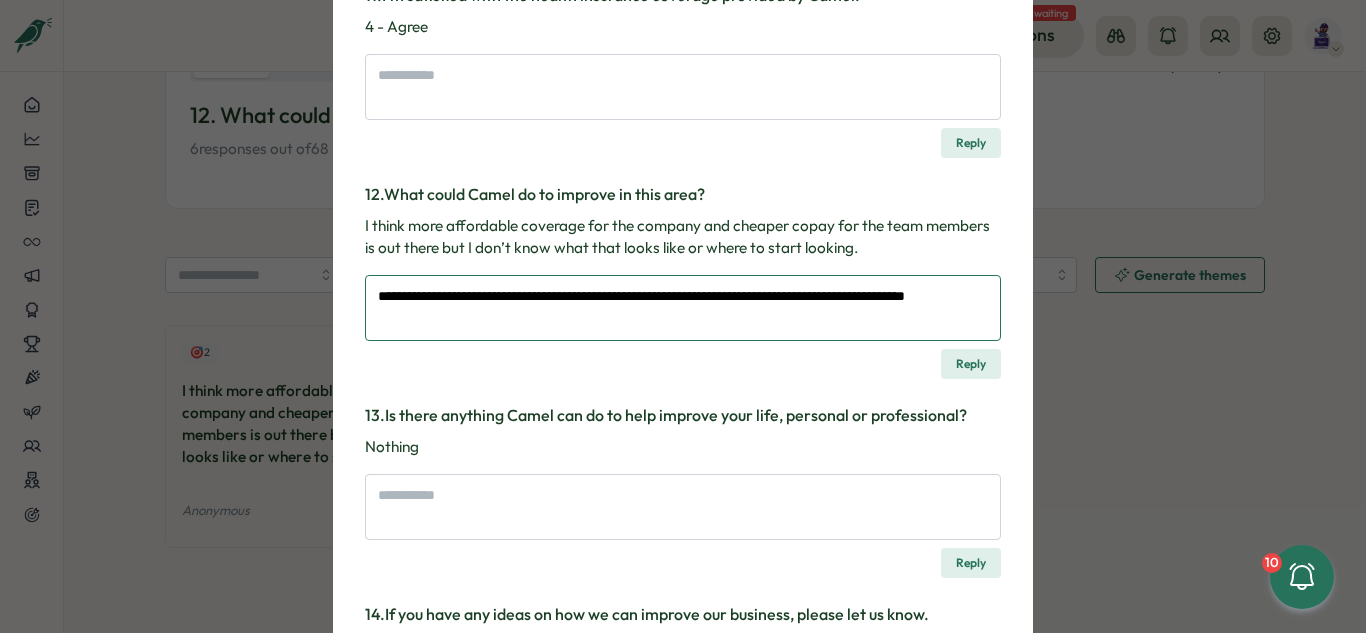 scroll, scrollTop: 2428, scrollLeft: 0, axis: vertical 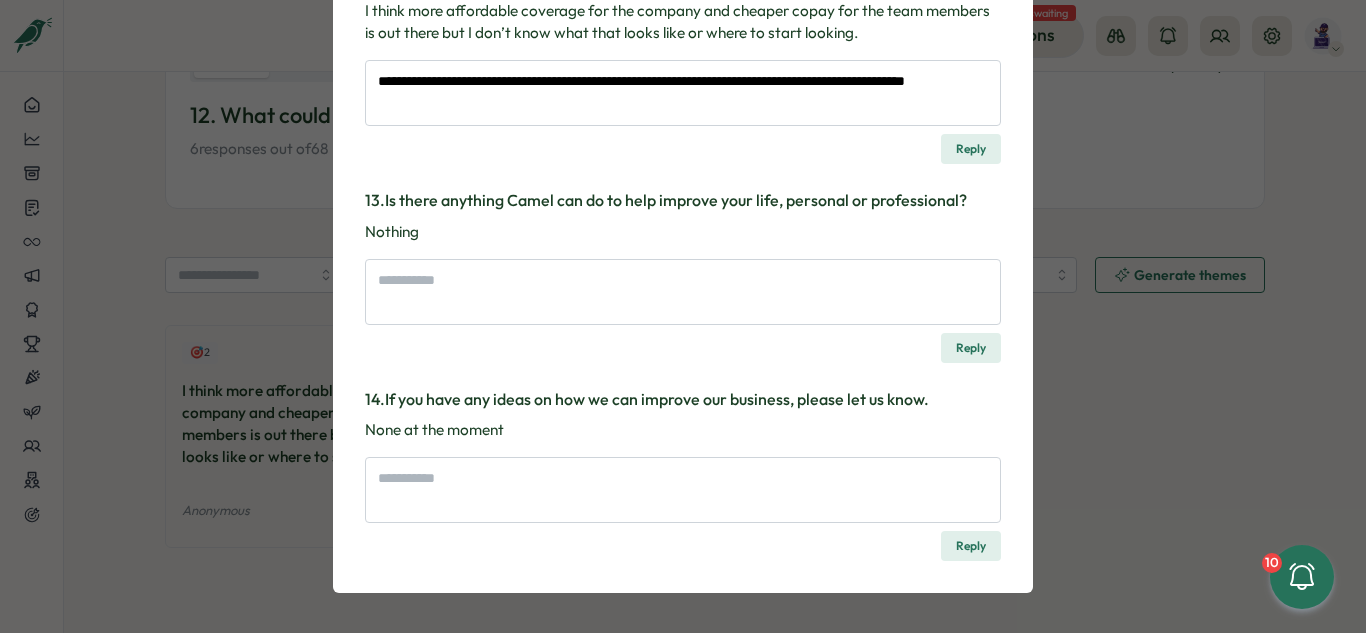 click on "Reply" at bounding box center [971, 149] 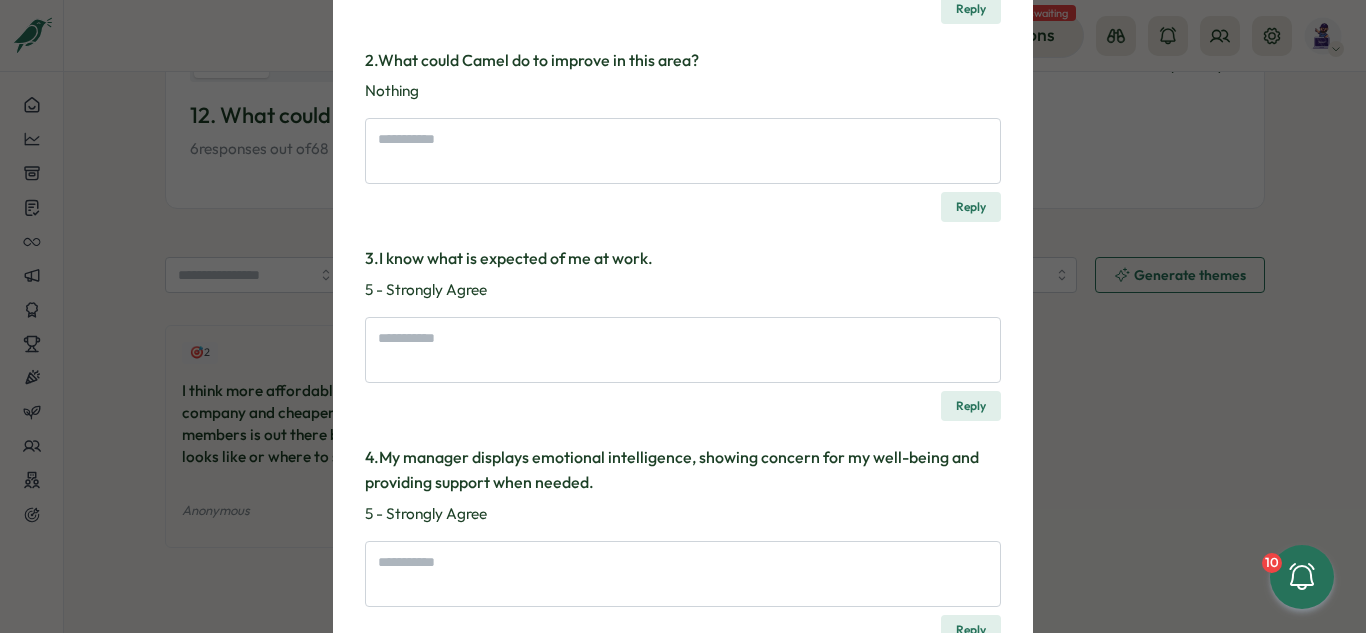 scroll, scrollTop: 0, scrollLeft: 0, axis: both 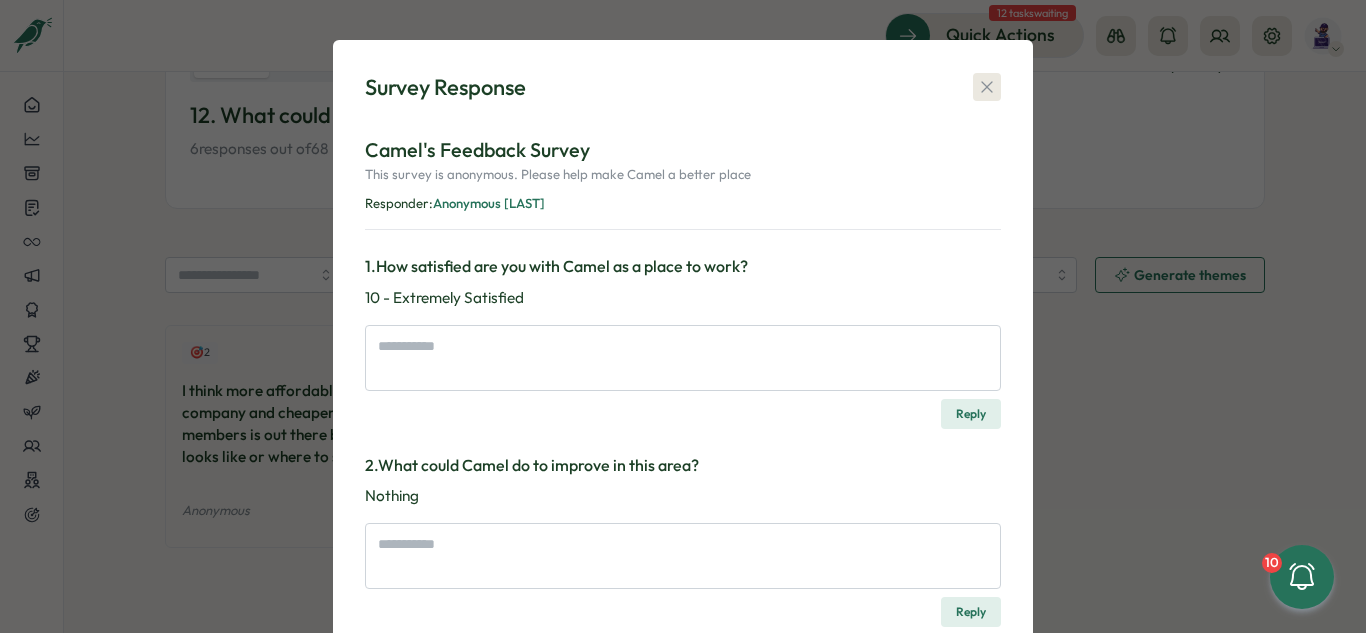 click at bounding box center (987, 87) 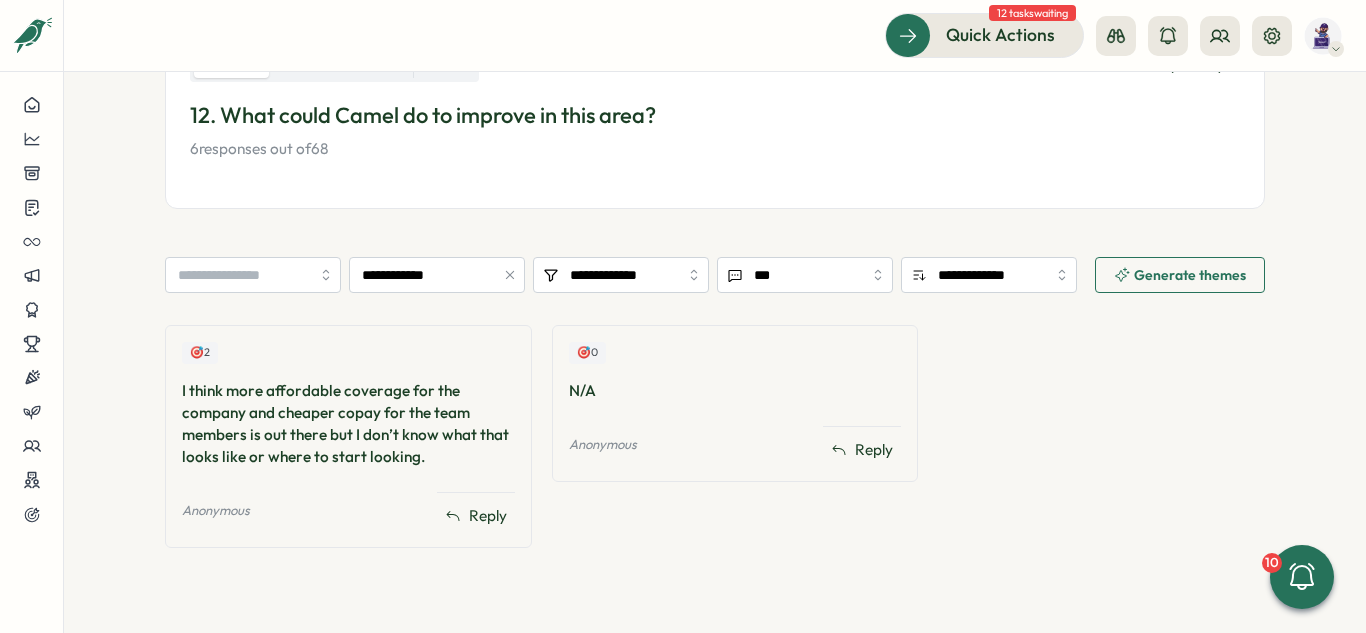 click on "**********" at bounding box center [715, 352] 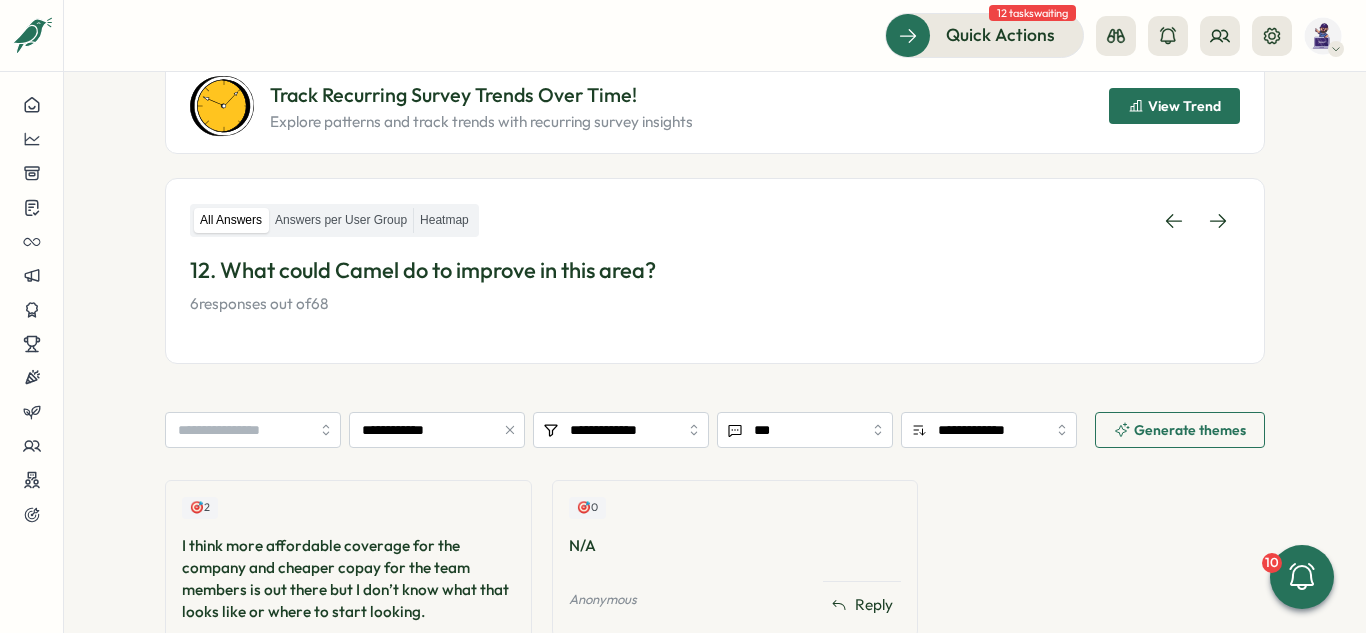 scroll, scrollTop: 0, scrollLeft: 0, axis: both 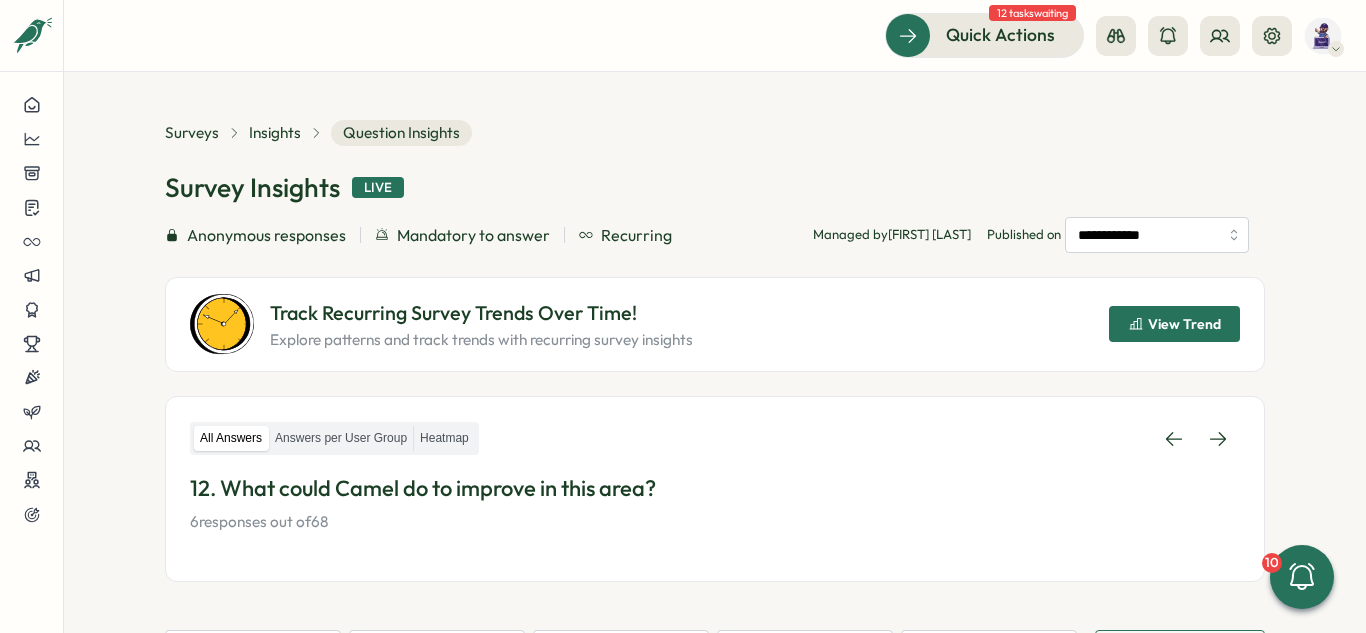 click on "**********" at bounding box center (715, 352) 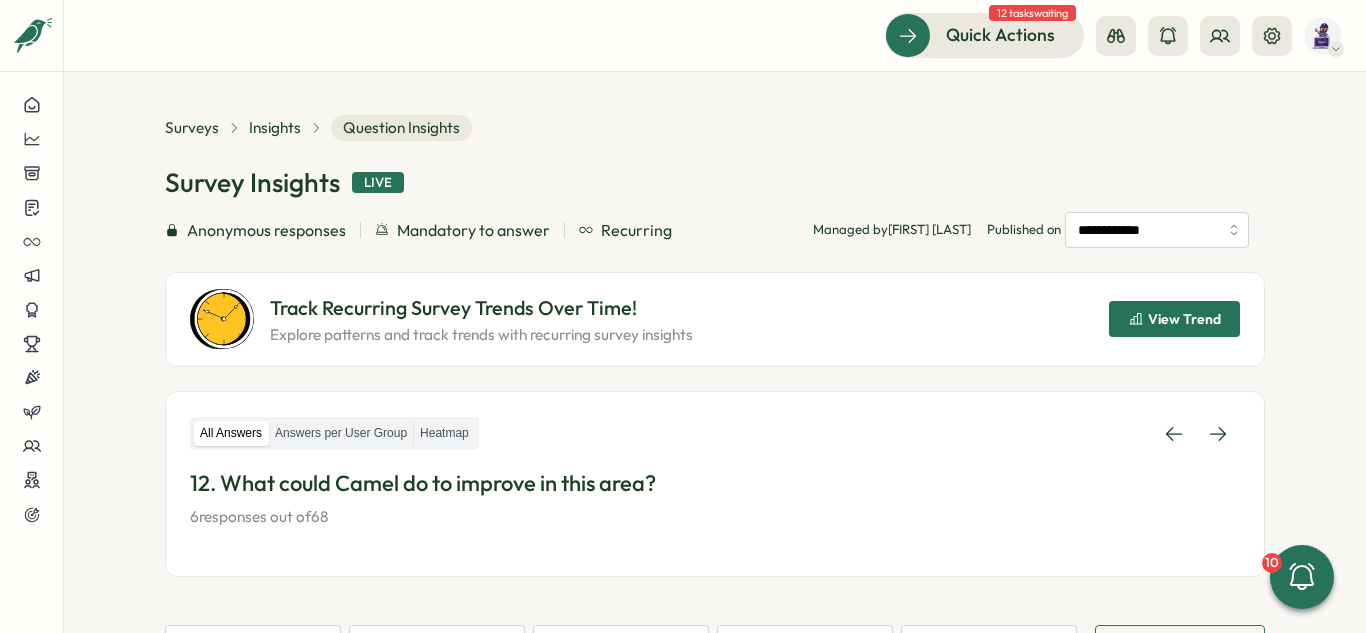 scroll, scrollTop: 0, scrollLeft: 0, axis: both 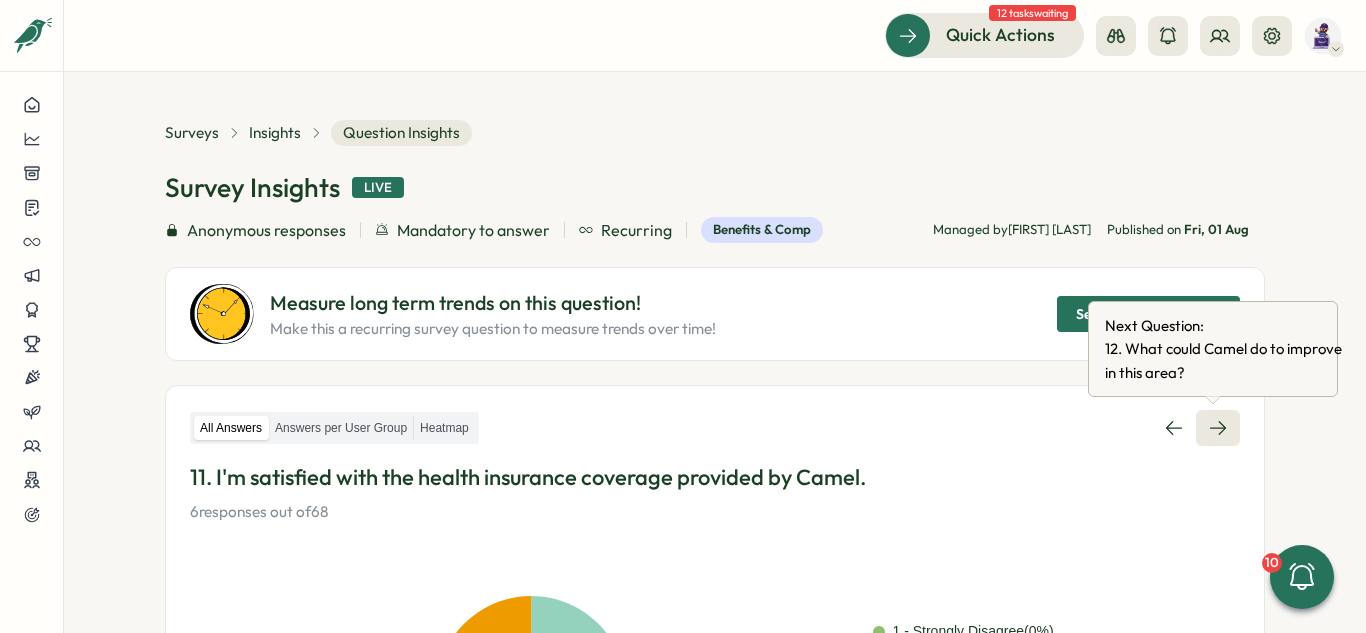 click 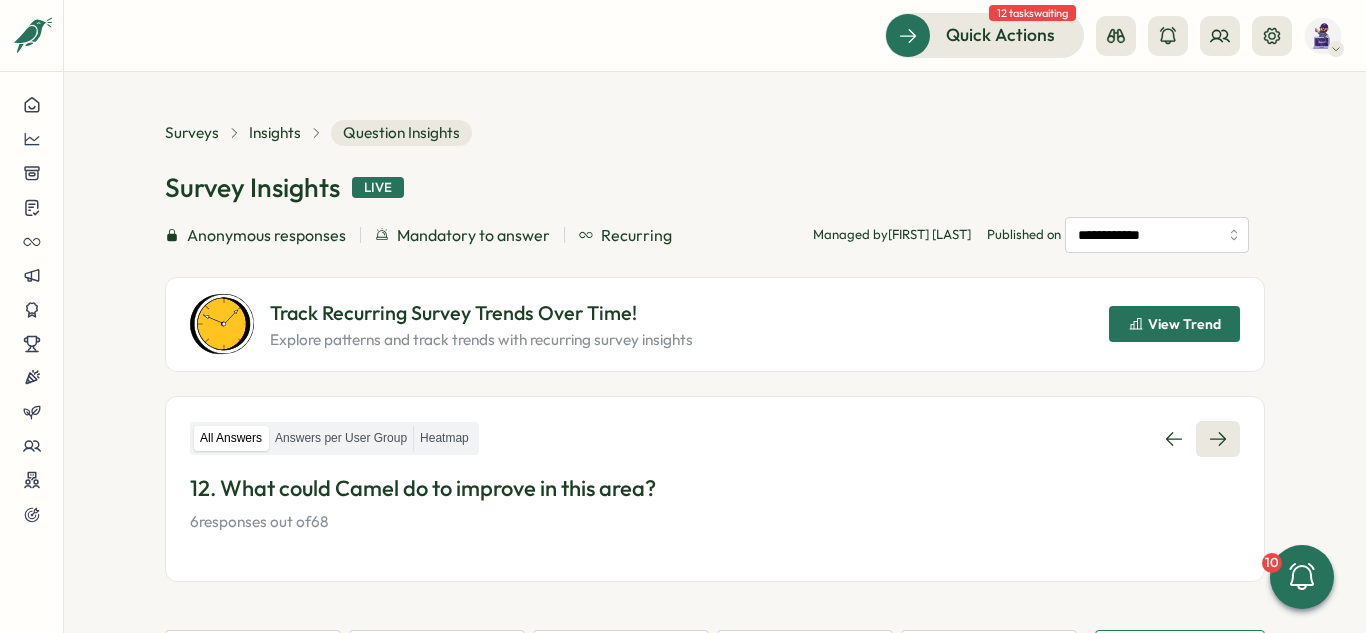 click 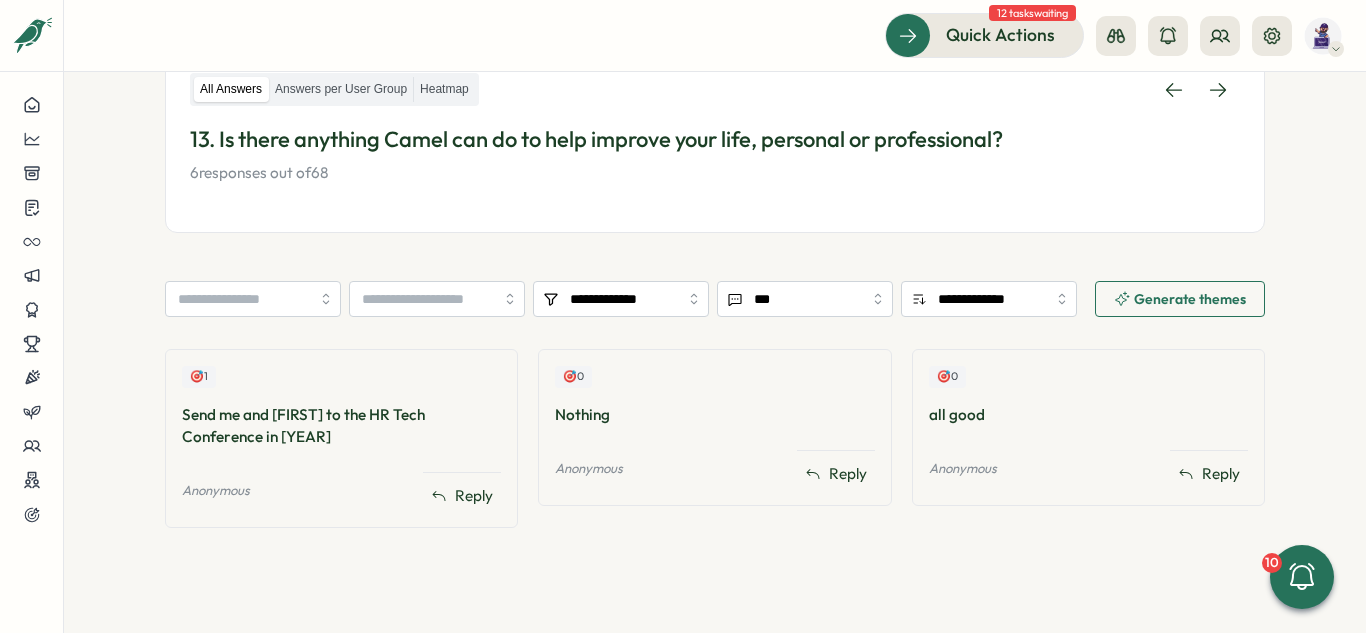 scroll, scrollTop: 373, scrollLeft: 0, axis: vertical 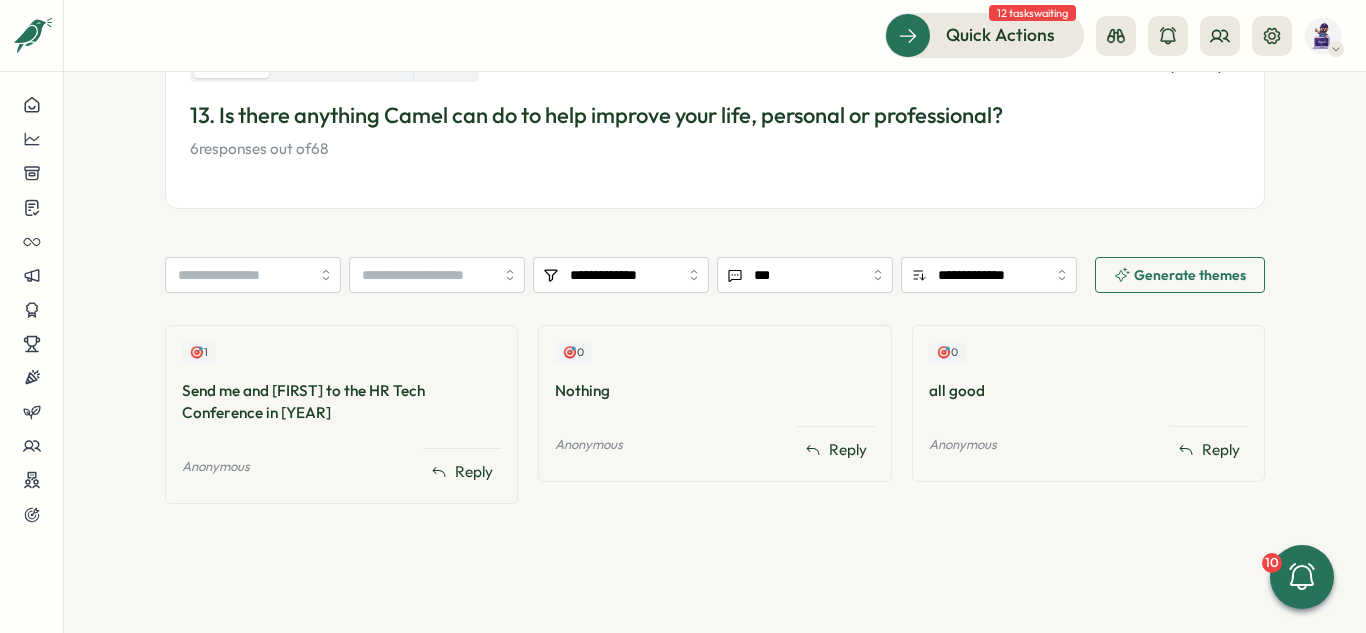 click on "**********" at bounding box center (715, 352) 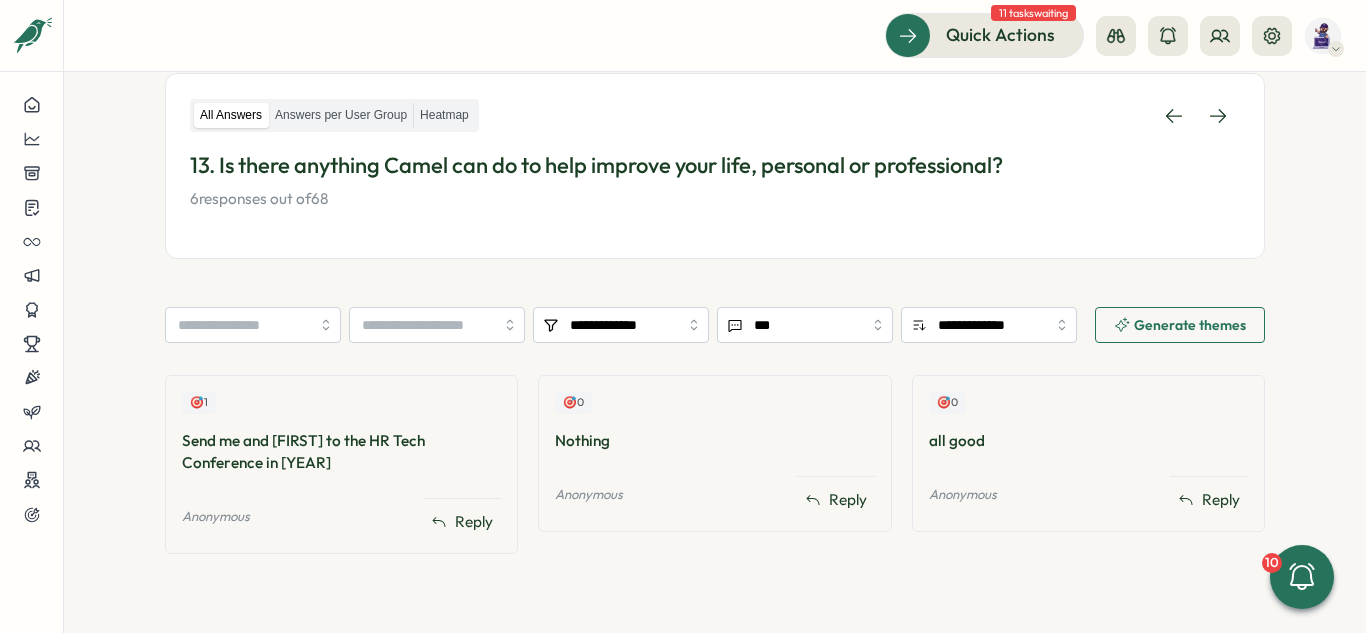 scroll, scrollTop: 273, scrollLeft: 0, axis: vertical 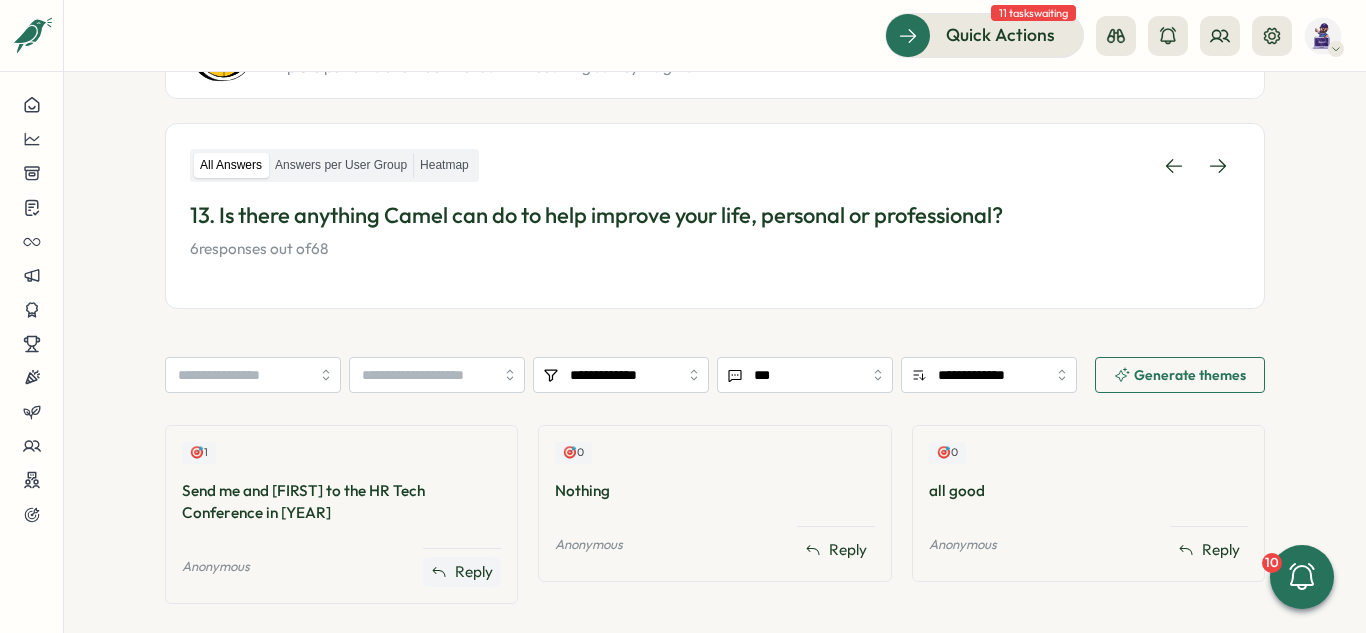 click on "Reply" at bounding box center [474, 572] 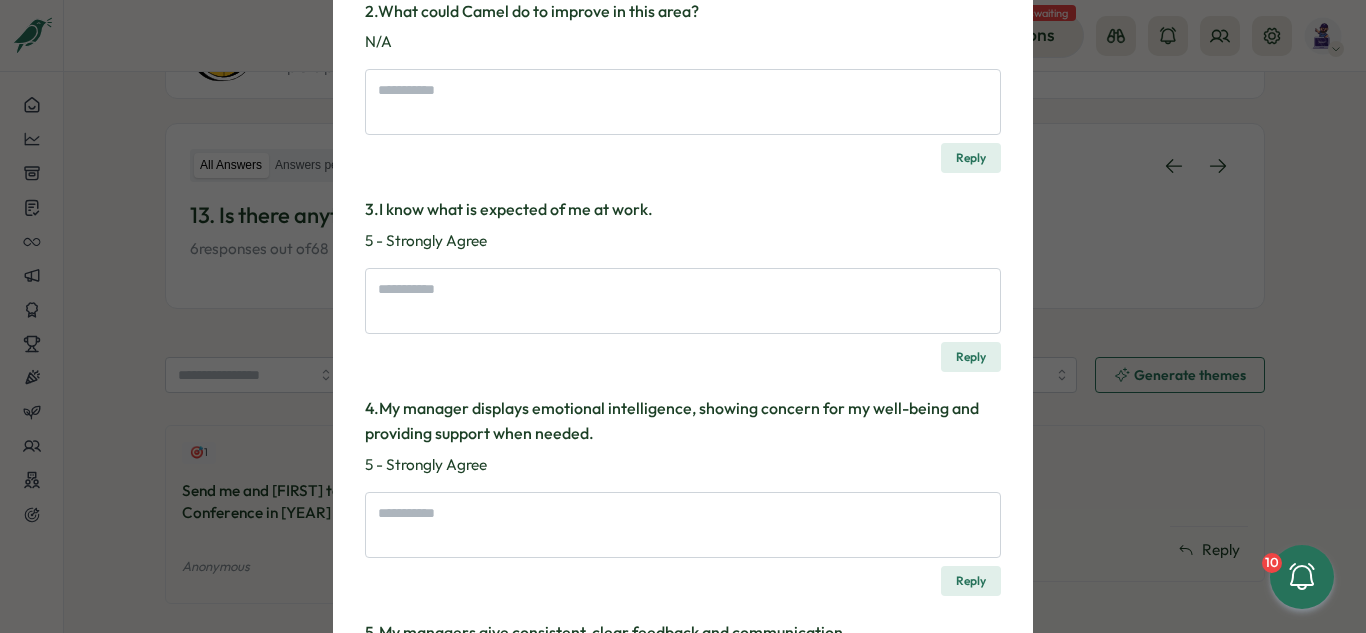 scroll, scrollTop: 0, scrollLeft: 0, axis: both 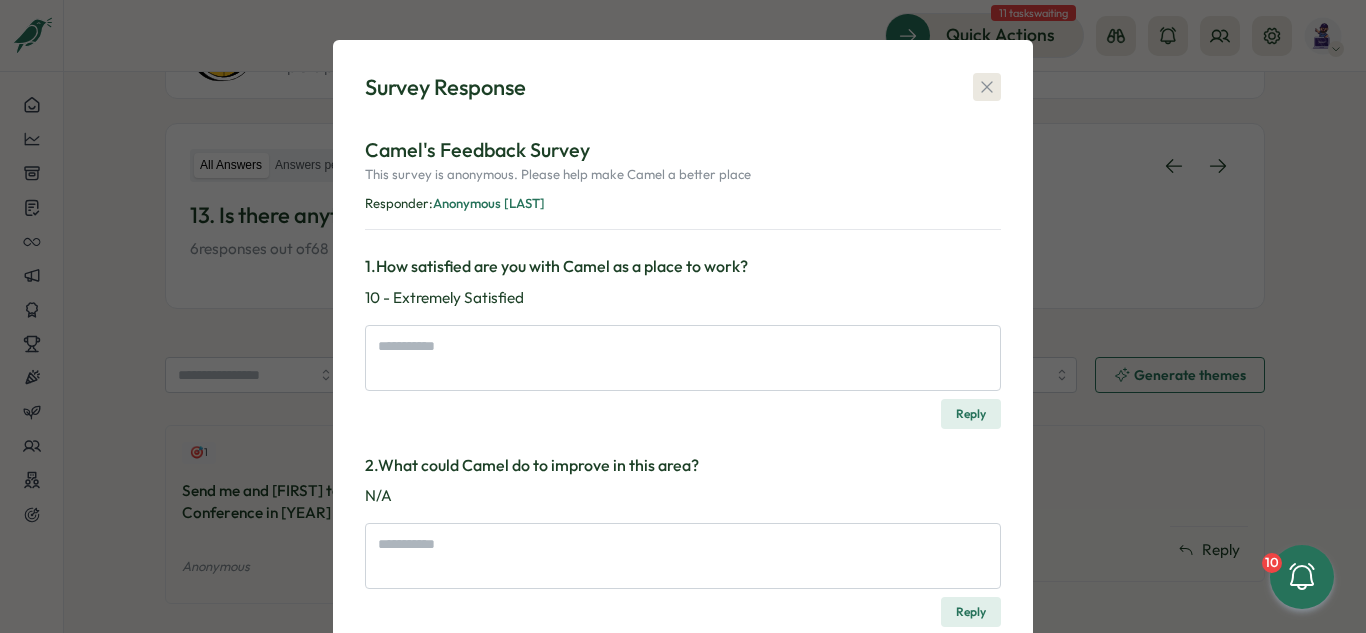click at bounding box center (987, 87) 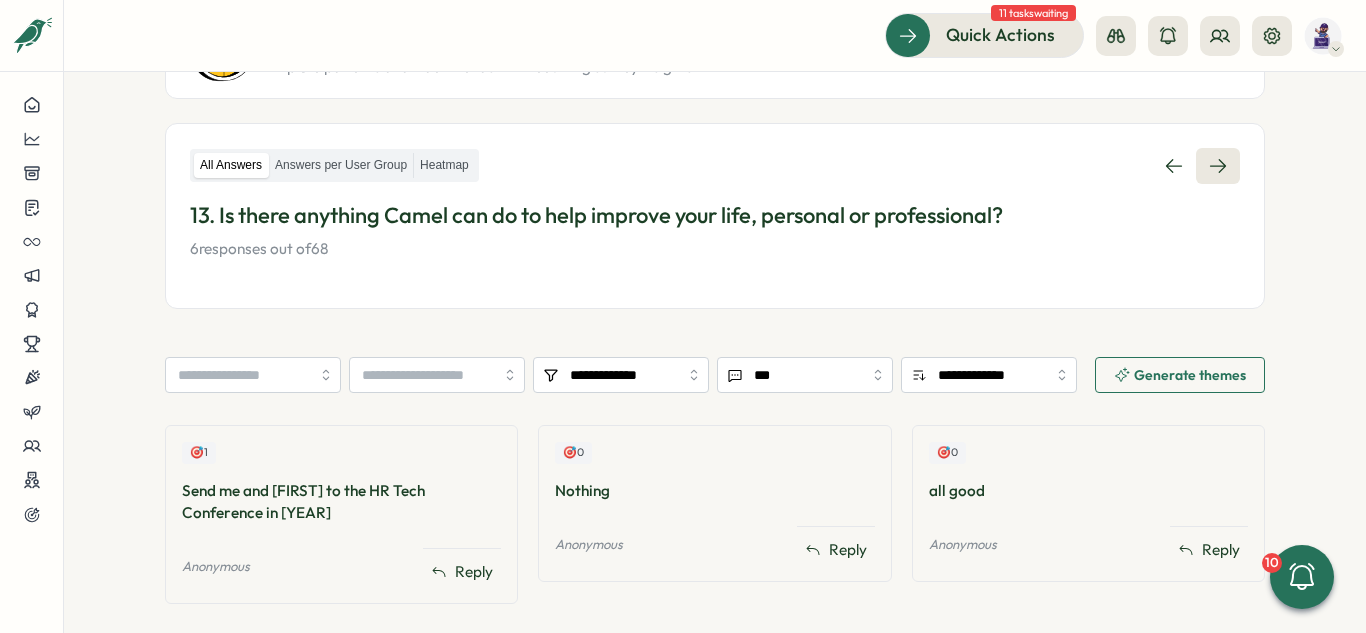click 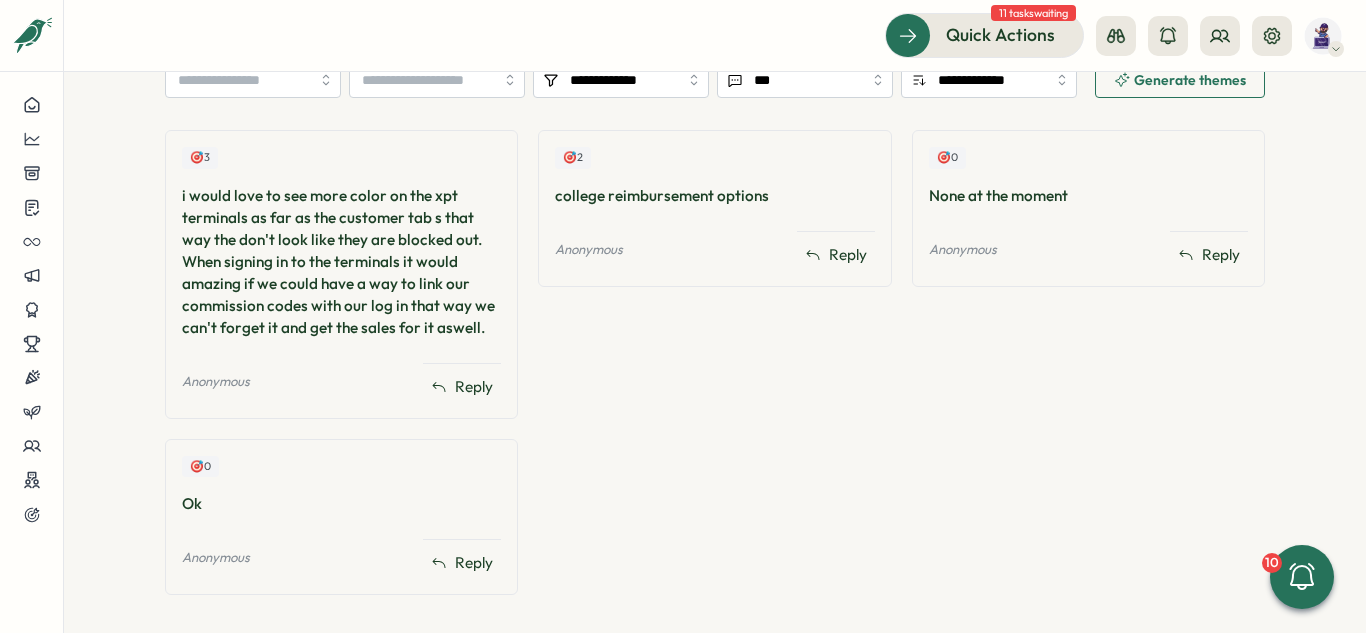 scroll, scrollTop: 598, scrollLeft: 0, axis: vertical 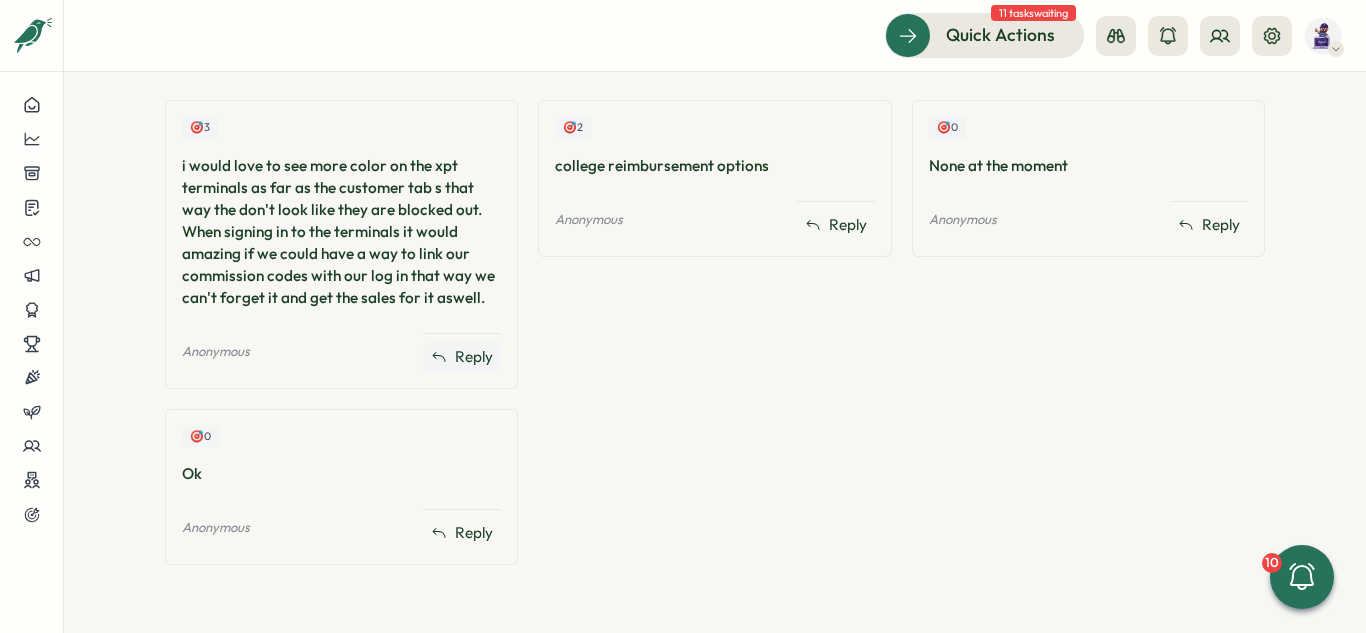 click on "Reply" at bounding box center [474, 357] 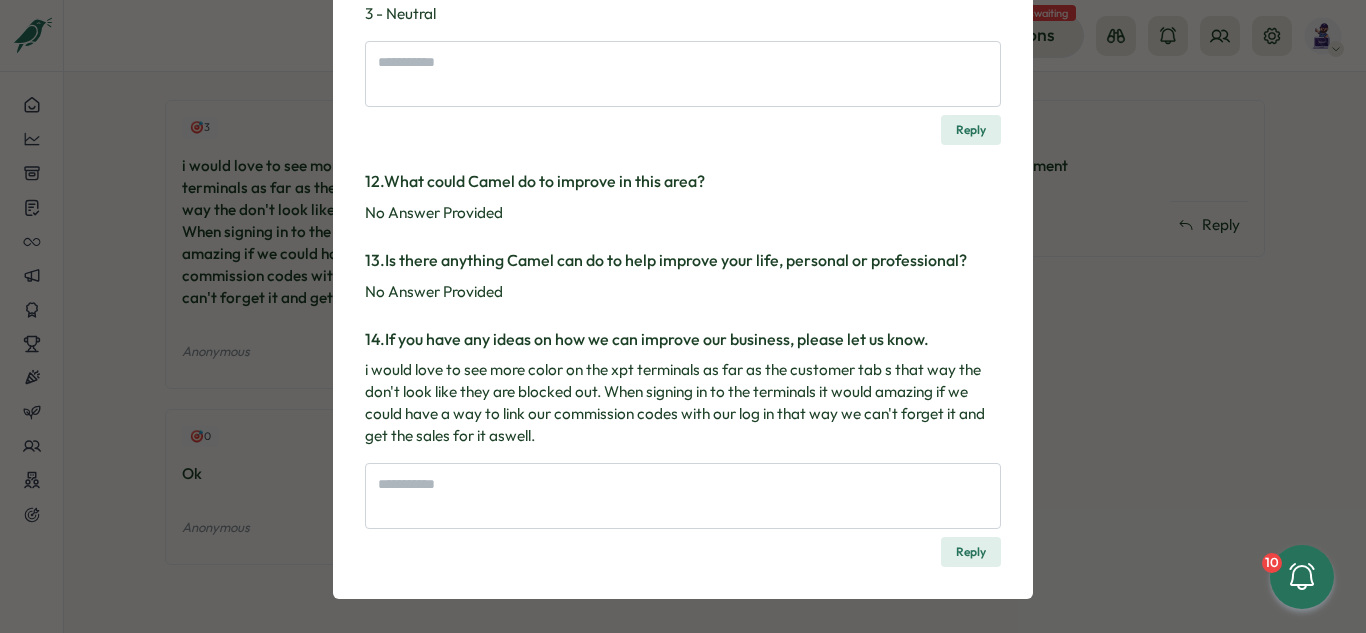 scroll, scrollTop: 2112, scrollLeft: 0, axis: vertical 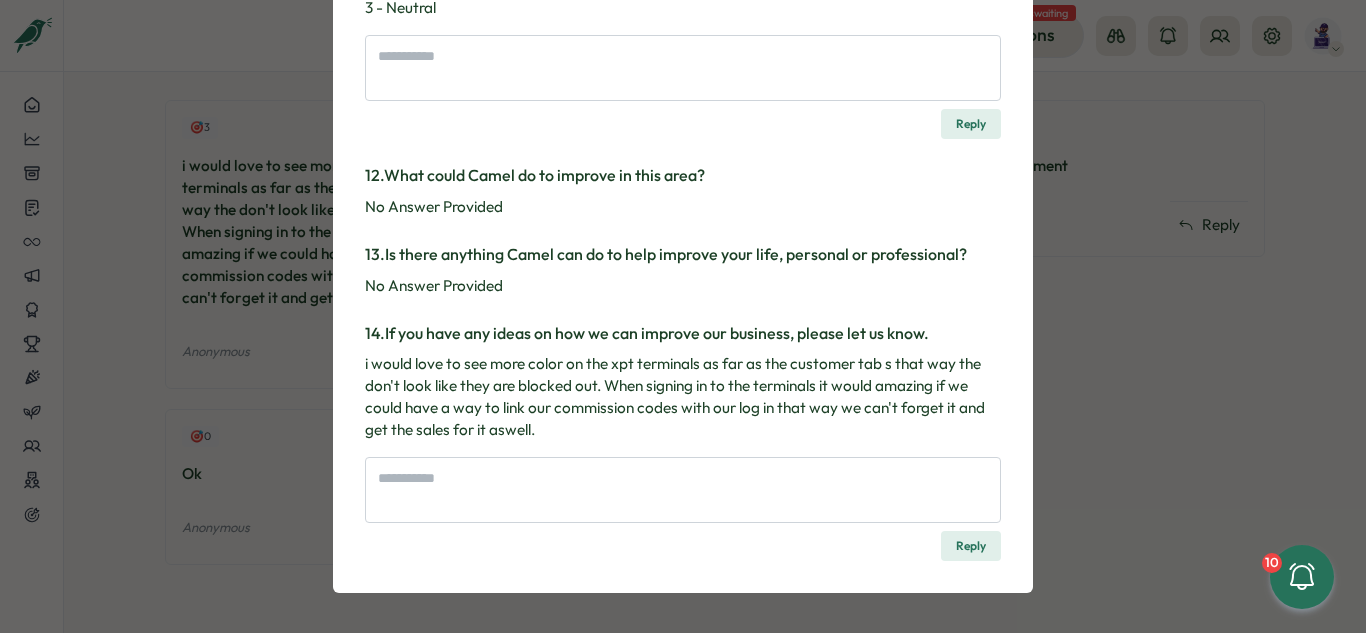 click on "Survey Response Camel's Feedback Survey This survey is anonymous. Please help make Camel a better place Responder:  Anonymous Frug 1 .  How satisfied are you with Camel as a place to work? 10 - Extremely Satisfied Reply 2 .  What could Camel do to improve in this area? No Answer Provided 3 .  I know what is expected of me at work. 5 - Strongly Agree Reply 4 .  My manager displays emotional intelligence, showing concern for my well-being and providing support when needed. 5 - Strongly Agree Reply 5 .  My managers give consistent, clear feedback and communication. 5 - Strongly Agree Reply 6 .  My whole team works towards delivering the greatest car wash experience, every single time! 4 - Agree Reply 7 .  The thought of still working here in a year makes me feel positive. Strongly Agree Reply 8 .  In the last year, I have had opportunities to learn and grow. 5 - Strongly Agree Reply 9 .  Camel's leaders are committed to make diversity, equity, and inclusion a reality through their actions & decisions Reply 10 ." at bounding box center (683, 316) 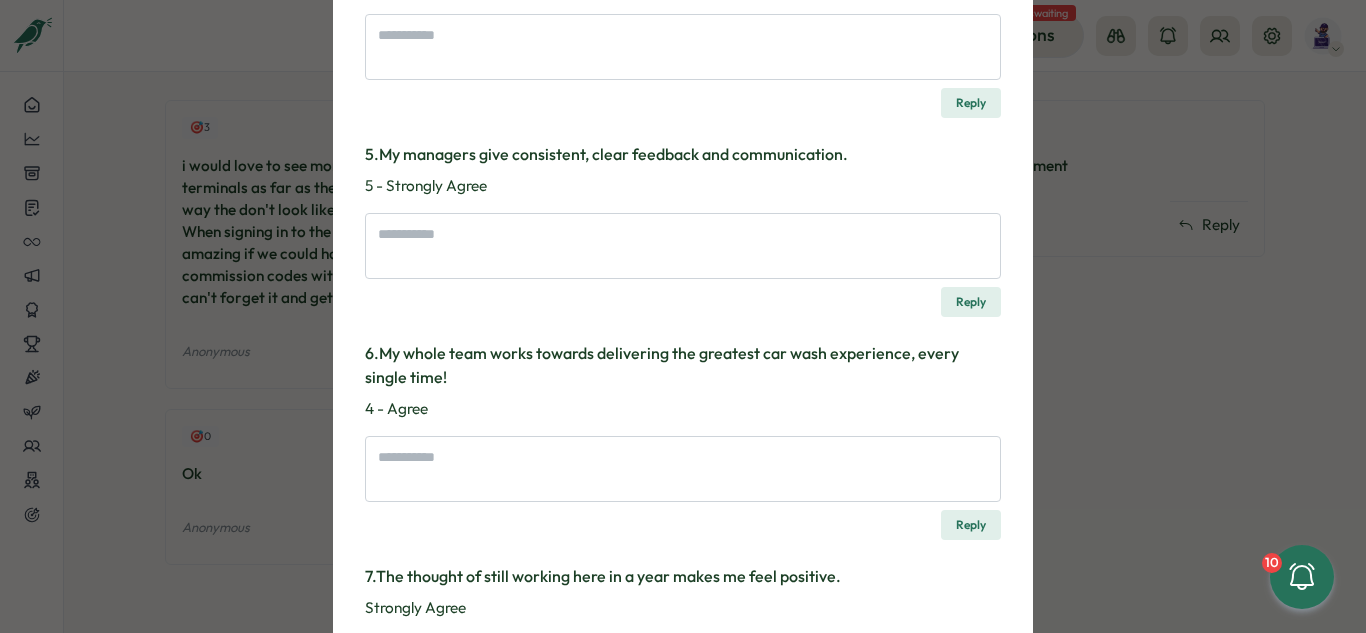 scroll, scrollTop: 0, scrollLeft: 0, axis: both 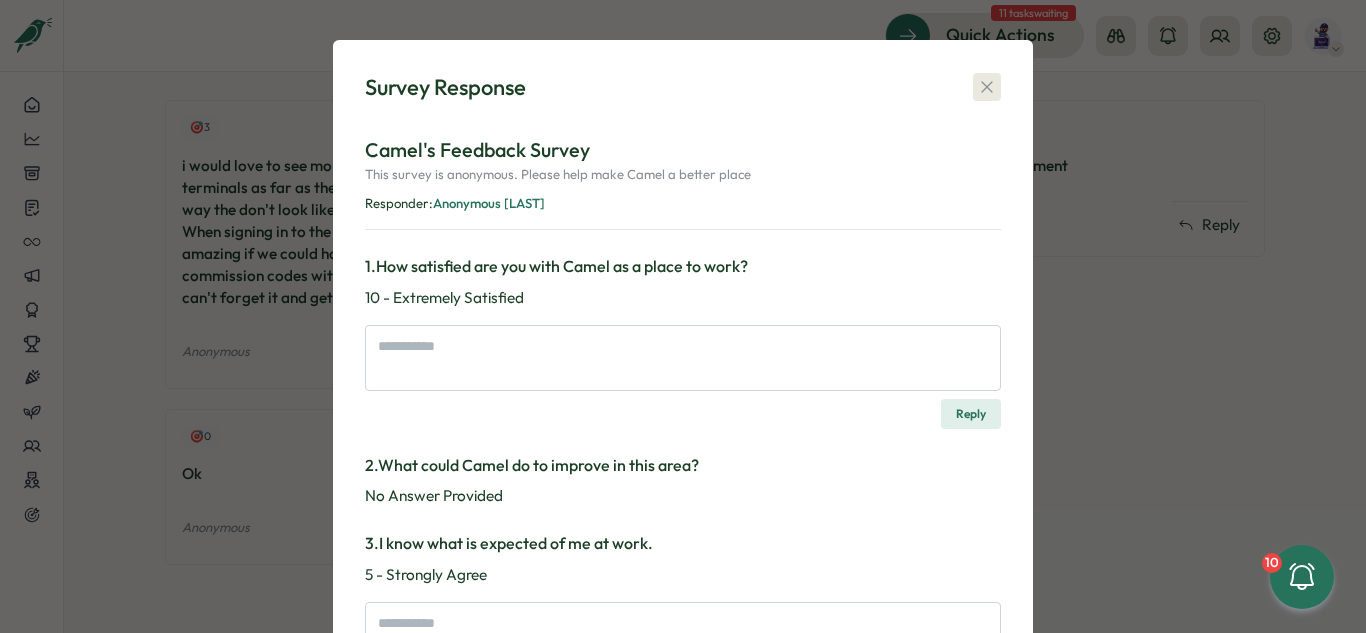 click 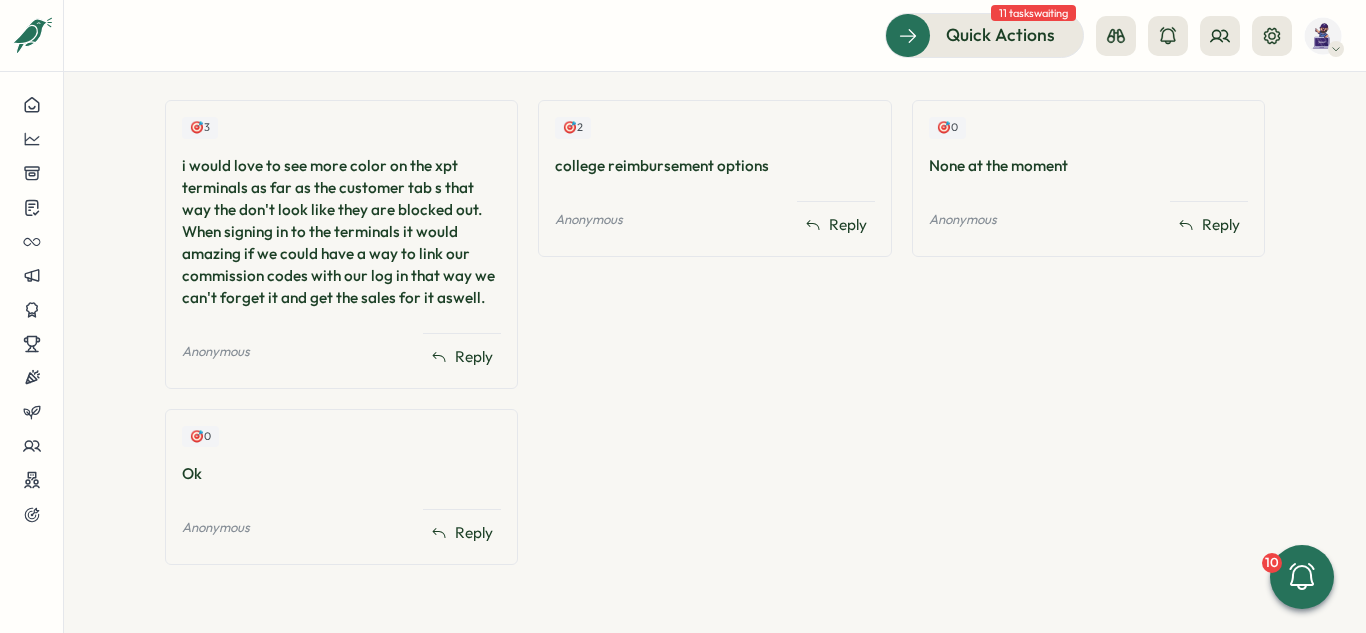 click on "🎯  2 college reimbursement options Anonymous Reply" at bounding box center [714, 342] 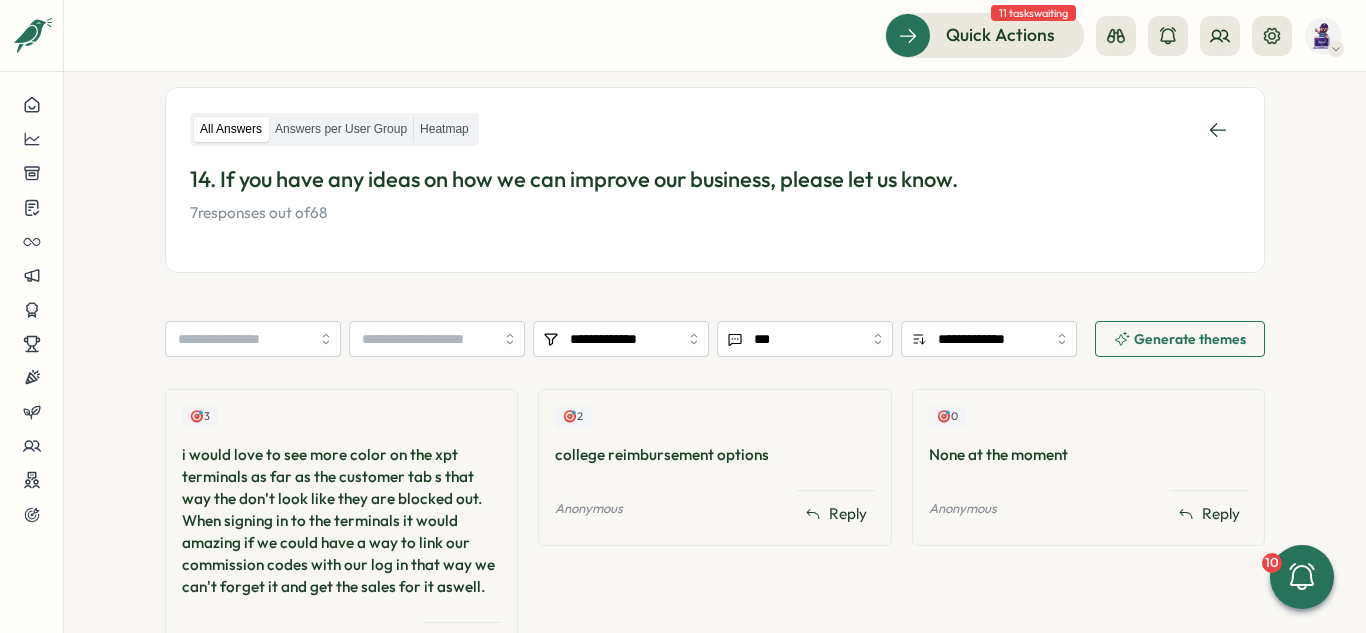 scroll, scrollTop: 298, scrollLeft: 0, axis: vertical 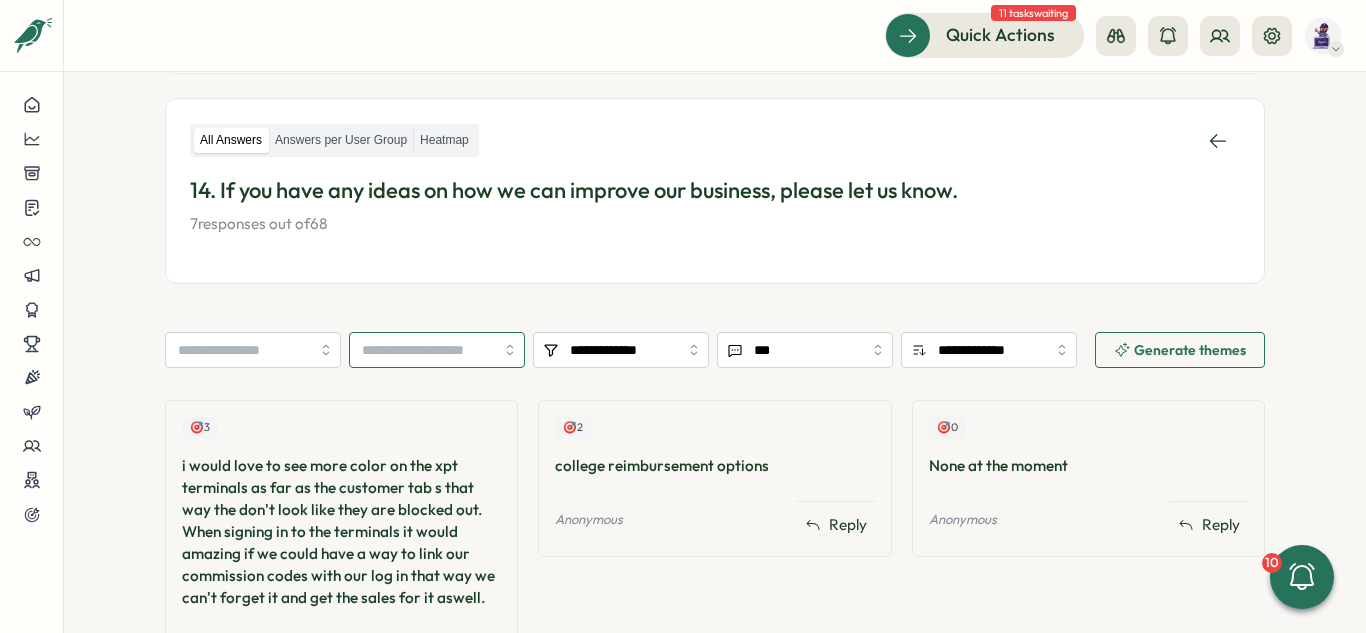 click at bounding box center (437, 350) 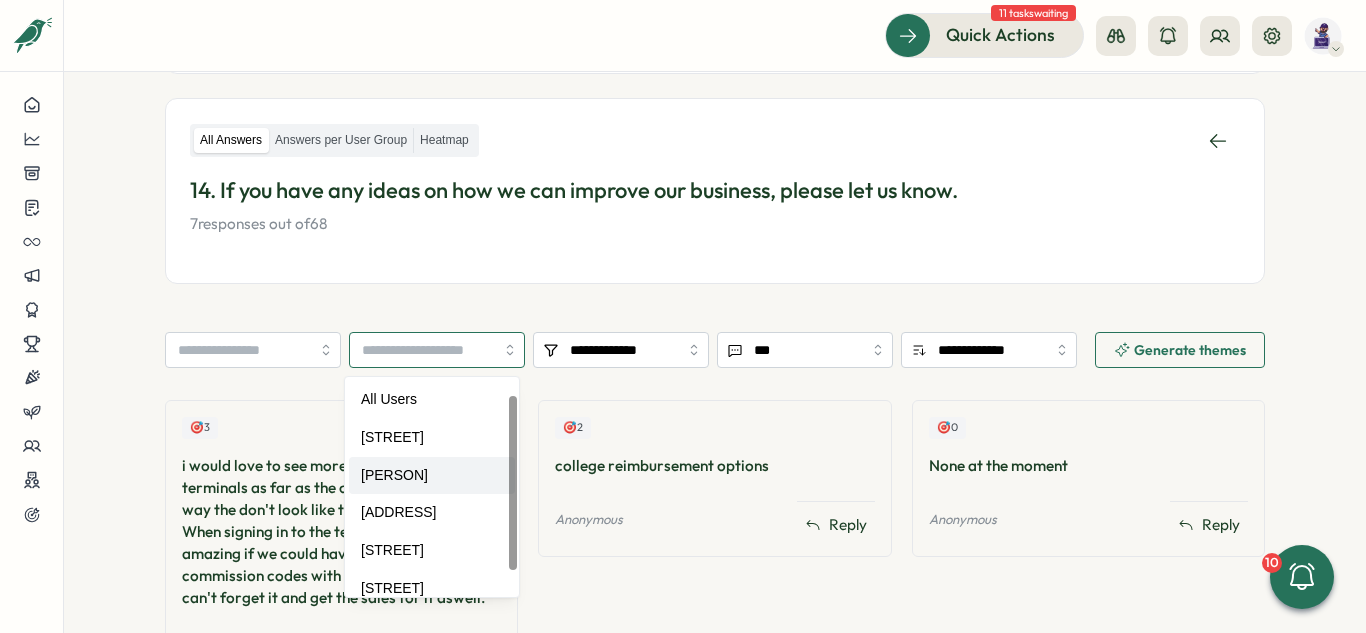 scroll, scrollTop: 52, scrollLeft: 0, axis: vertical 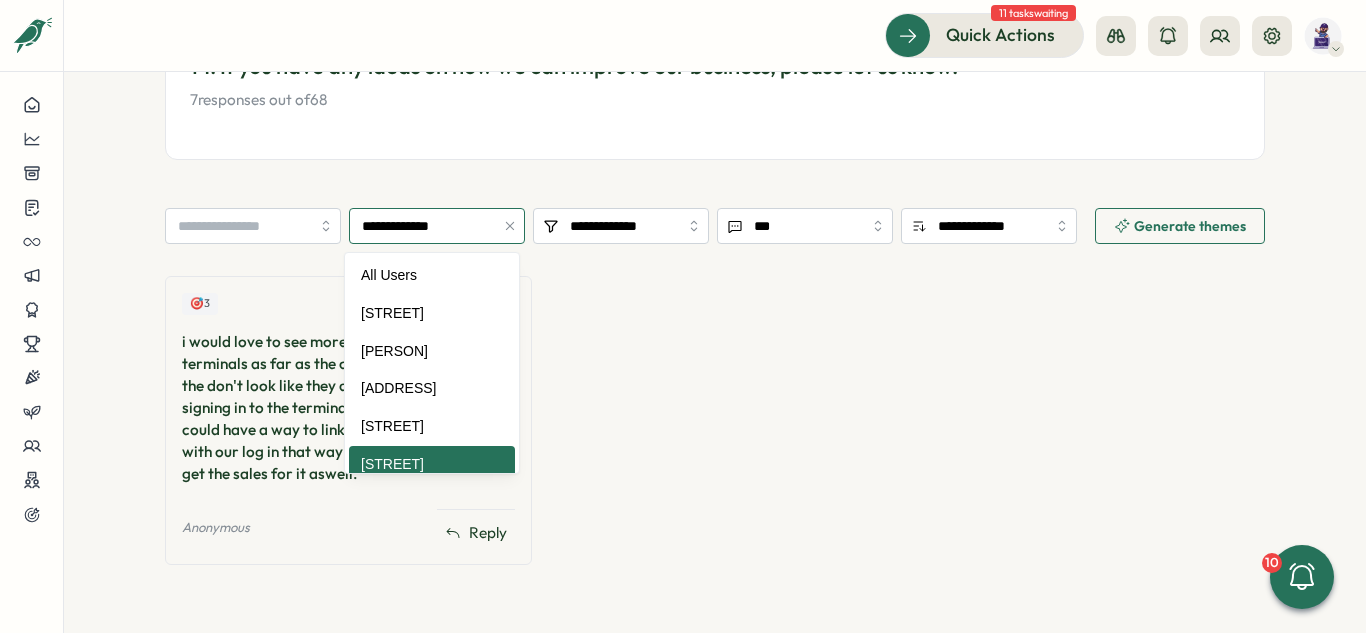 click on "**********" at bounding box center (437, 226) 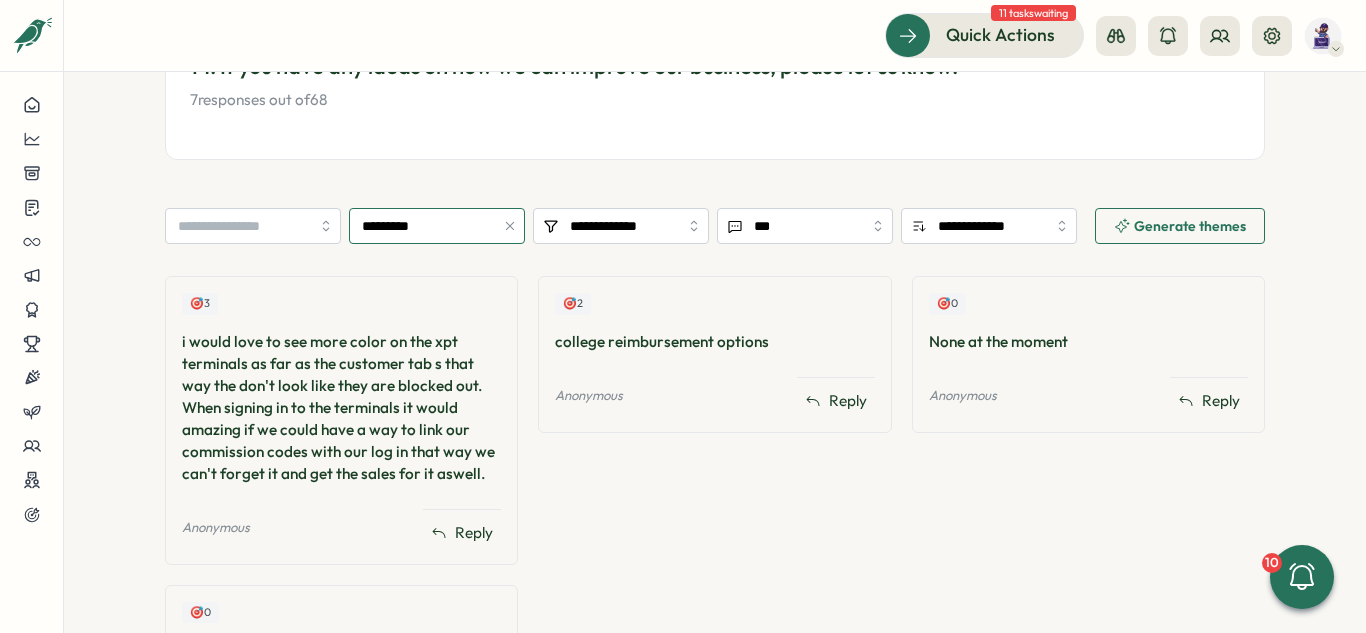 click on "*********" at bounding box center (437, 226) 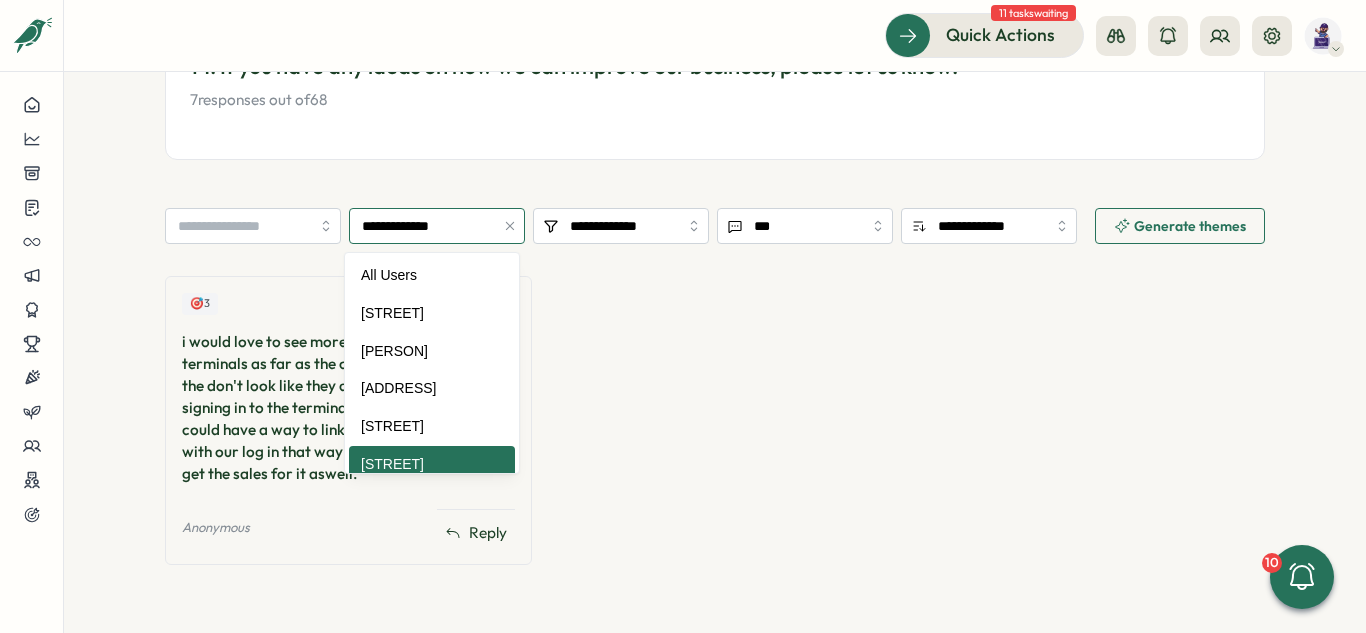 click on "**********" at bounding box center (437, 226) 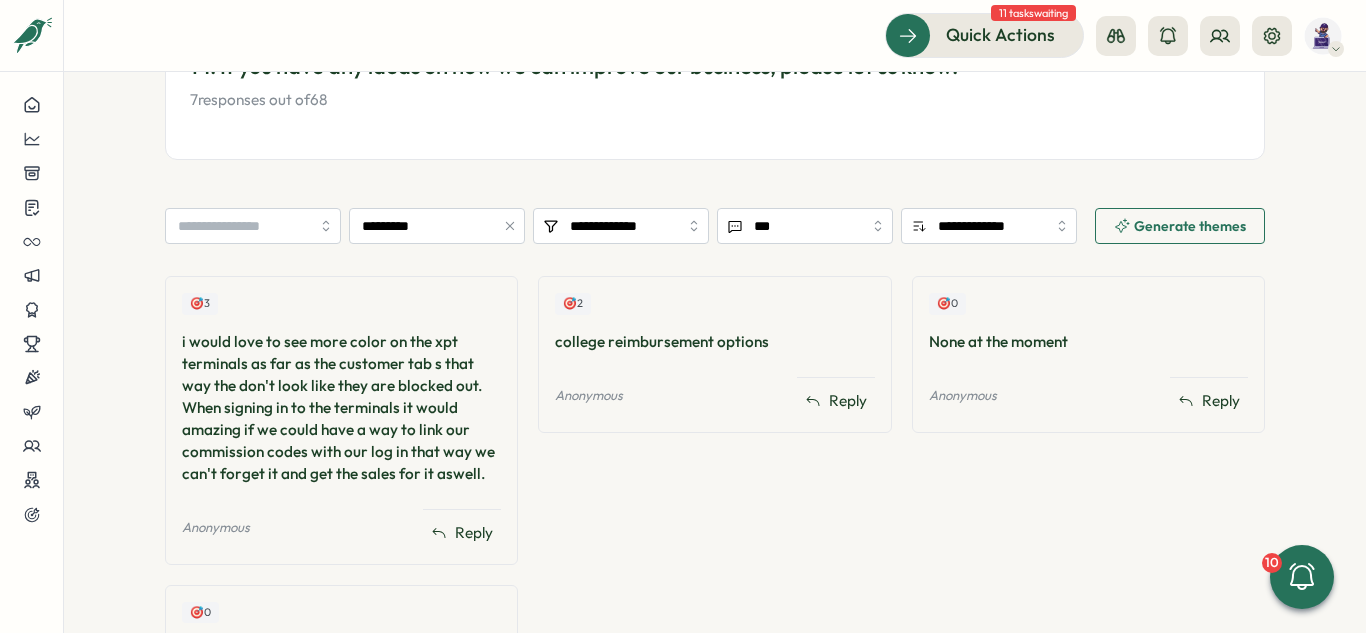 click on "🎯  2 college reimbursement options Anonymous Reply" at bounding box center (714, 518) 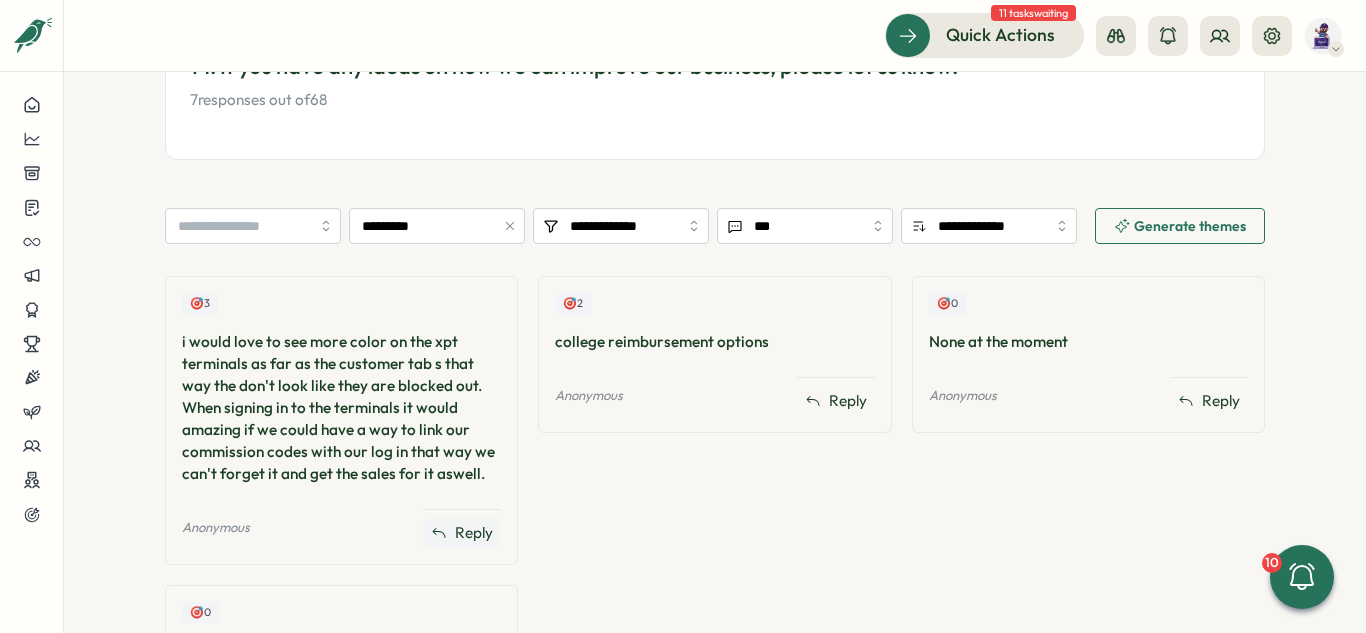 click on "Reply" at bounding box center [474, 533] 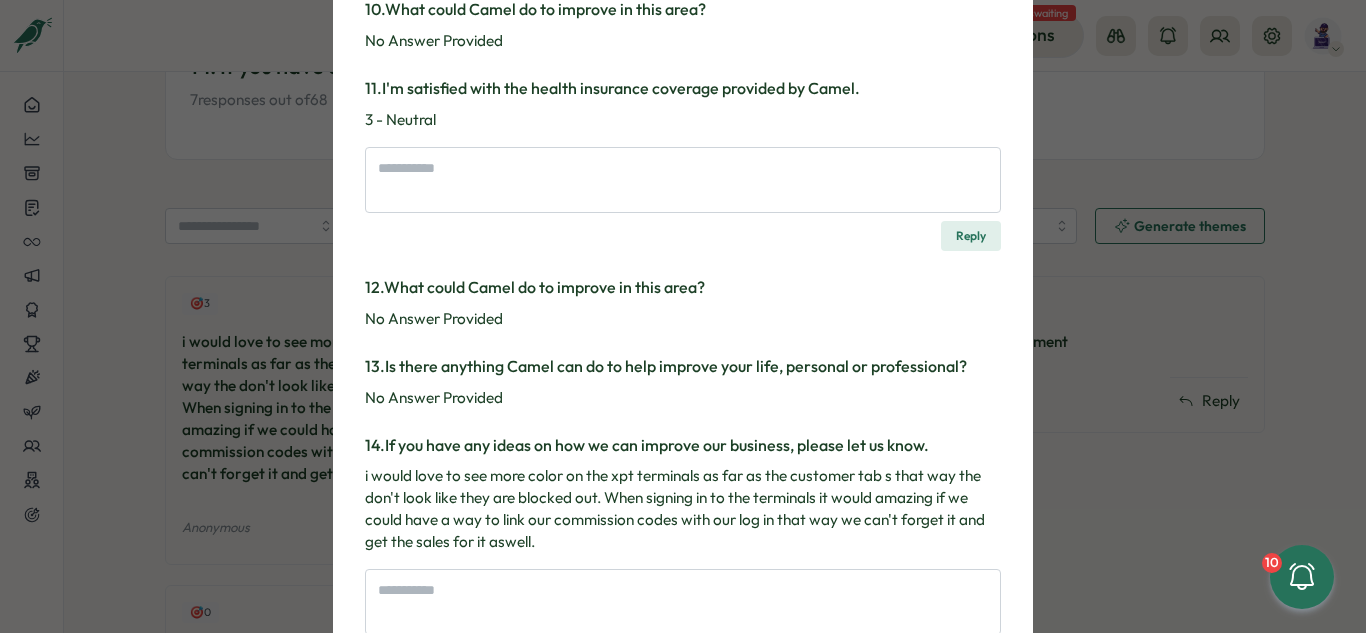 scroll, scrollTop: 2112, scrollLeft: 0, axis: vertical 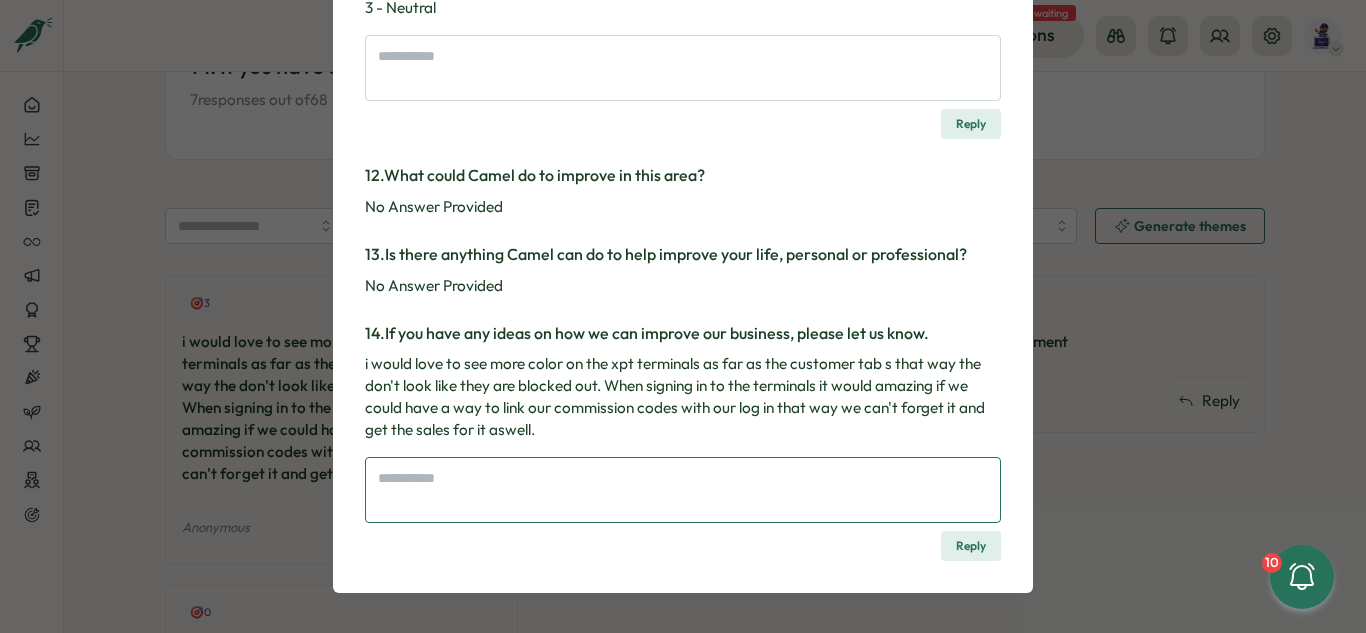 click at bounding box center (683, 490) 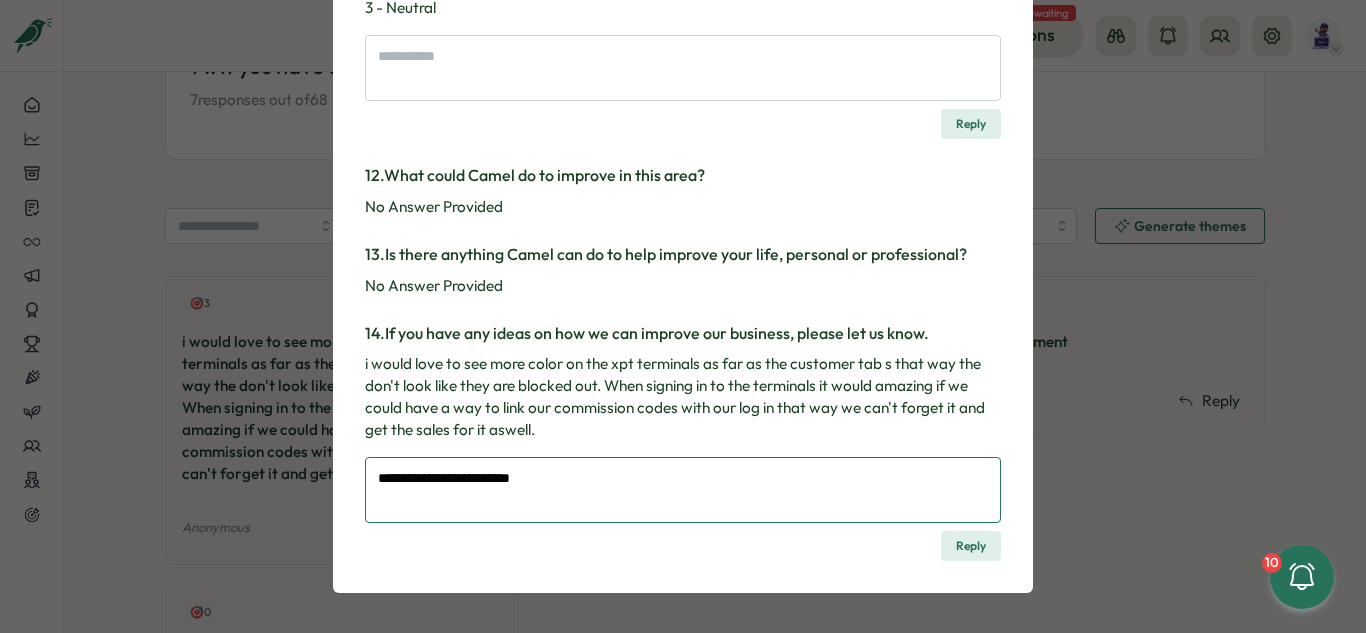 drag, startPoint x: 584, startPoint y: 492, endPoint x: 366, endPoint y: 498, distance: 218.08255 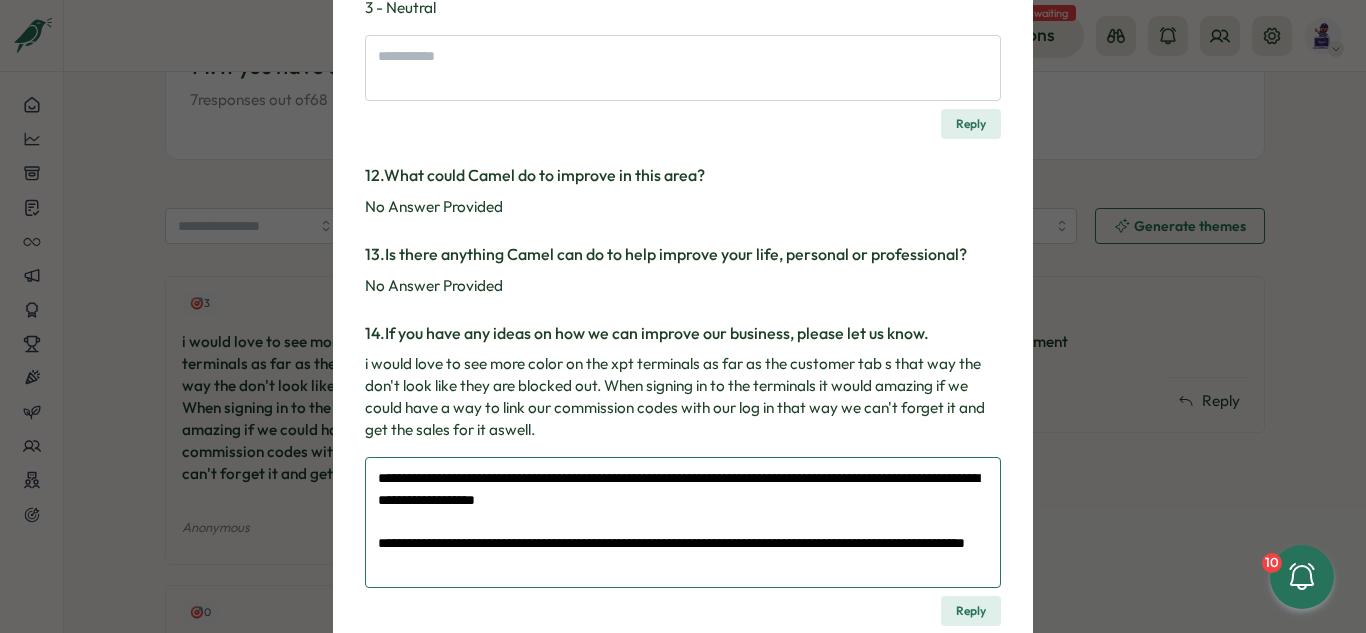click on "**********" at bounding box center (683, 522) 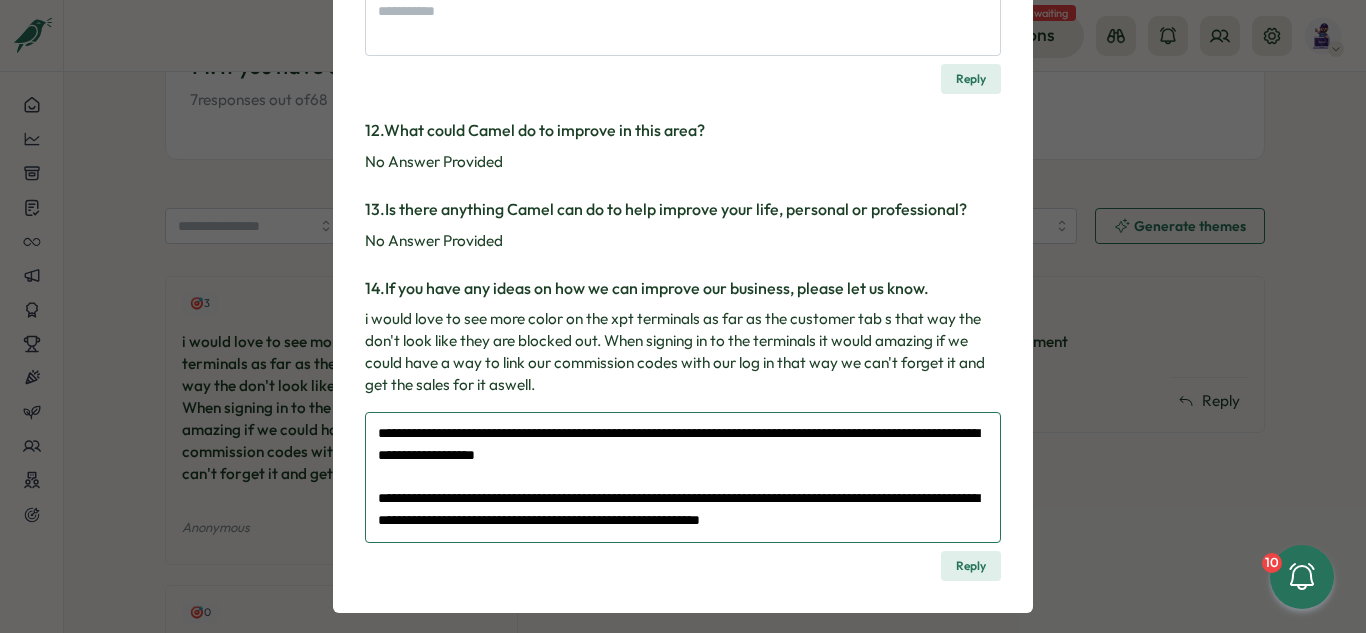scroll, scrollTop: 2177, scrollLeft: 0, axis: vertical 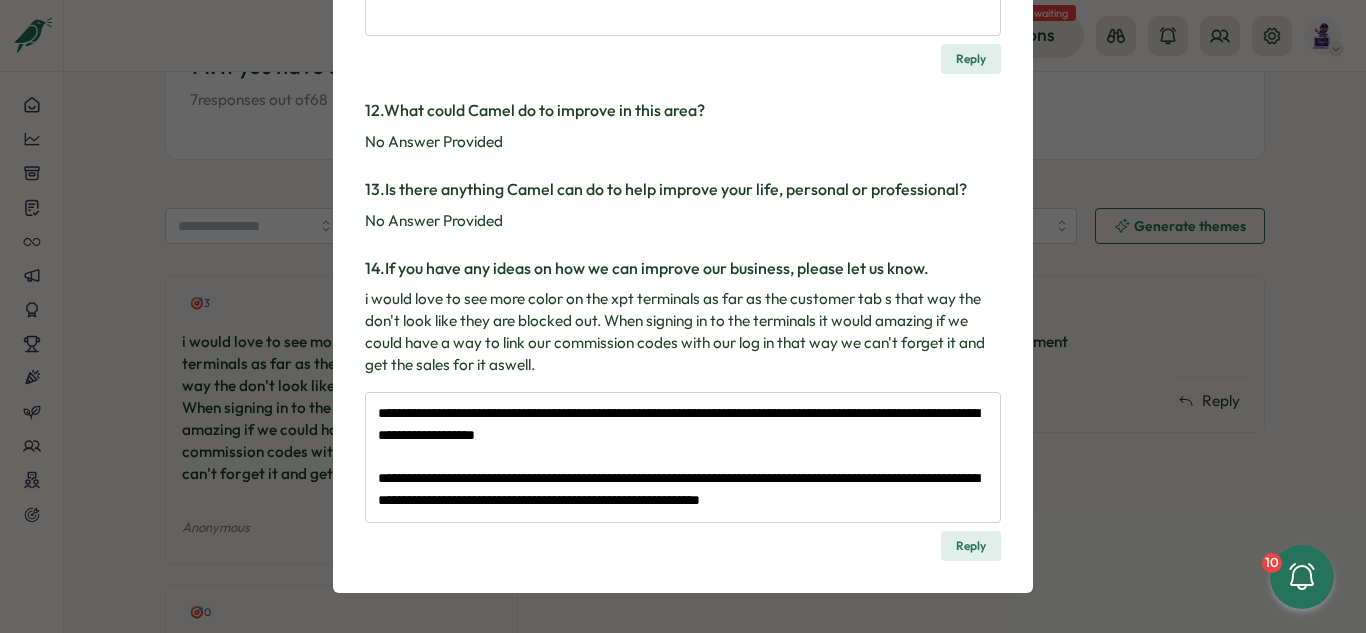 click on "Reply" at bounding box center (971, 546) 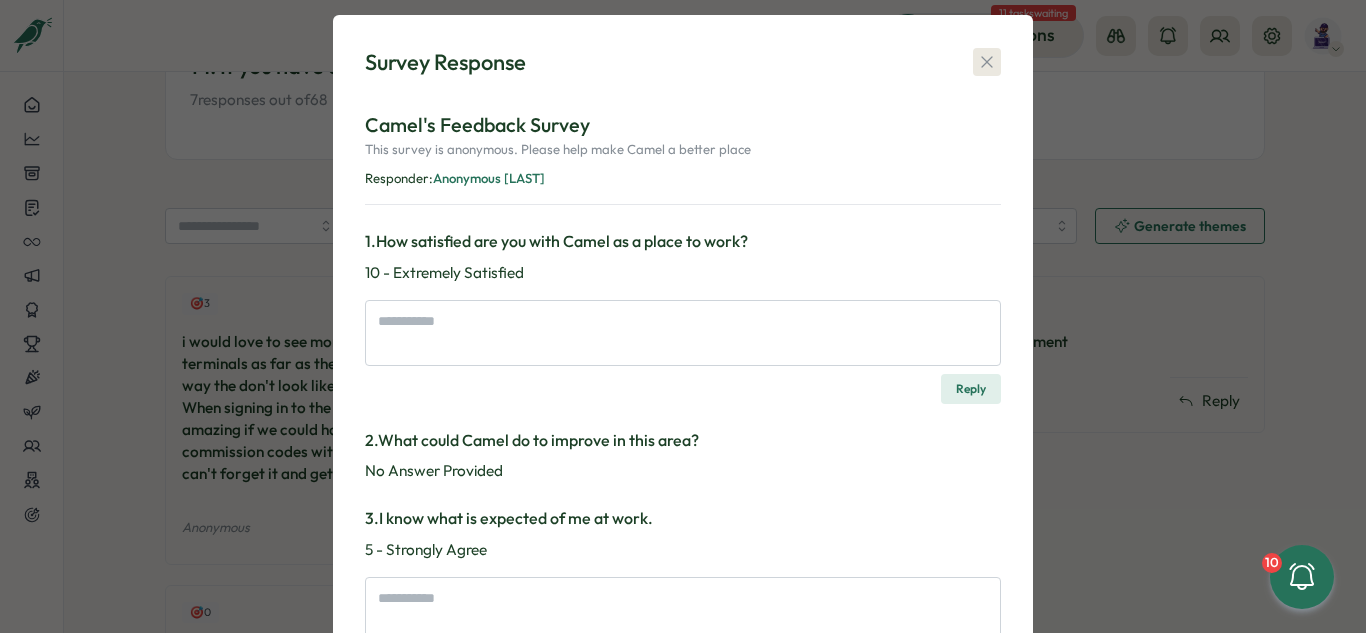 scroll, scrollTop: 0, scrollLeft: 0, axis: both 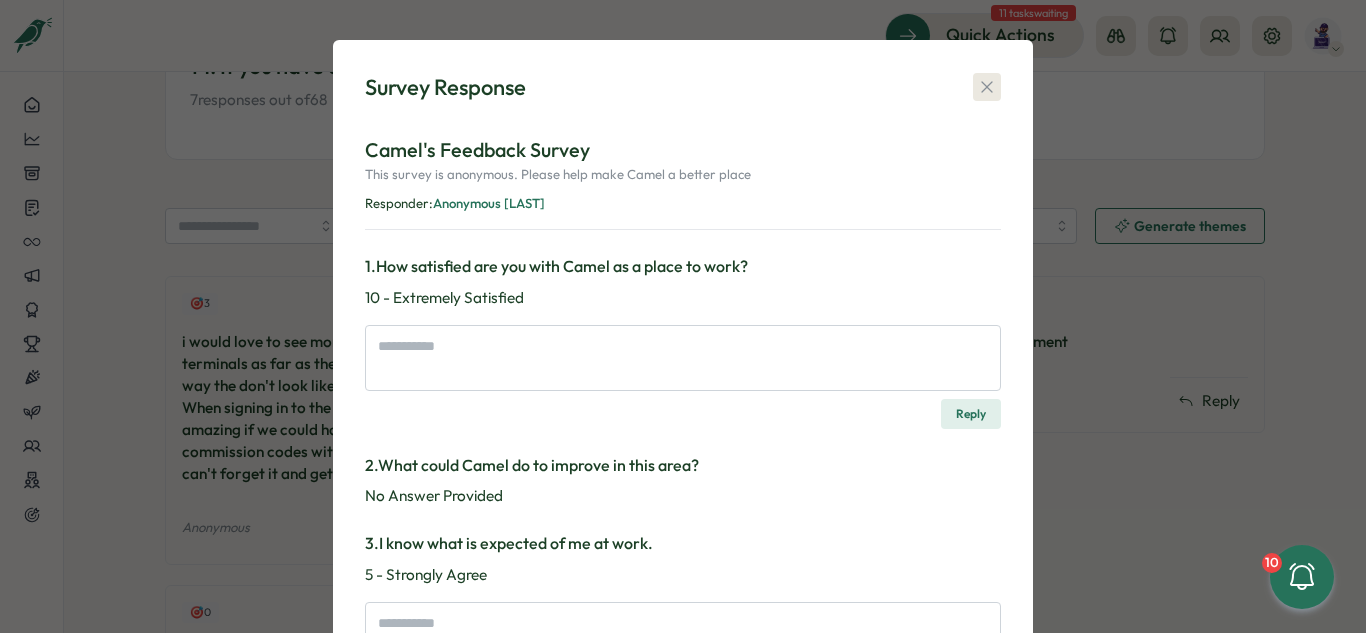 click 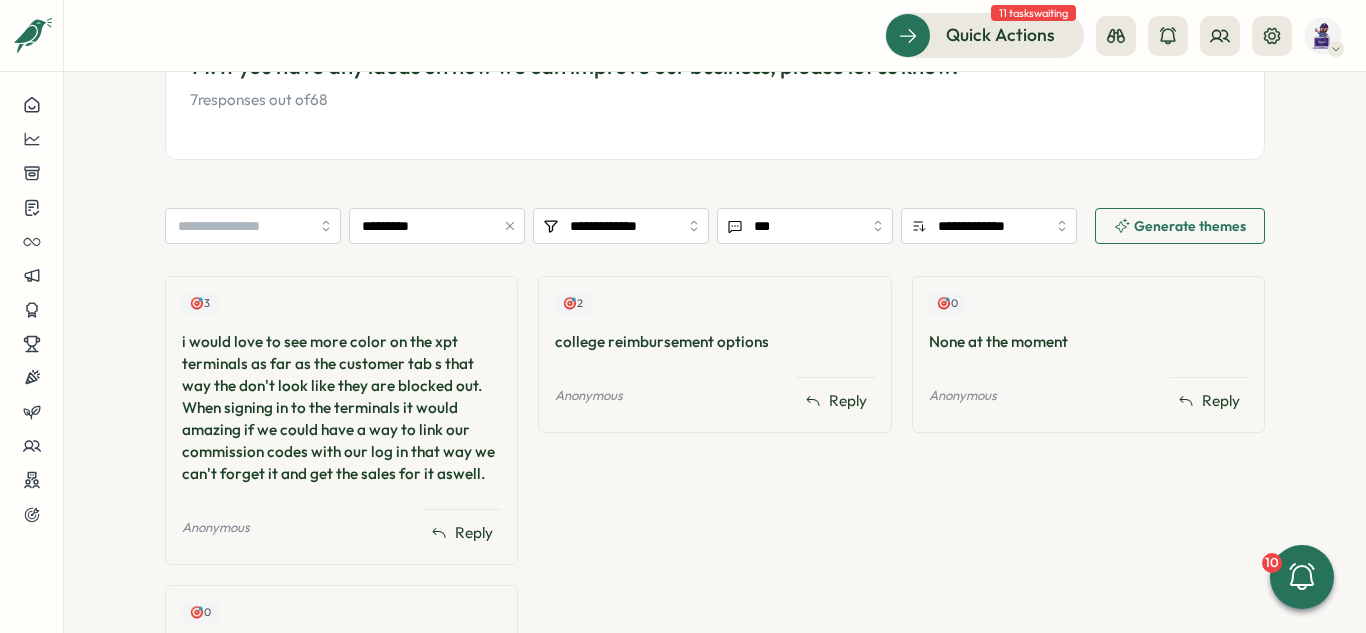 scroll, scrollTop: 0, scrollLeft: 0, axis: both 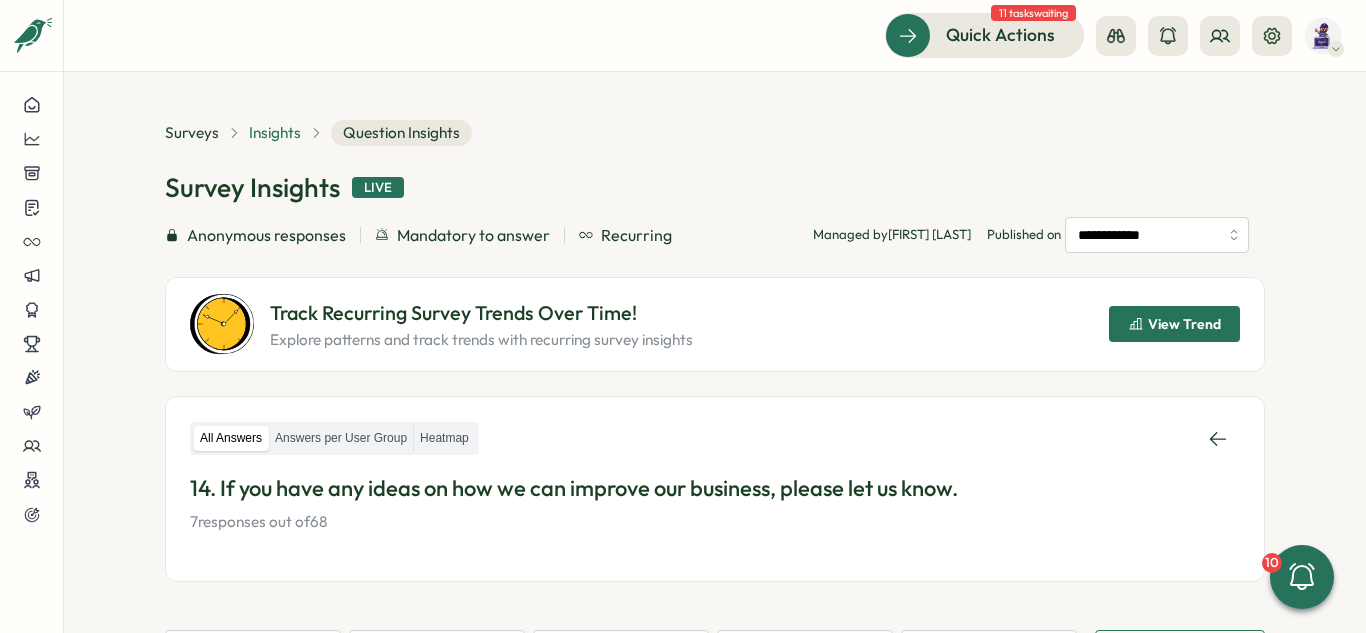 click on "Insights" at bounding box center (275, 133) 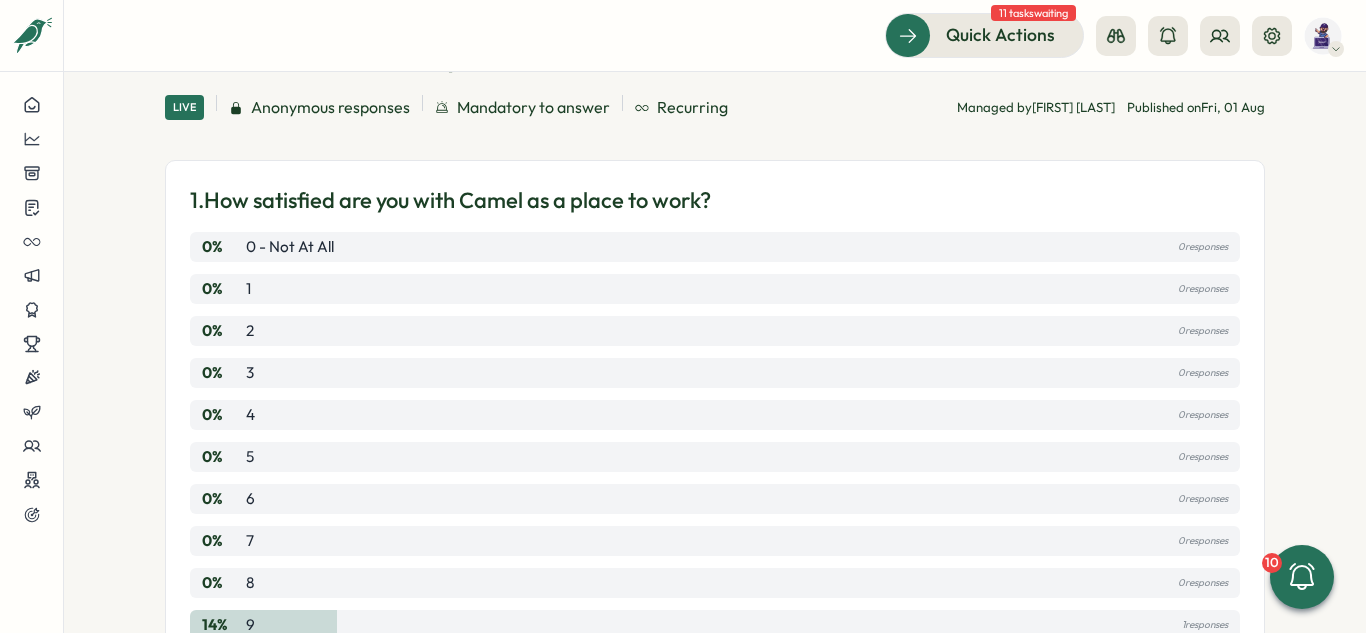 scroll, scrollTop: 0, scrollLeft: 0, axis: both 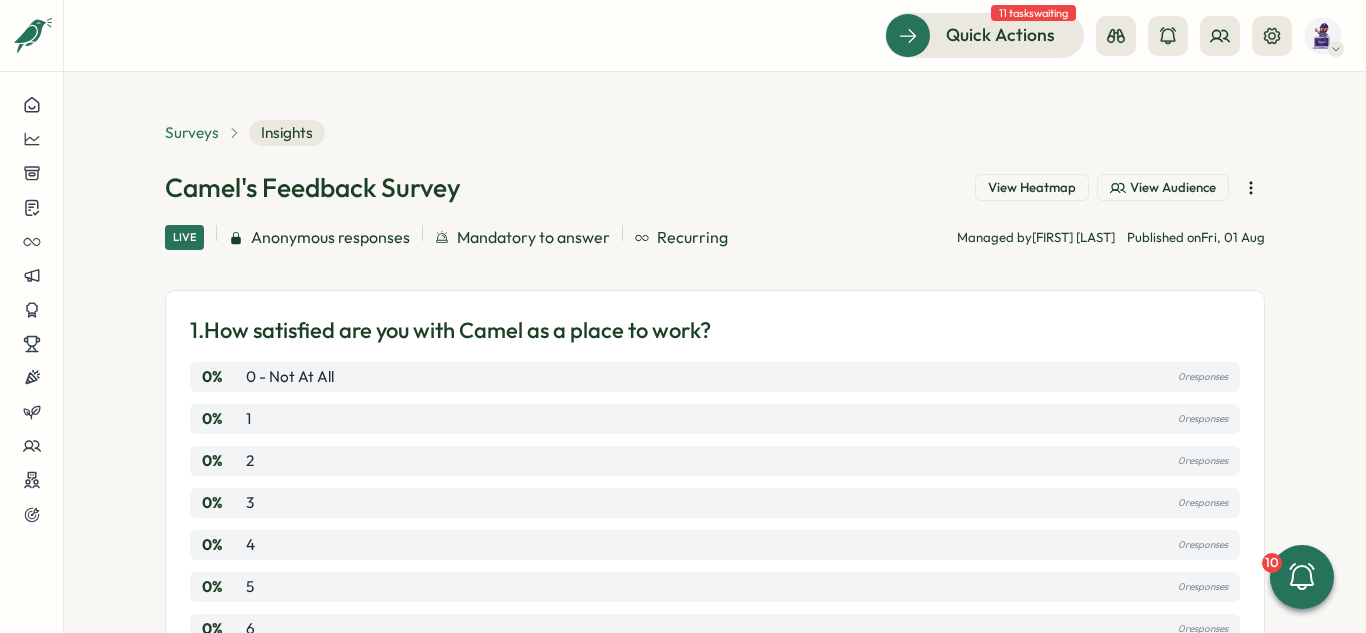 click on "Surveys" at bounding box center (192, 133) 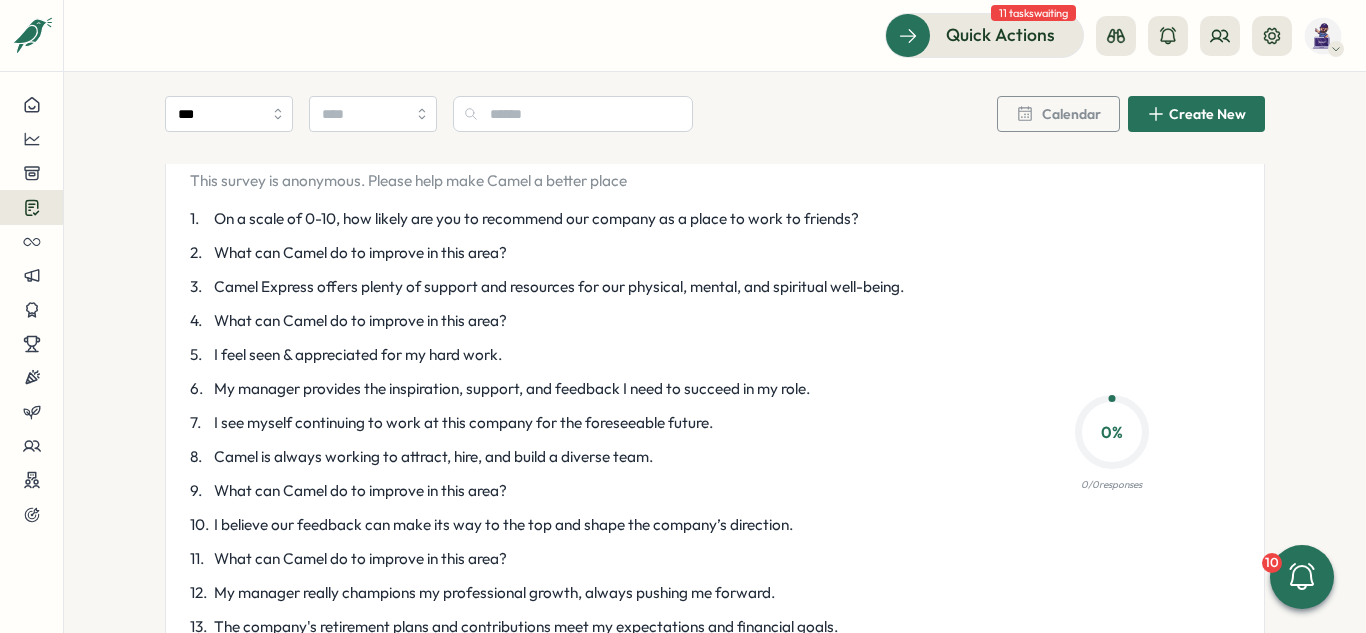 scroll, scrollTop: 1400, scrollLeft: 0, axis: vertical 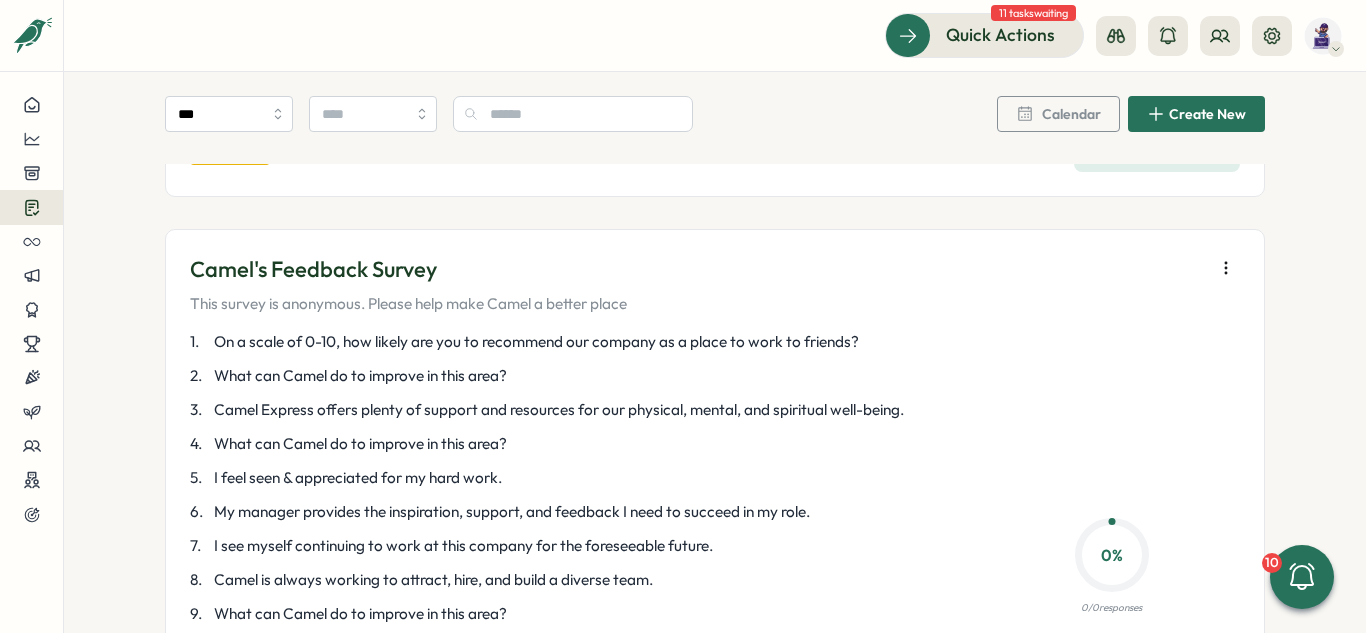 click at bounding box center (1226, 268) 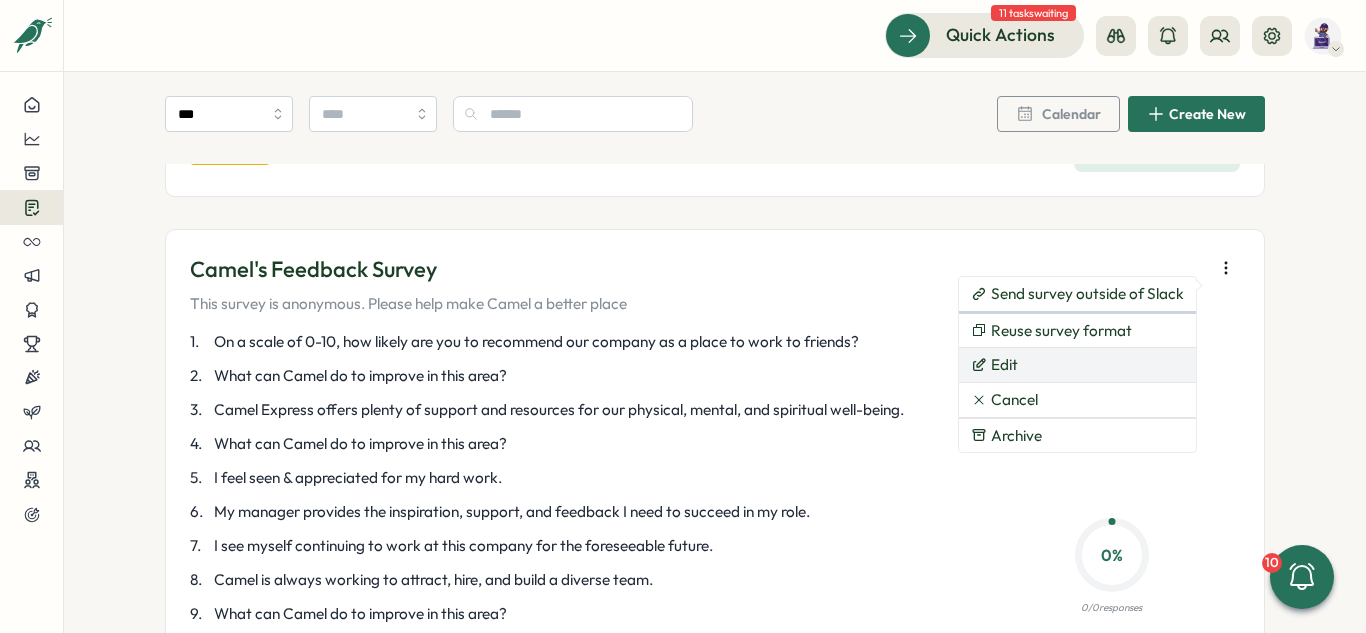 click on "Edit" at bounding box center (1077, 365) 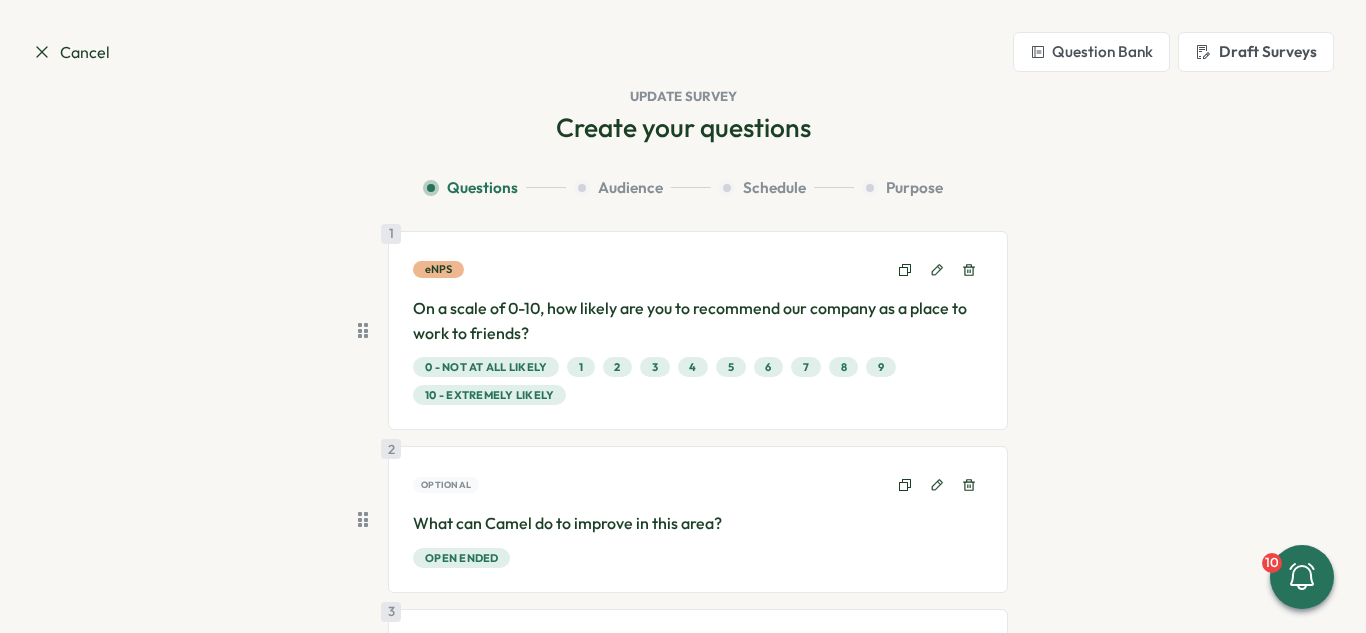 scroll, scrollTop: 0, scrollLeft: 0, axis: both 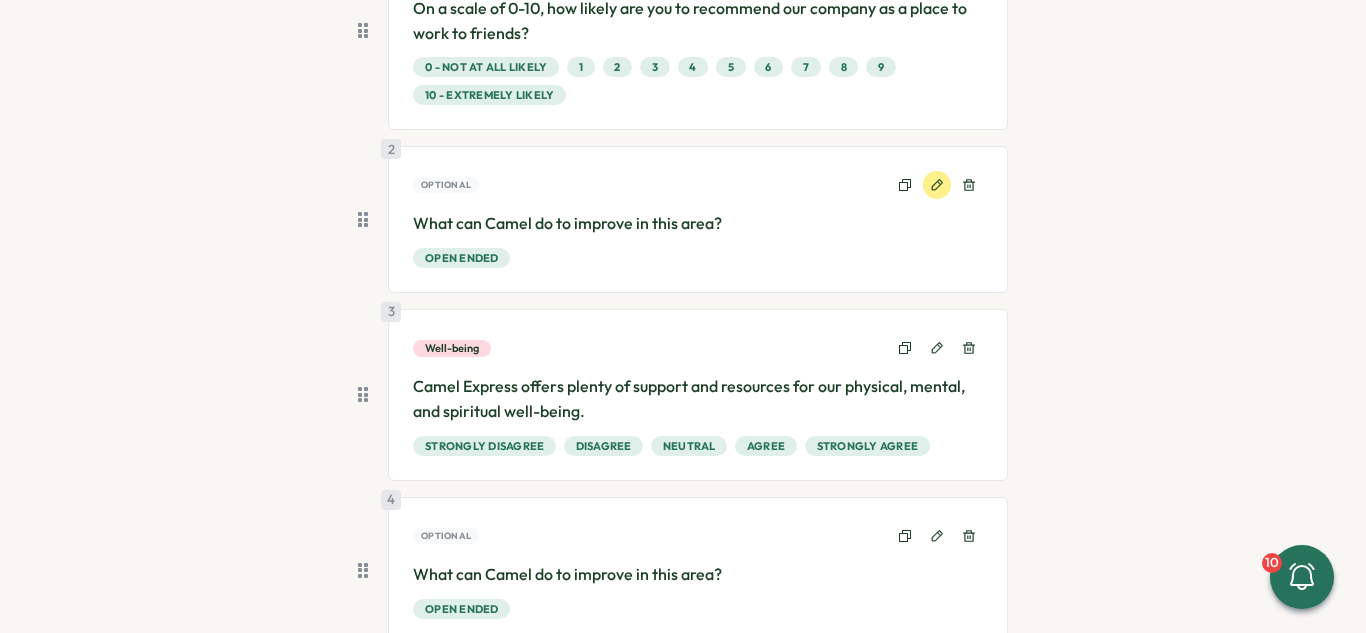 click 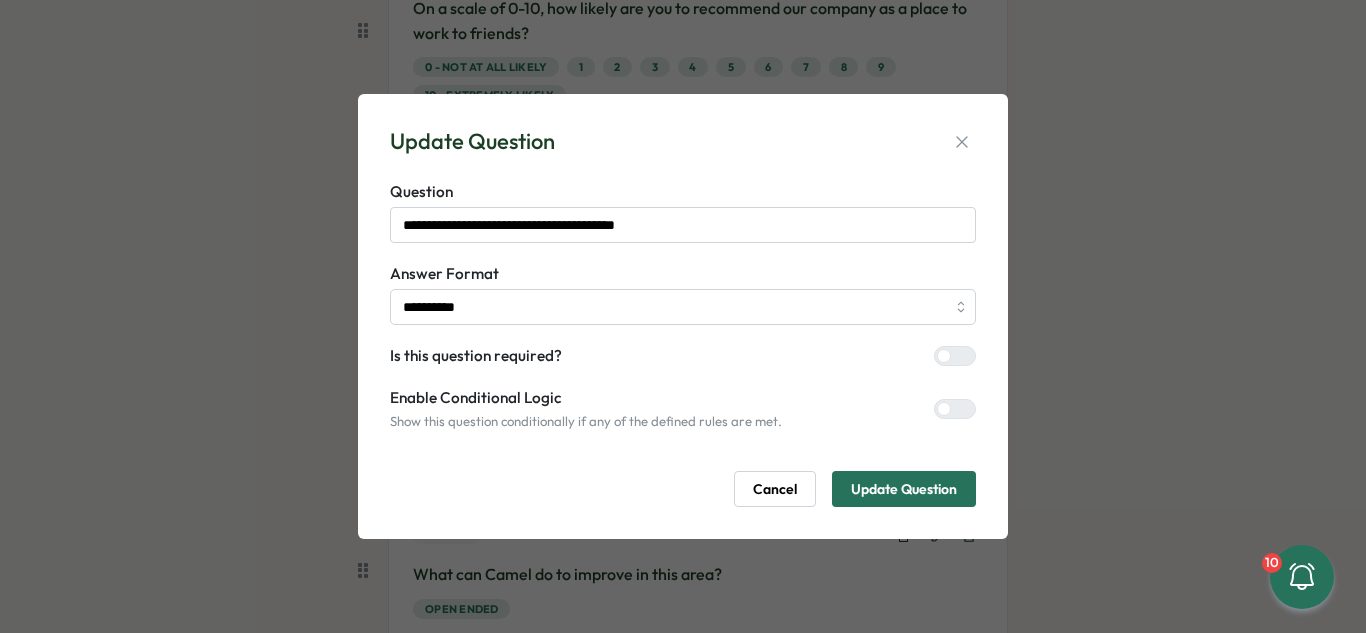 click at bounding box center (963, 409) 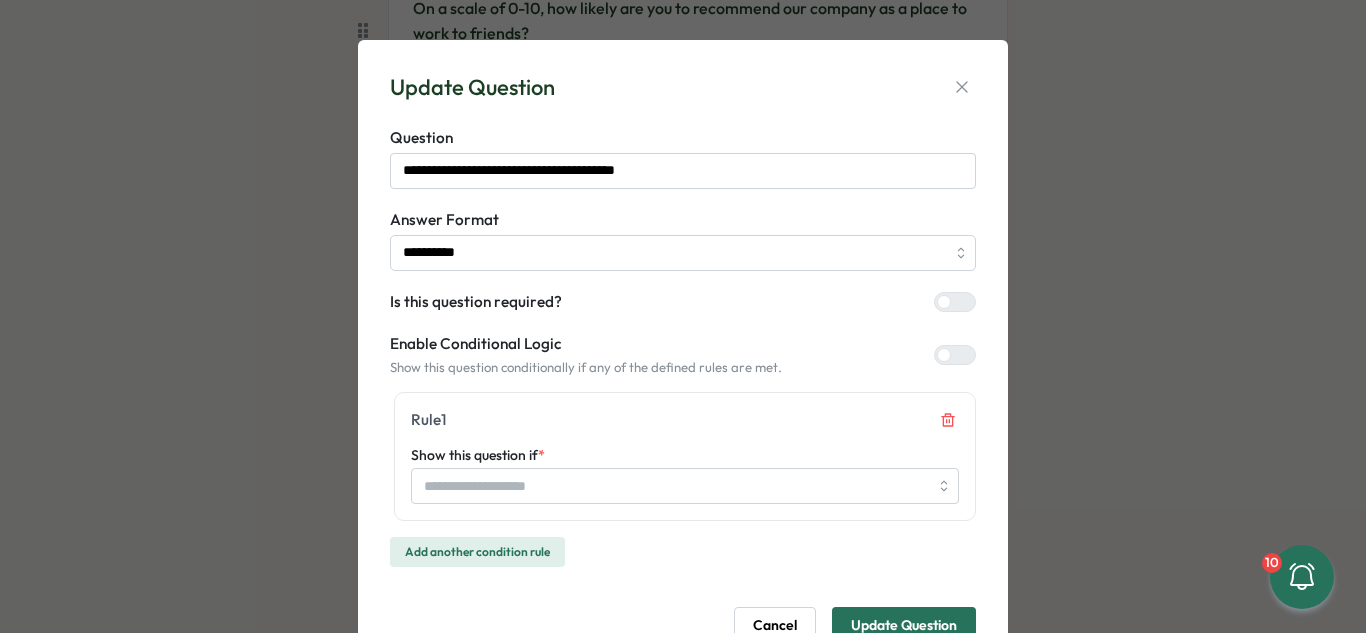 scroll, scrollTop: 82, scrollLeft: 0, axis: vertical 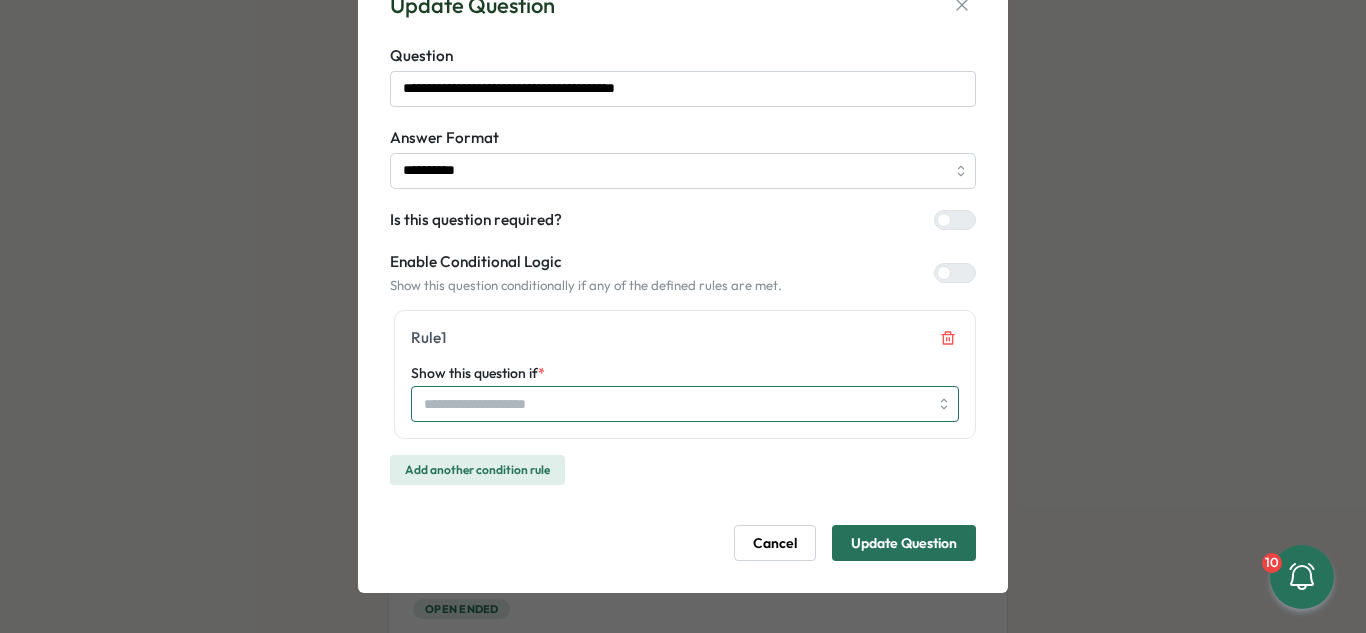 click on "Show this question if  *" at bounding box center (685, 404) 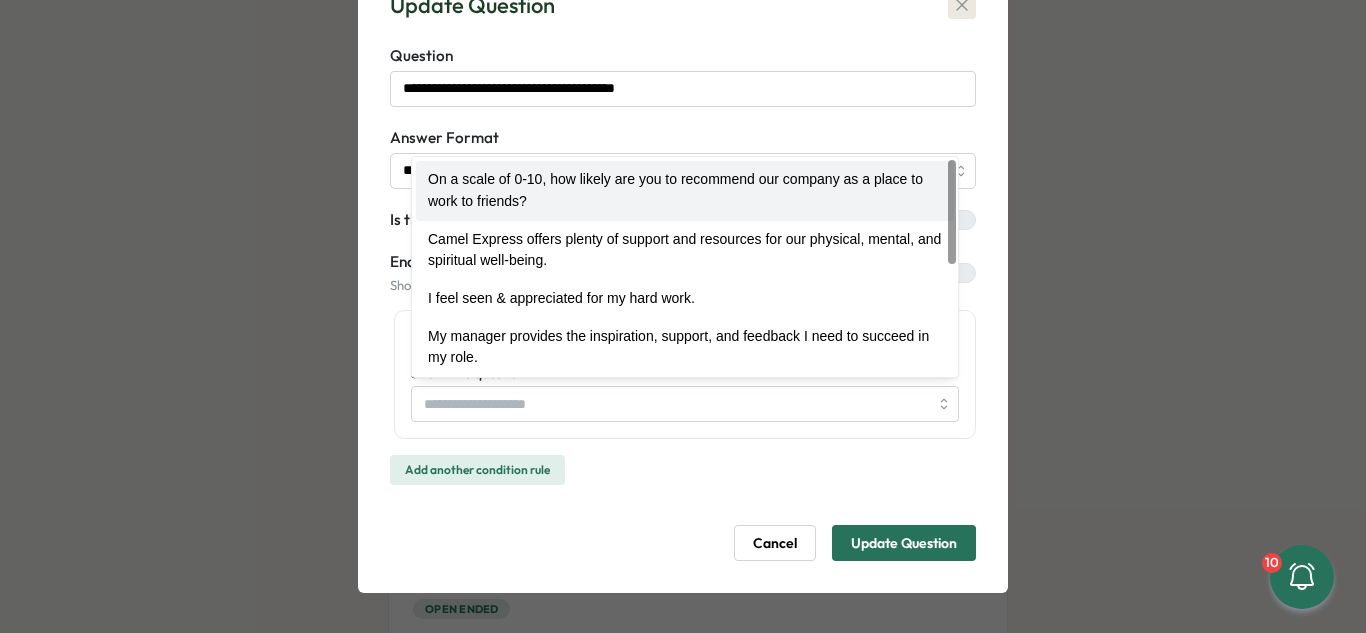 click 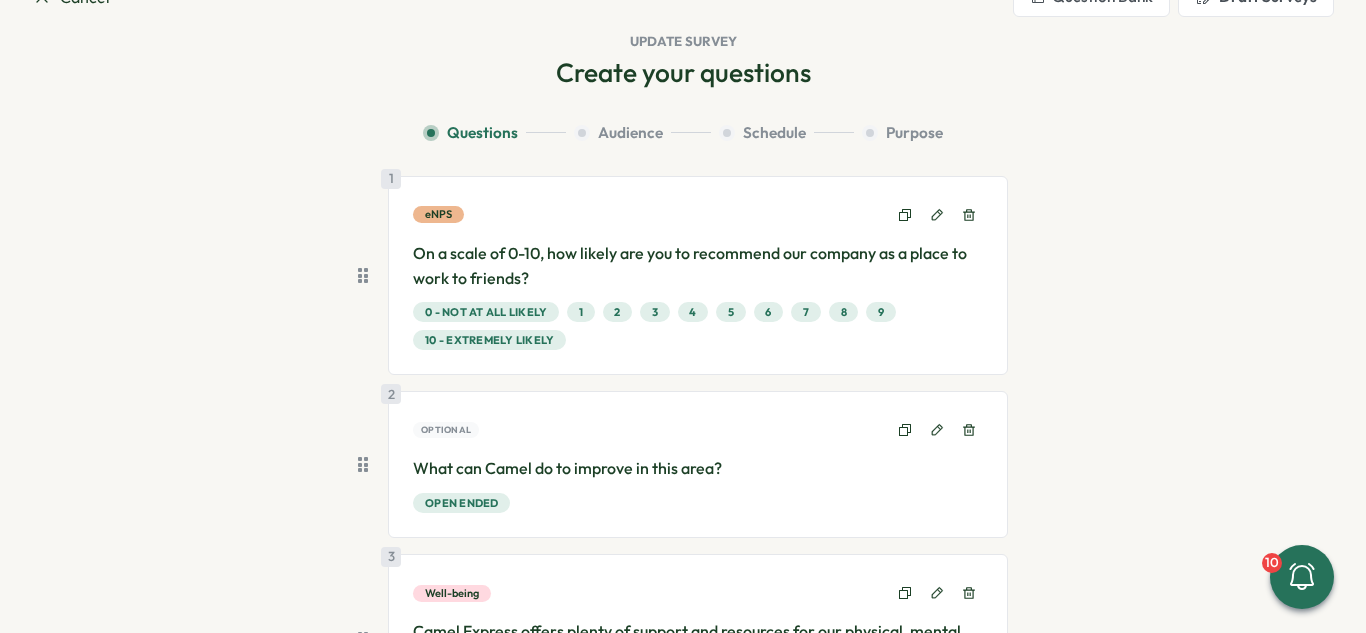 scroll, scrollTop: 200, scrollLeft: 0, axis: vertical 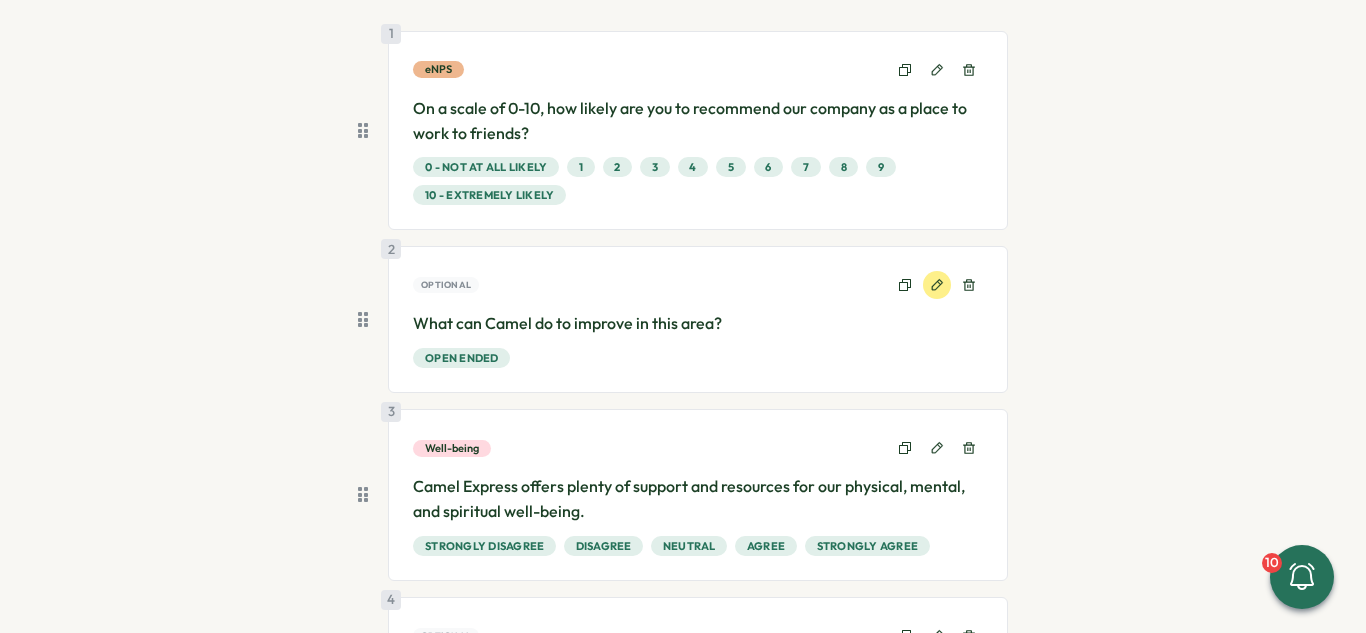 click 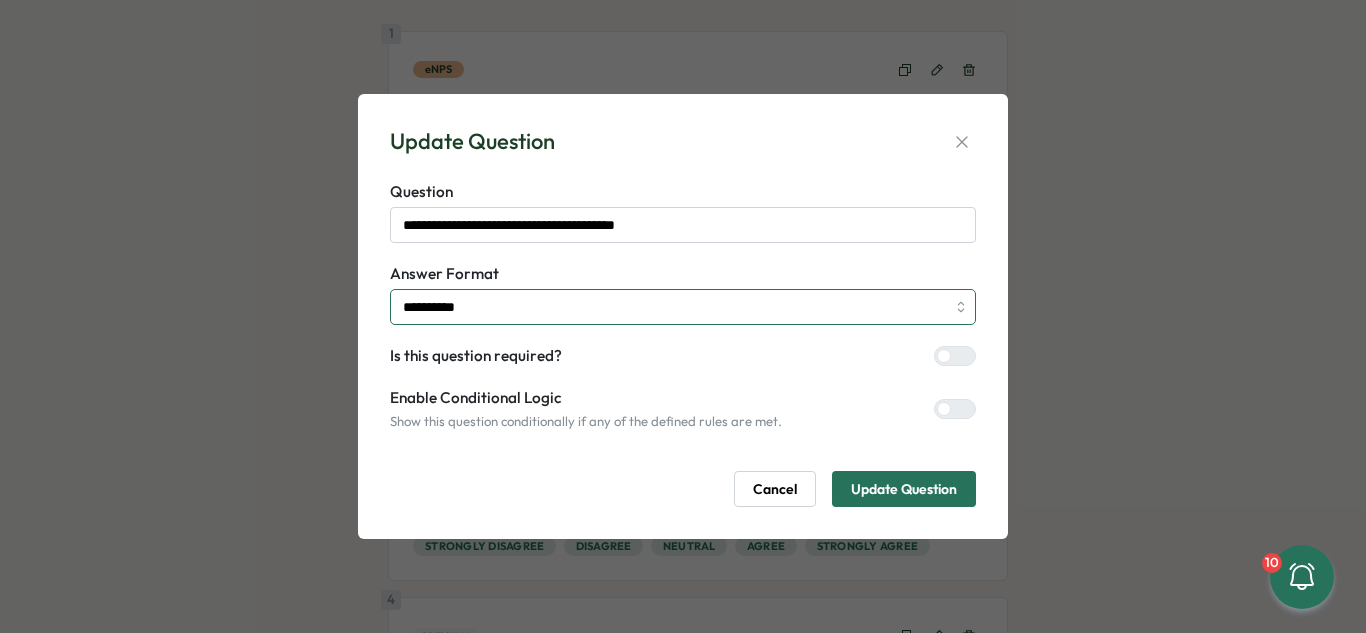 click on "**********" at bounding box center (683, 307) 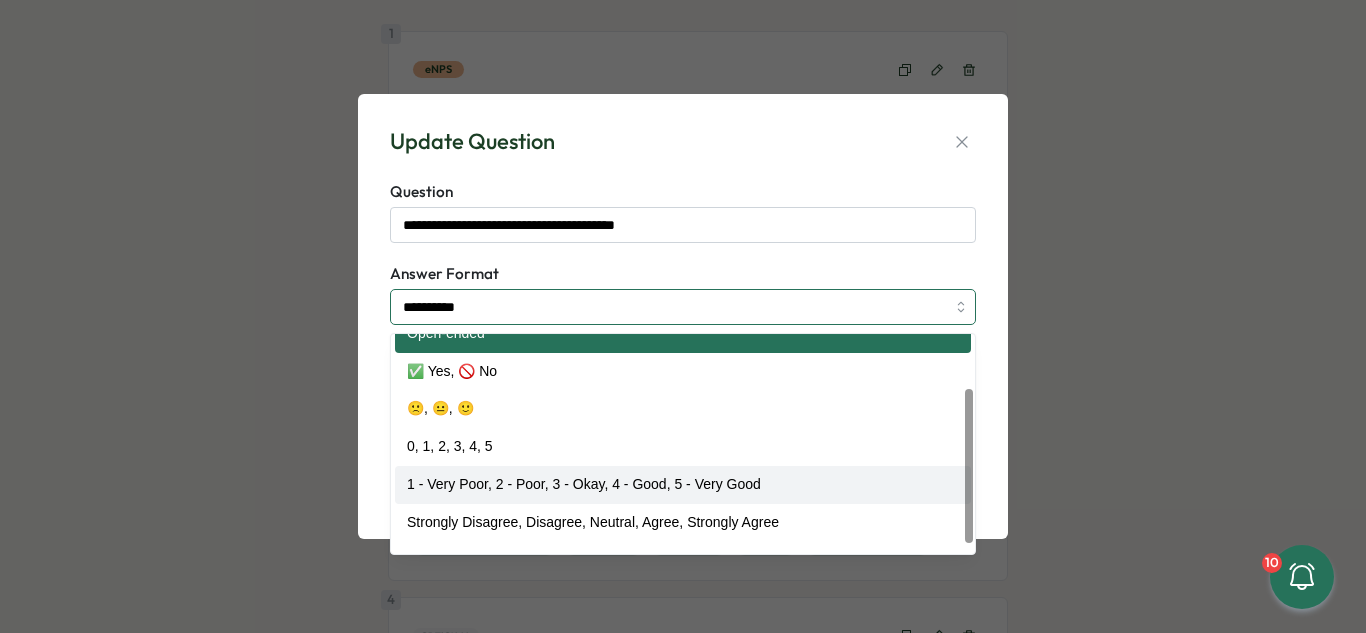 scroll, scrollTop: 0, scrollLeft: 0, axis: both 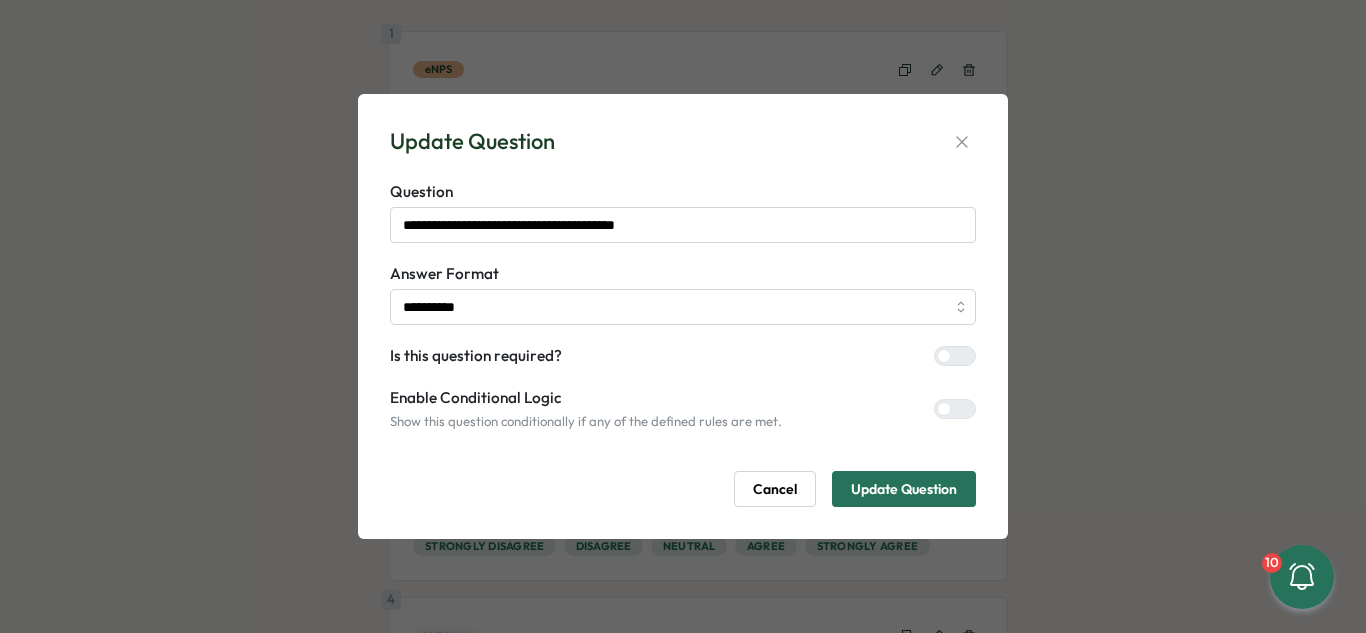 click on "Answer Format" at bounding box center (683, 274) 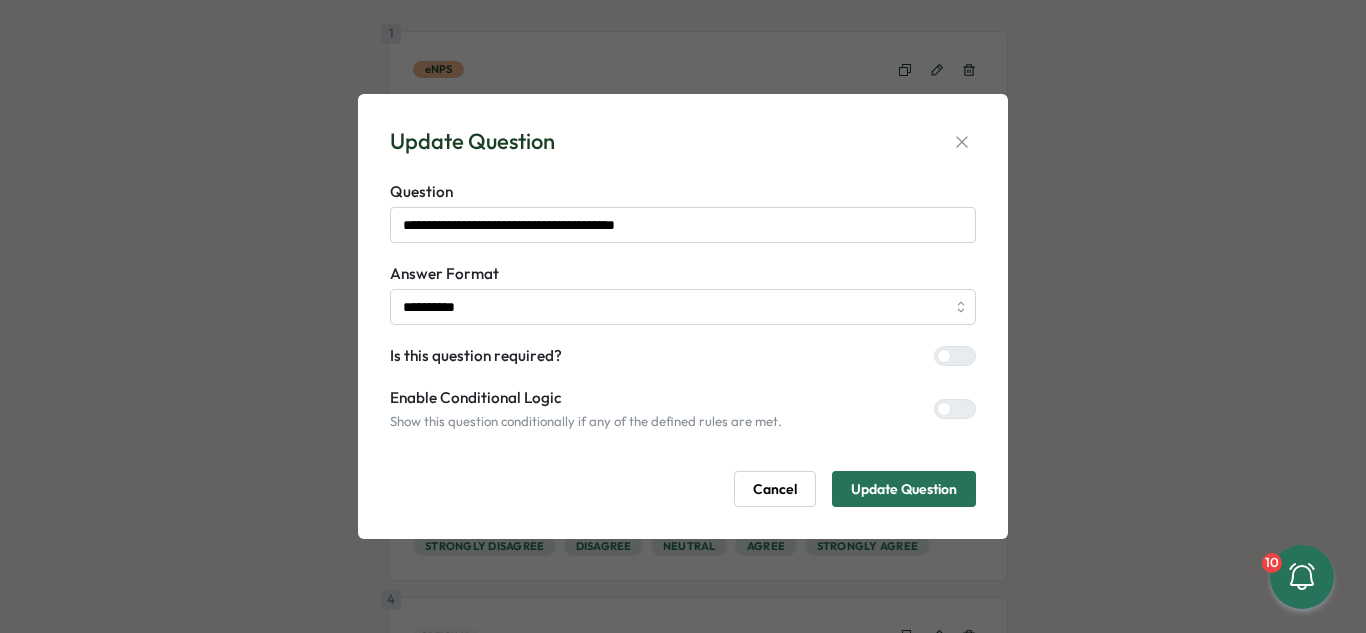 click at bounding box center [963, 409] 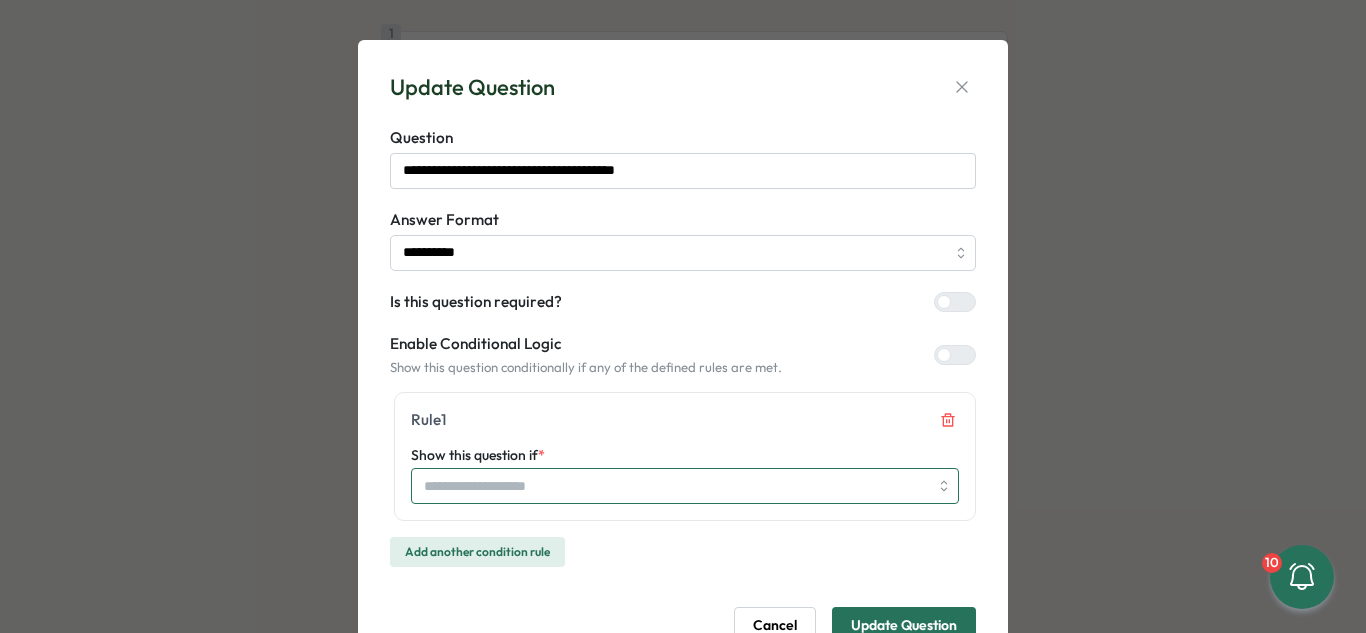 click on "Show this question if  *" at bounding box center [685, 486] 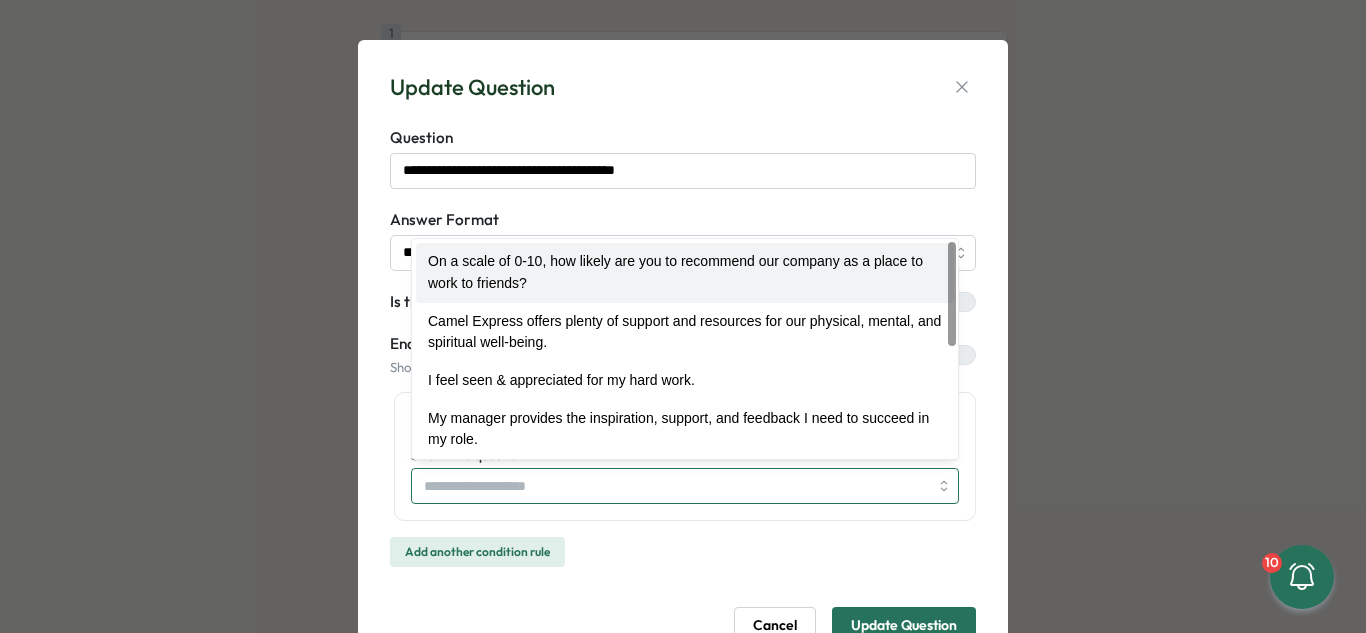 type on "**********" 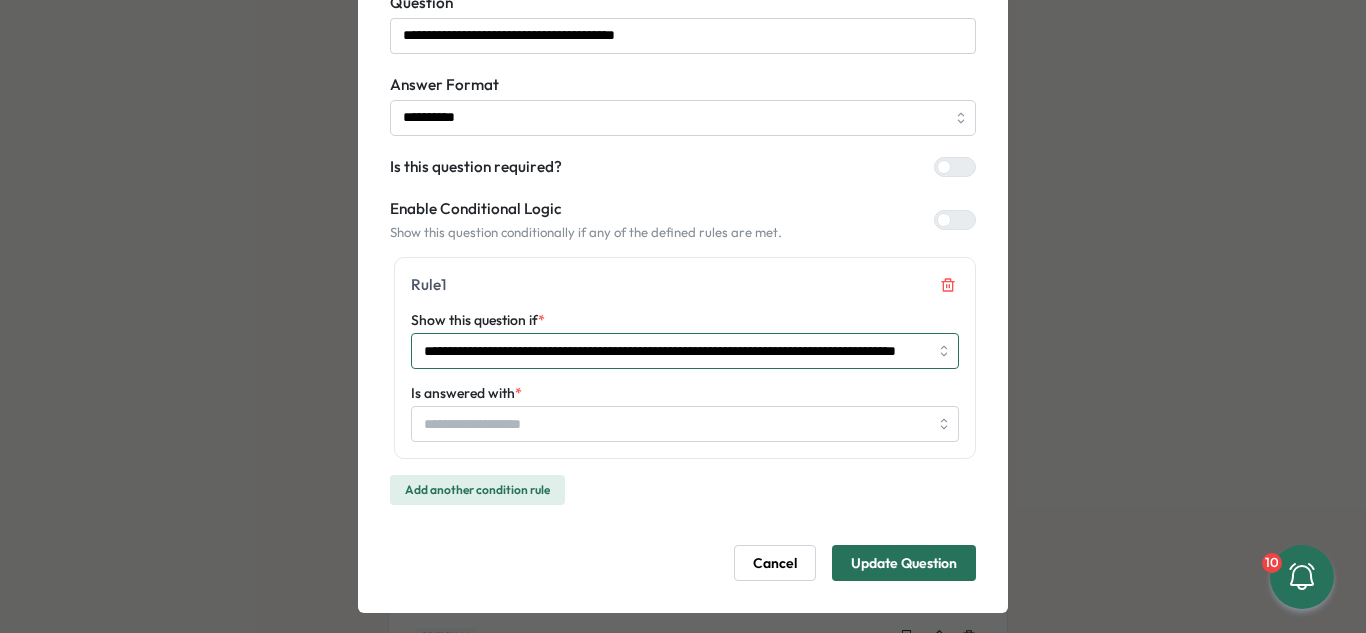 scroll, scrollTop: 155, scrollLeft: 0, axis: vertical 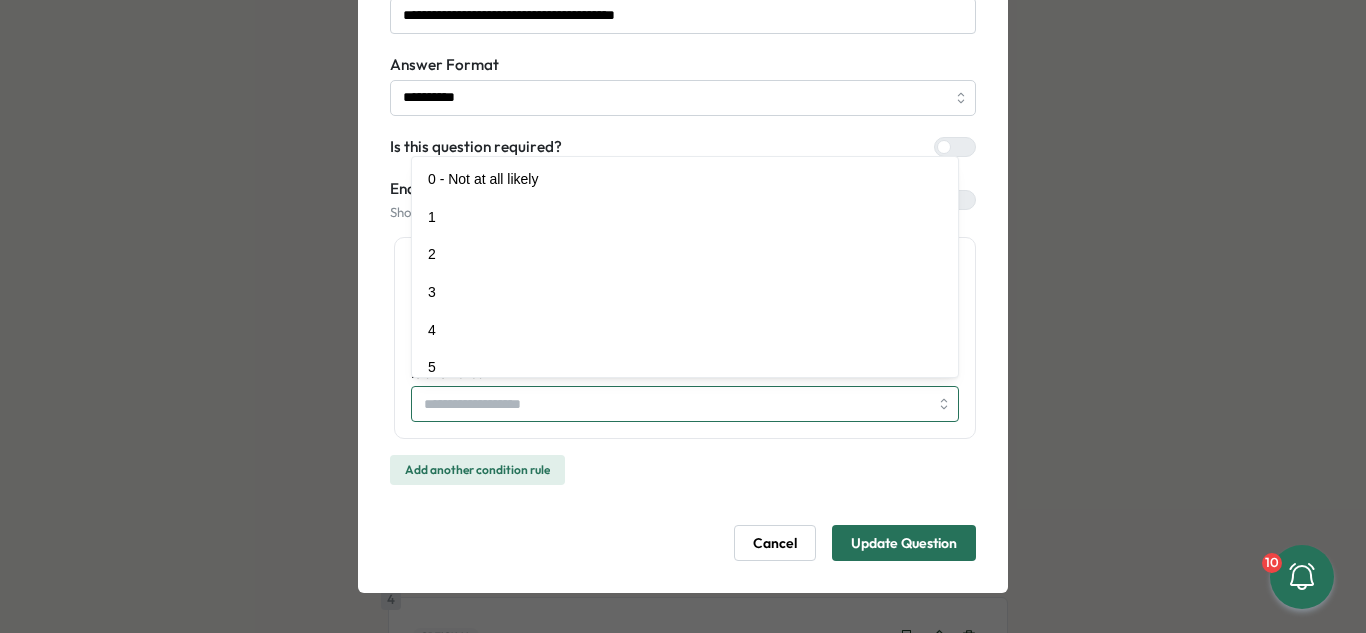 click on "Is answered with  *" at bounding box center (676, 404) 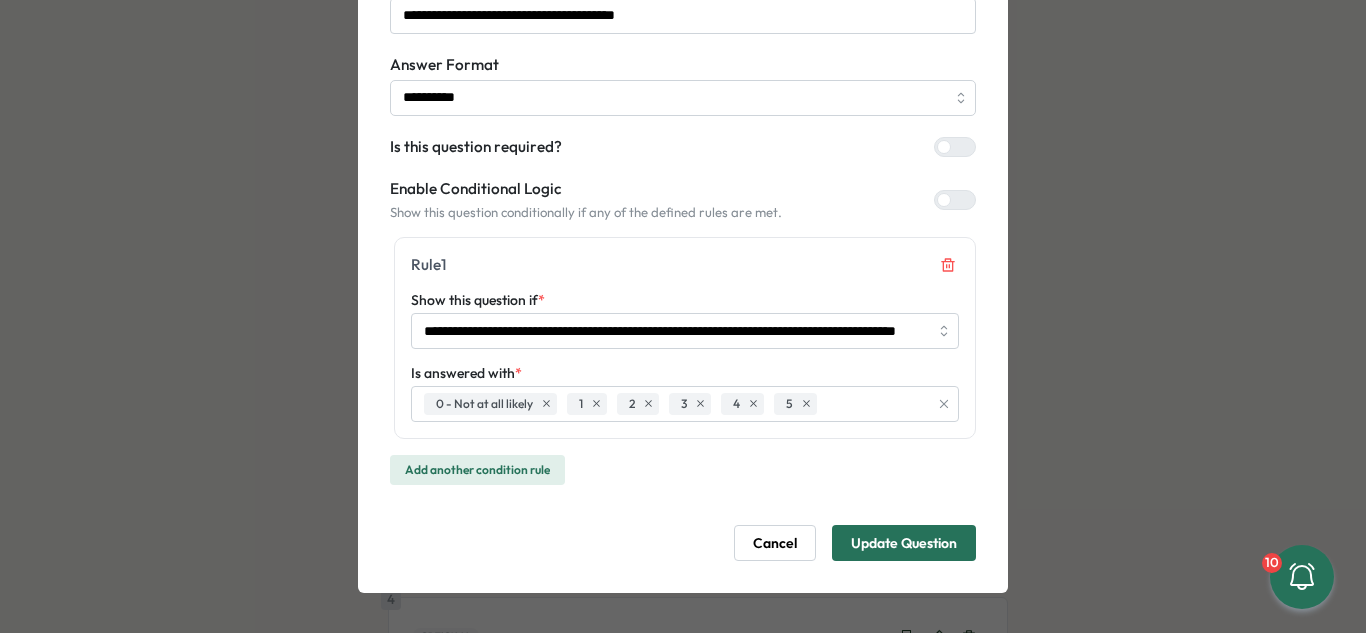 click on "**********" at bounding box center [685, 338] 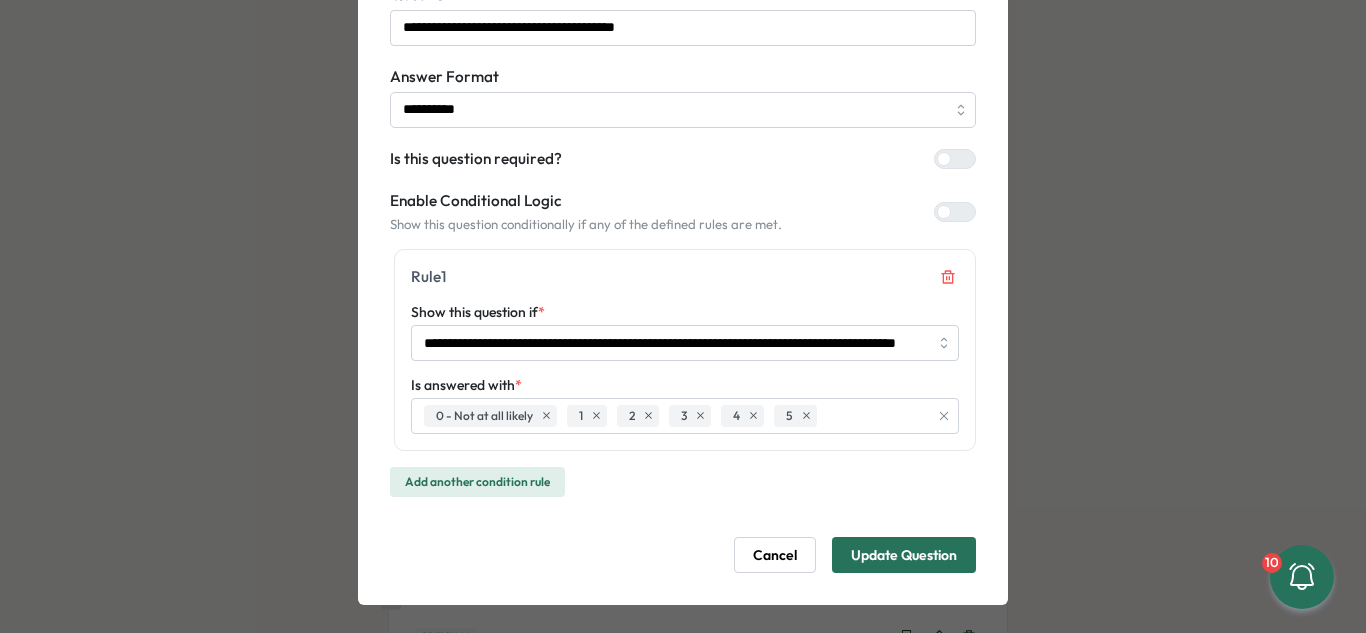 scroll, scrollTop: 155, scrollLeft: 0, axis: vertical 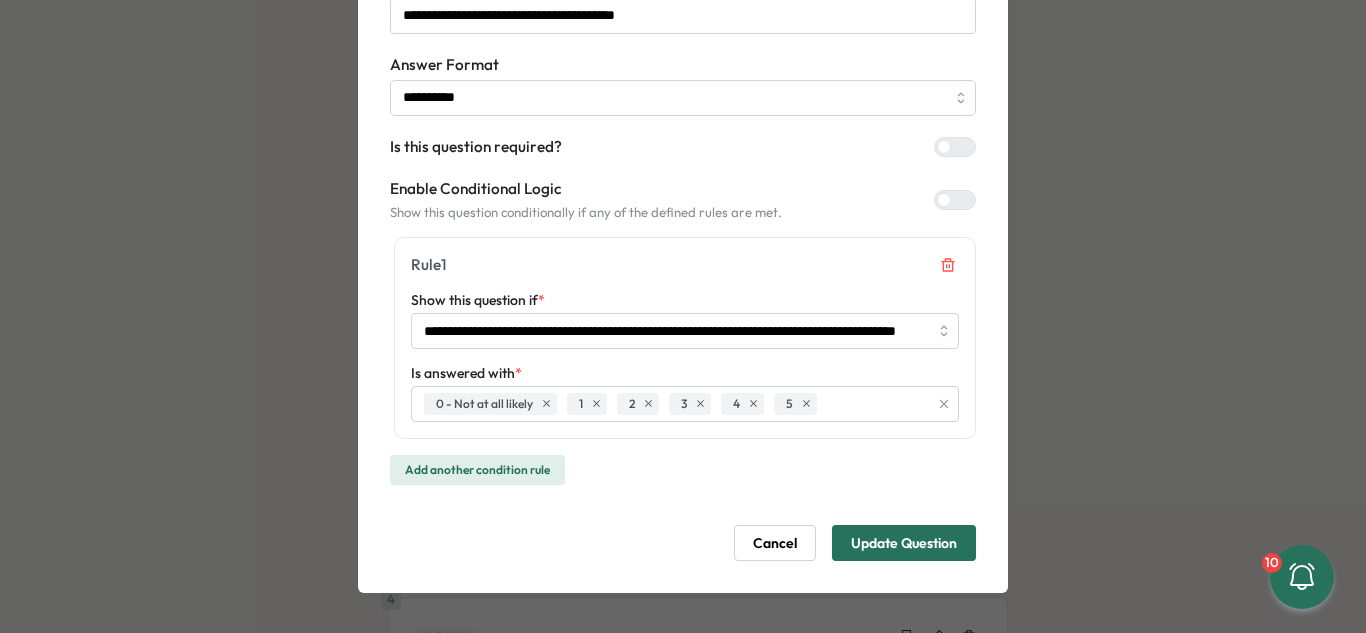 drag, startPoint x: 907, startPoint y: 535, endPoint x: 960, endPoint y: 476, distance: 79.30952 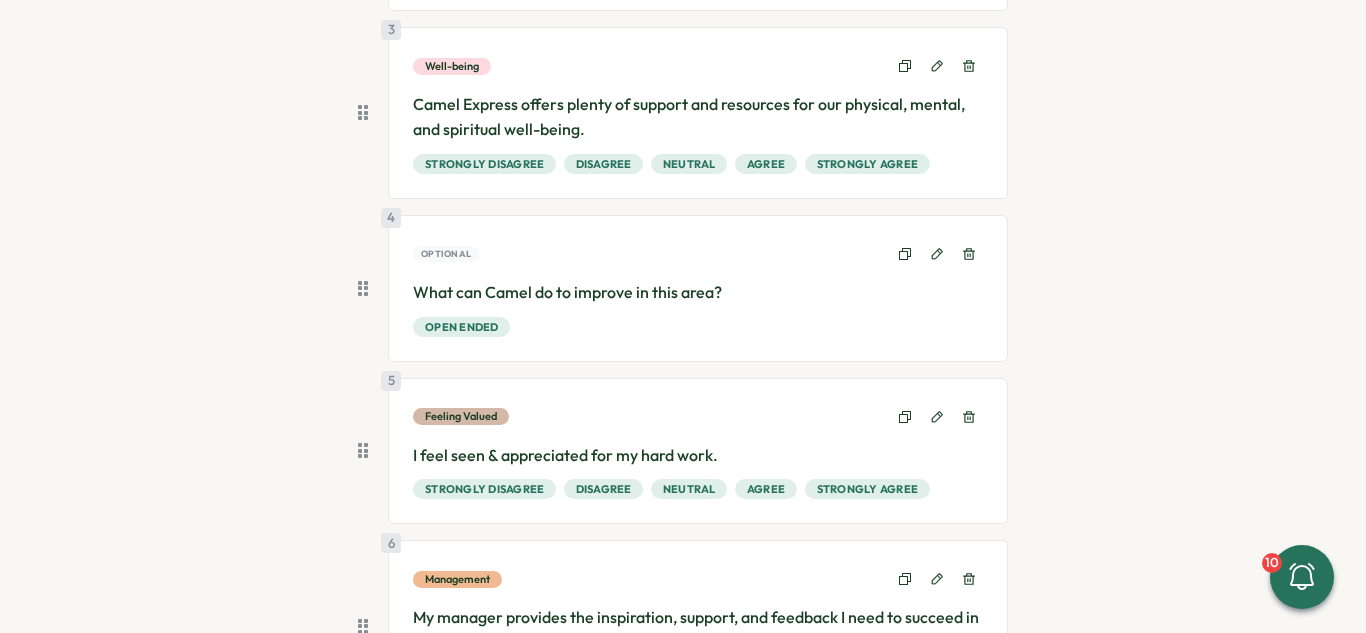 scroll, scrollTop: 600, scrollLeft: 0, axis: vertical 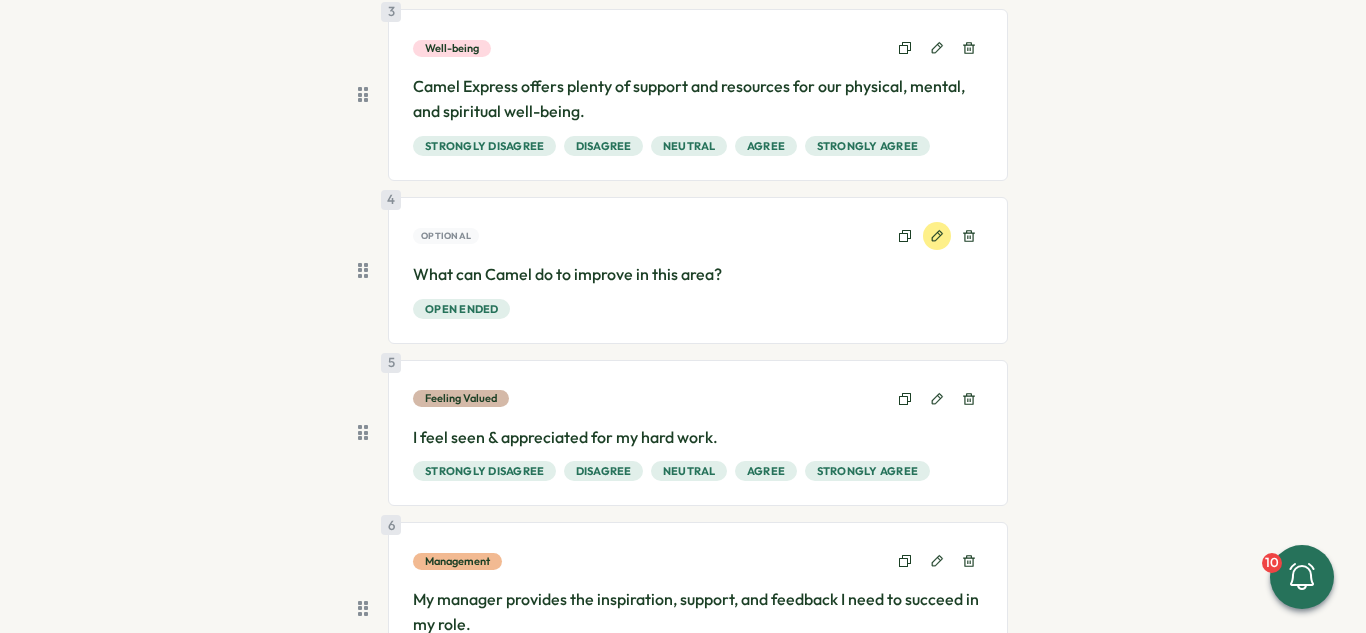 click 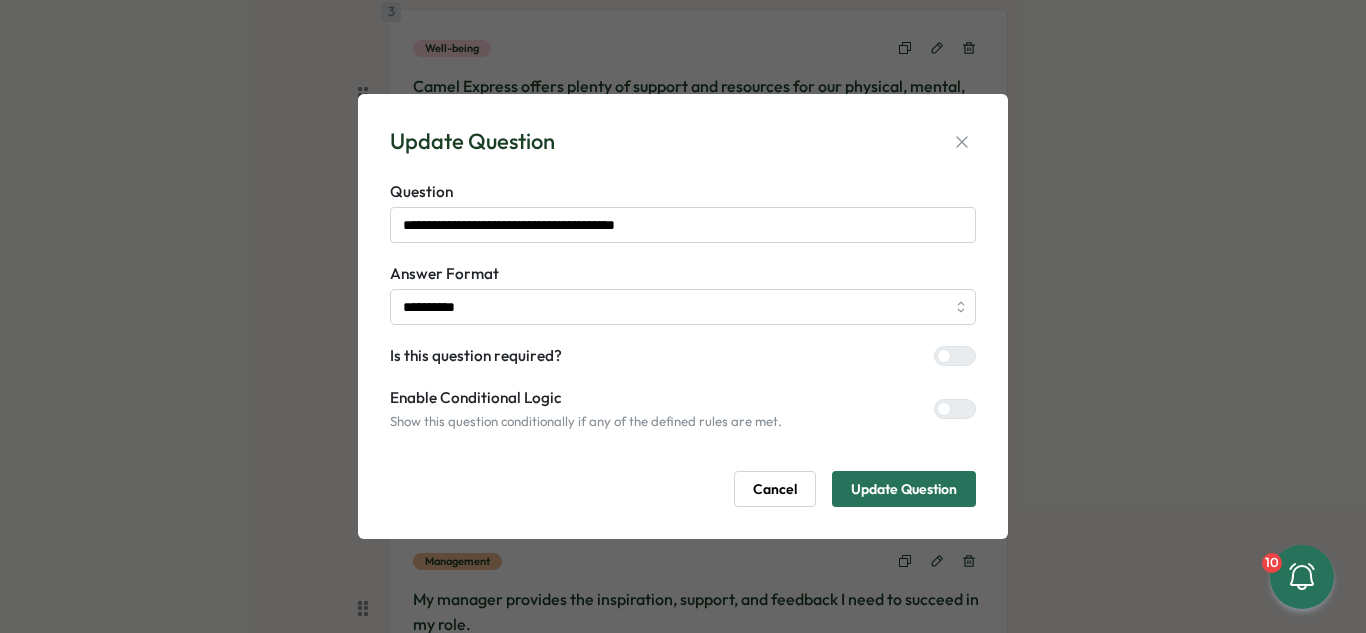 click at bounding box center [963, 409] 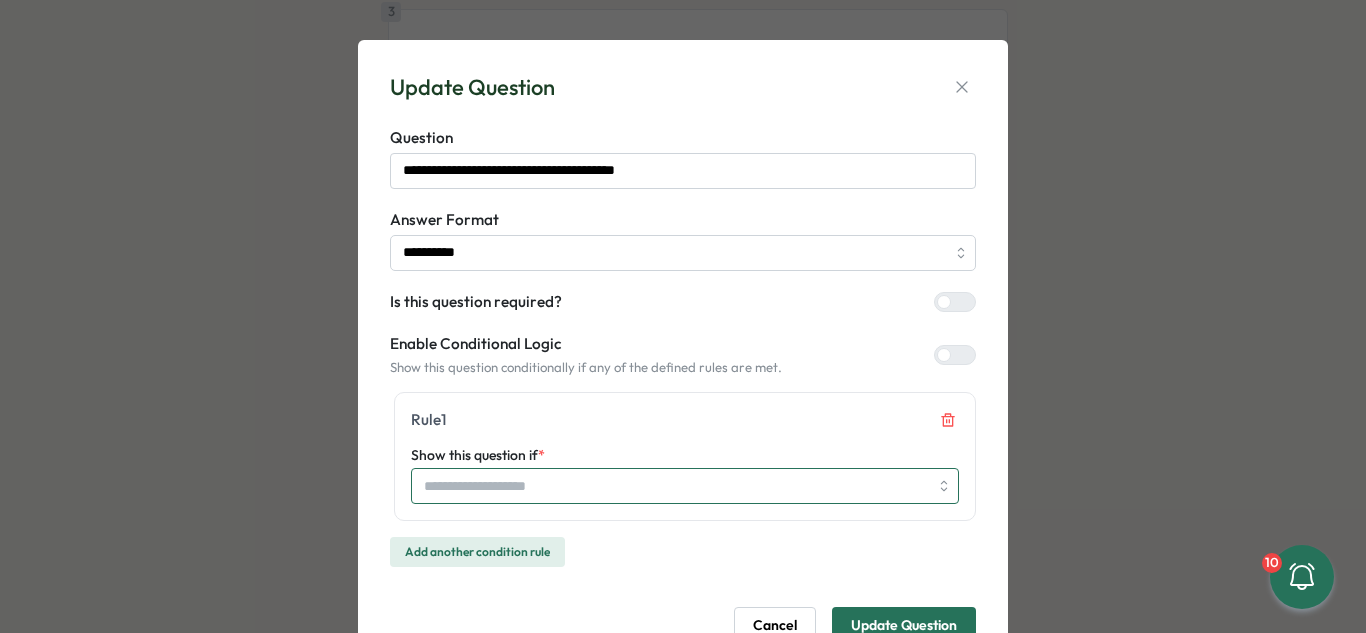 click on "Show this question if  *" at bounding box center [685, 486] 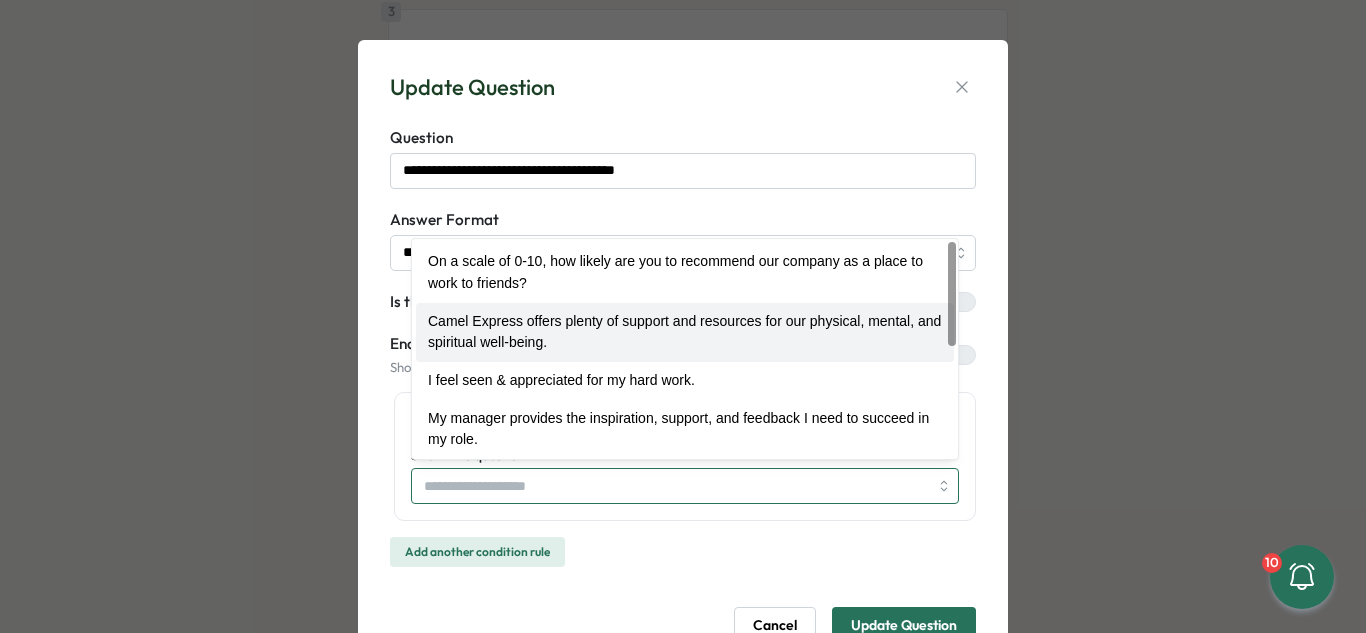 type on "**********" 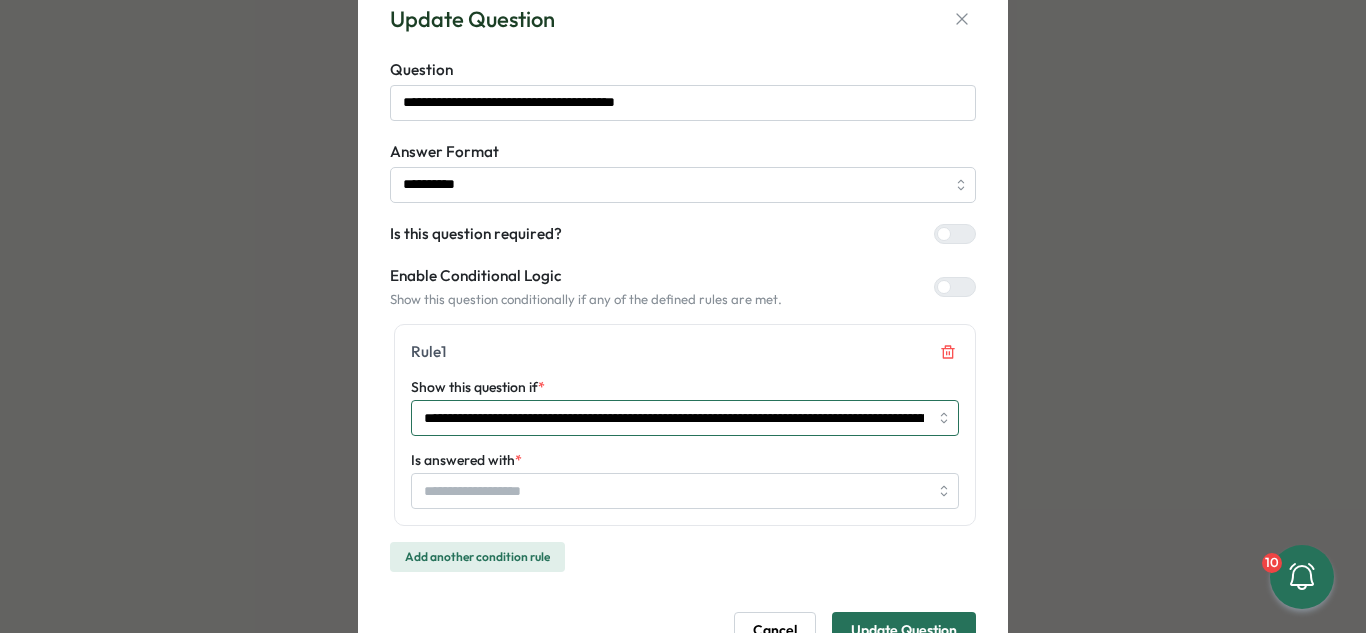 scroll, scrollTop: 100, scrollLeft: 0, axis: vertical 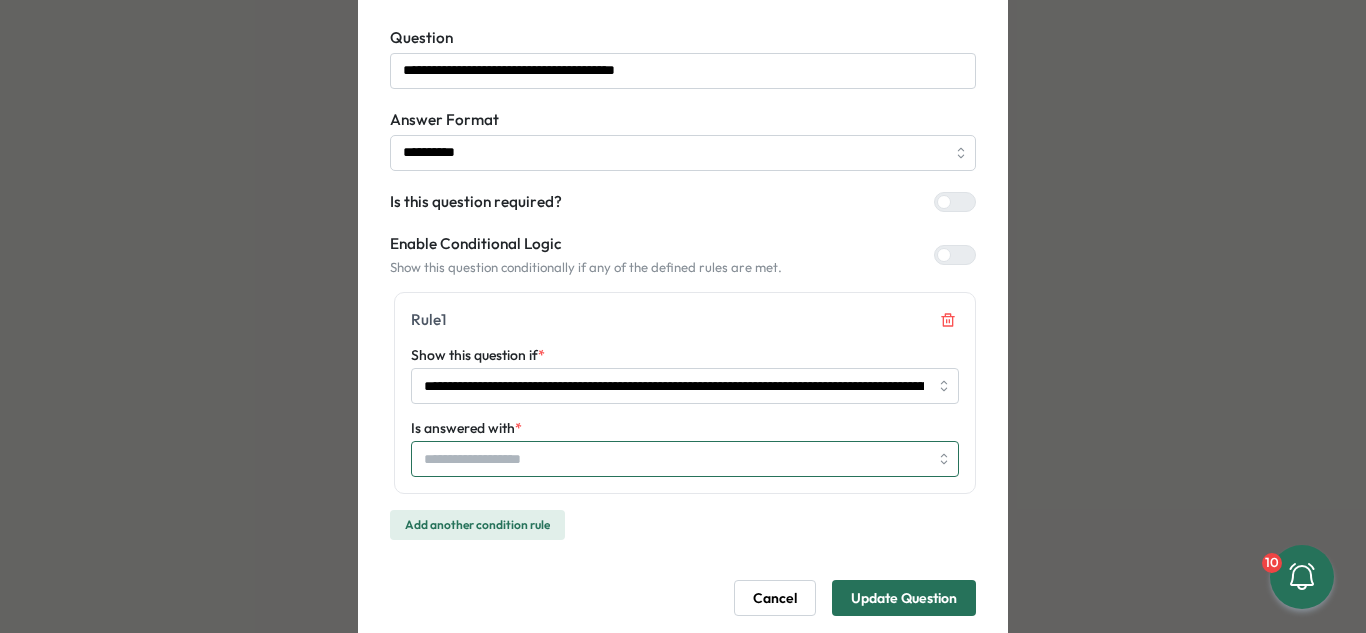 click on "Is answered with  *" at bounding box center [676, 459] 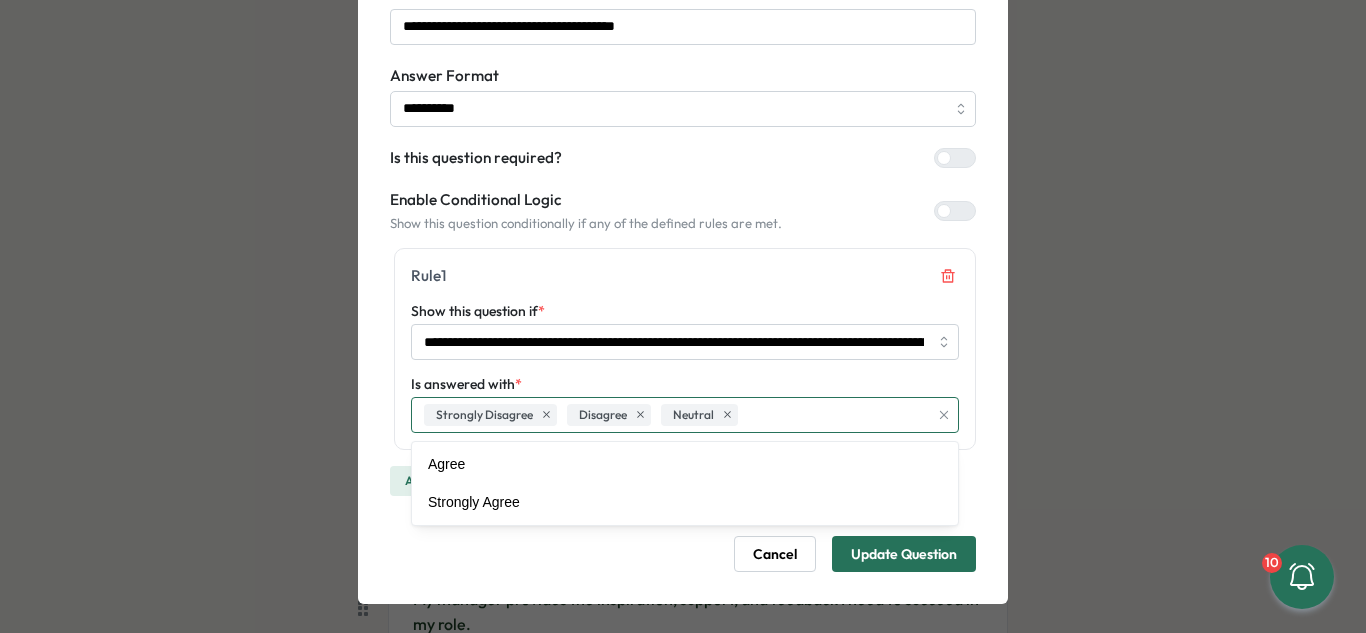 scroll, scrollTop: 155, scrollLeft: 0, axis: vertical 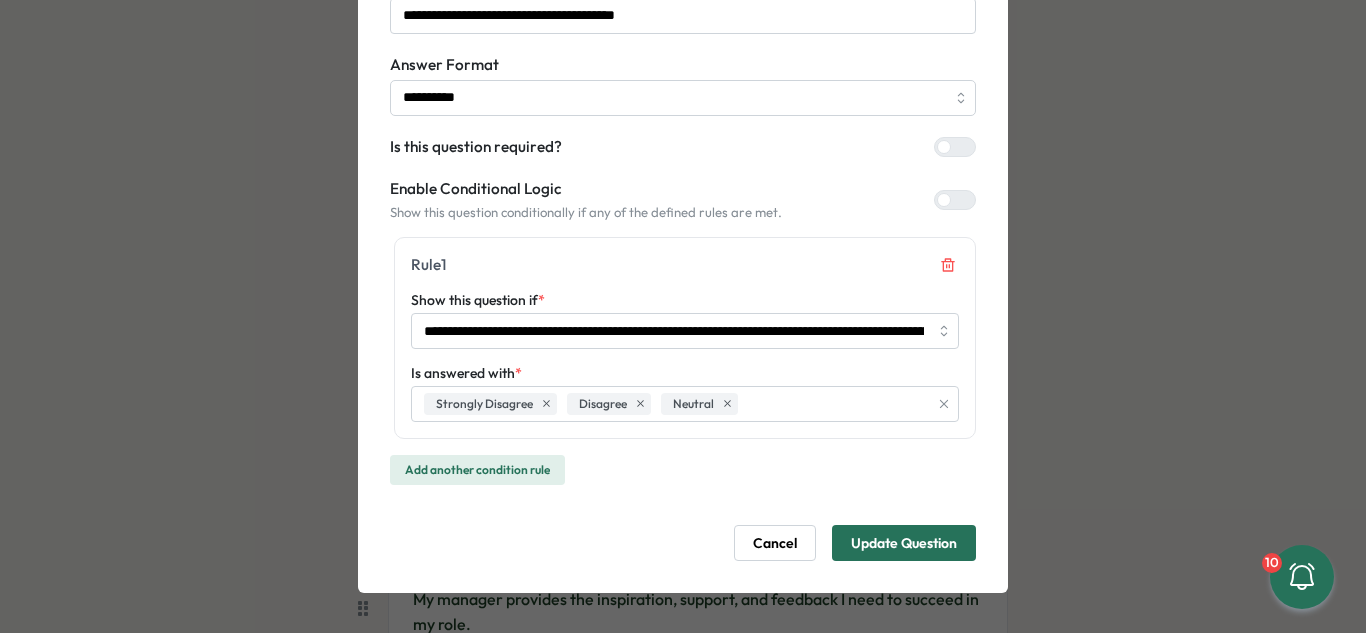 click on "**********" at bounding box center (683, 239) 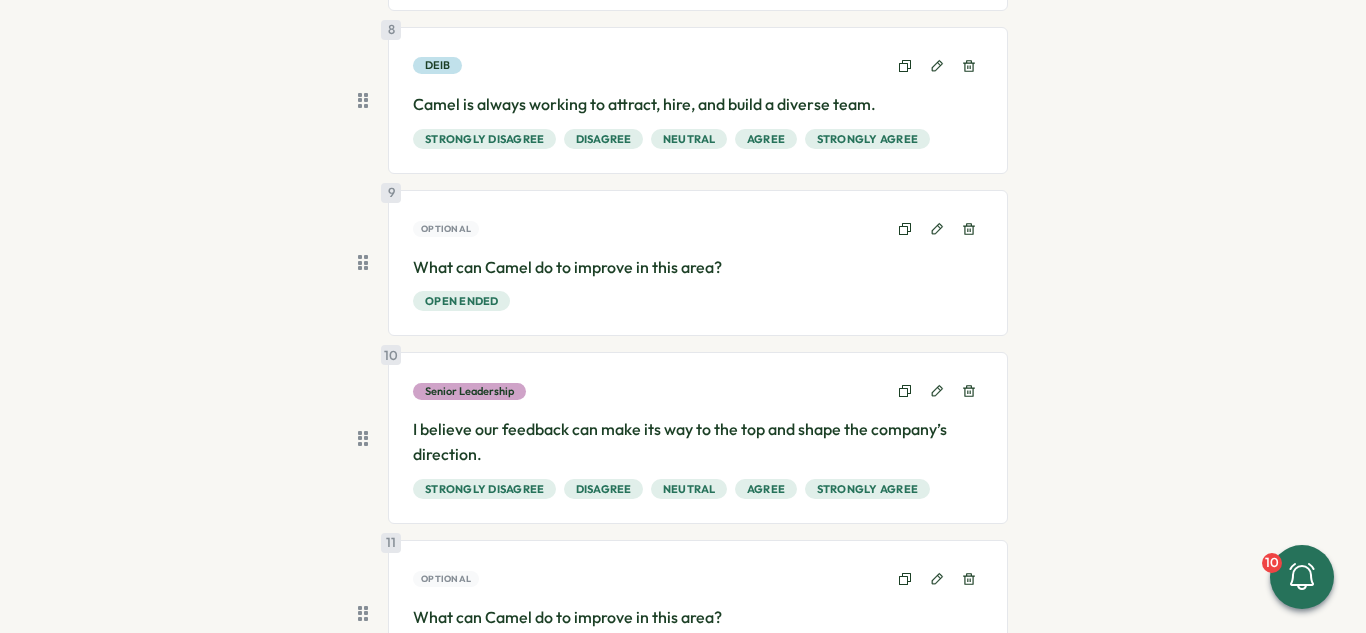 scroll, scrollTop: 1500, scrollLeft: 0, axis: vertical 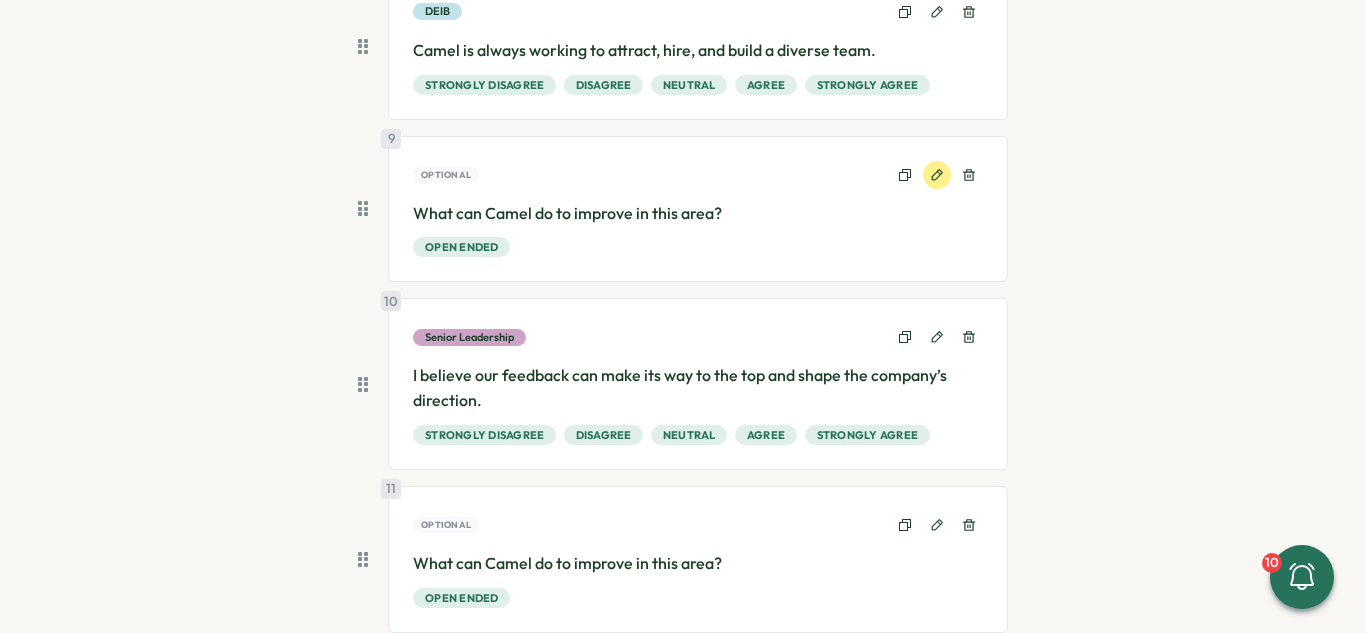 click 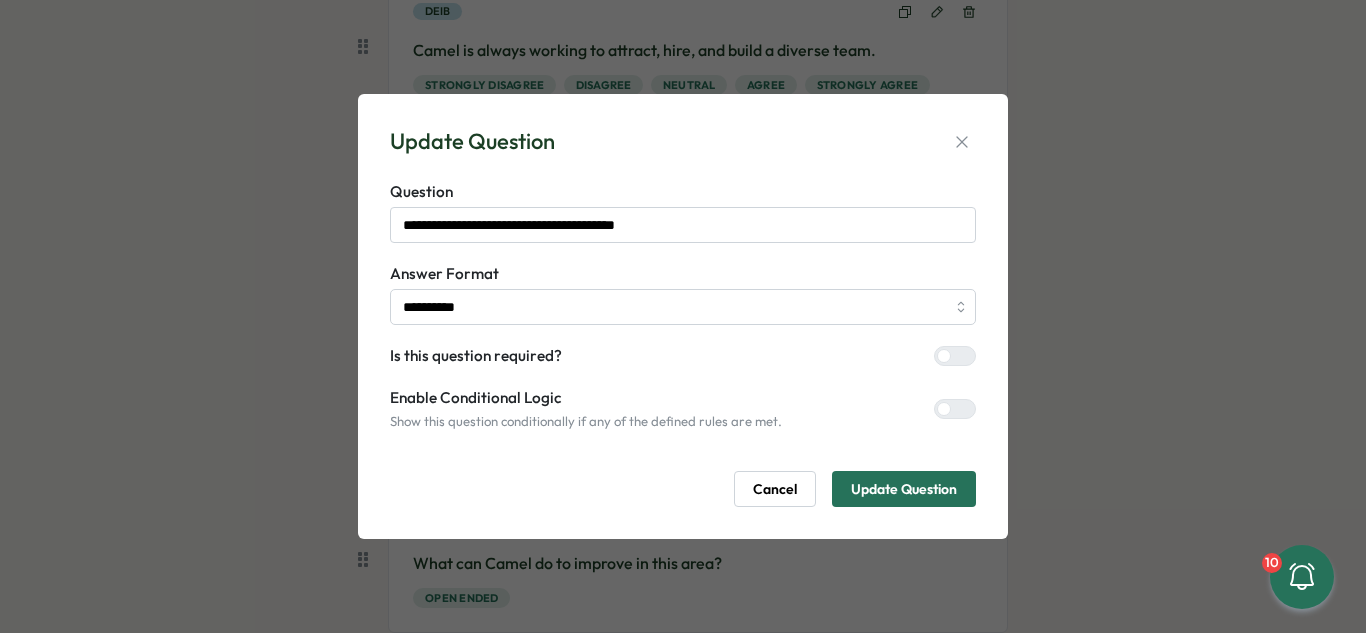 click at bounding box center [955, 409] 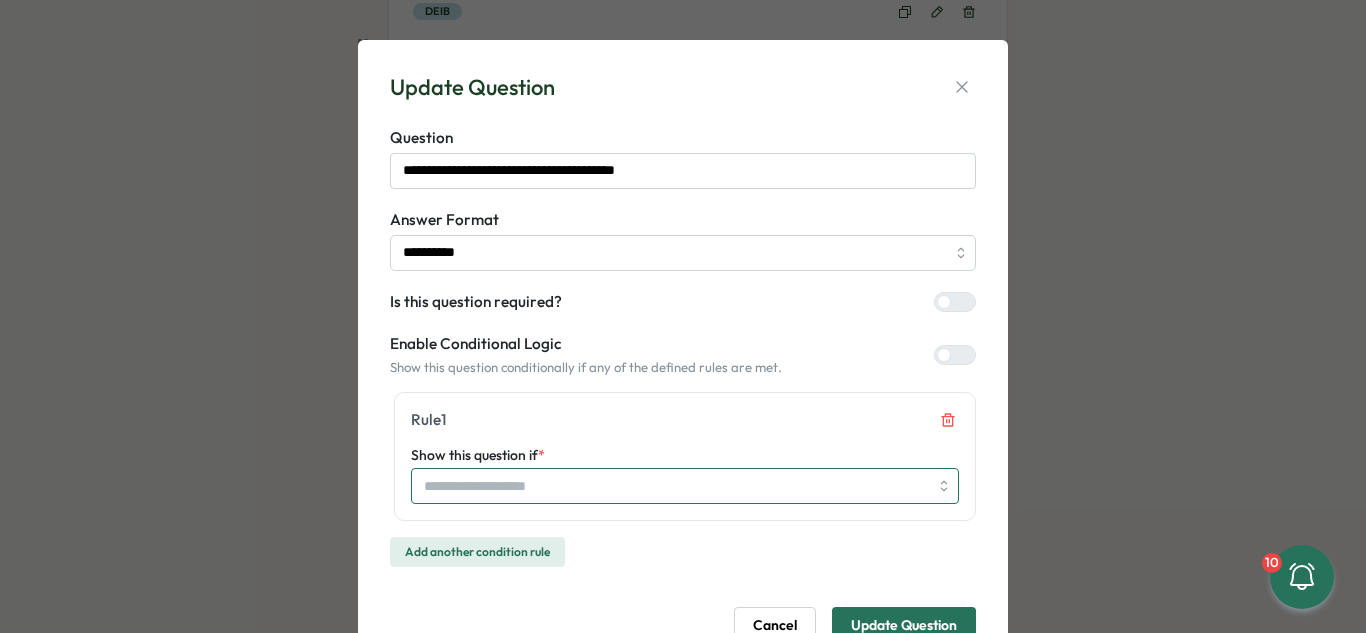 click on "Show this question if  *" at bounding box center [685, 486] 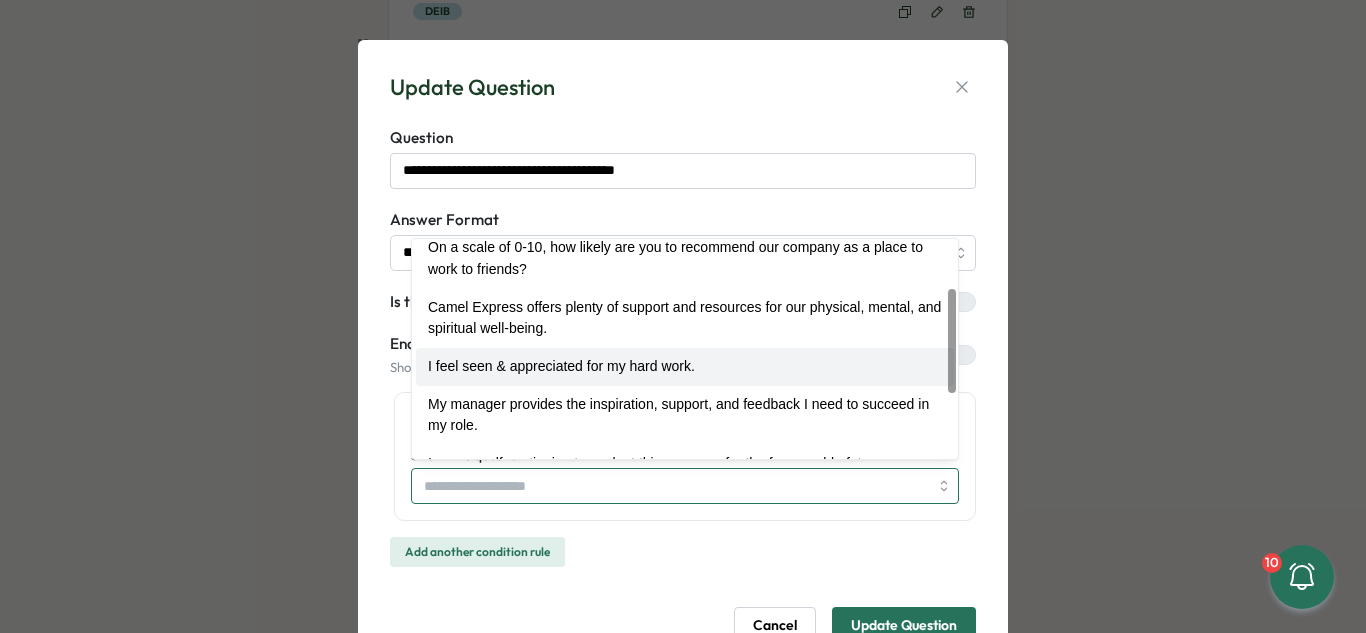 scroll, scrollTop: 100, scrollLeft: 0, axis: vertical 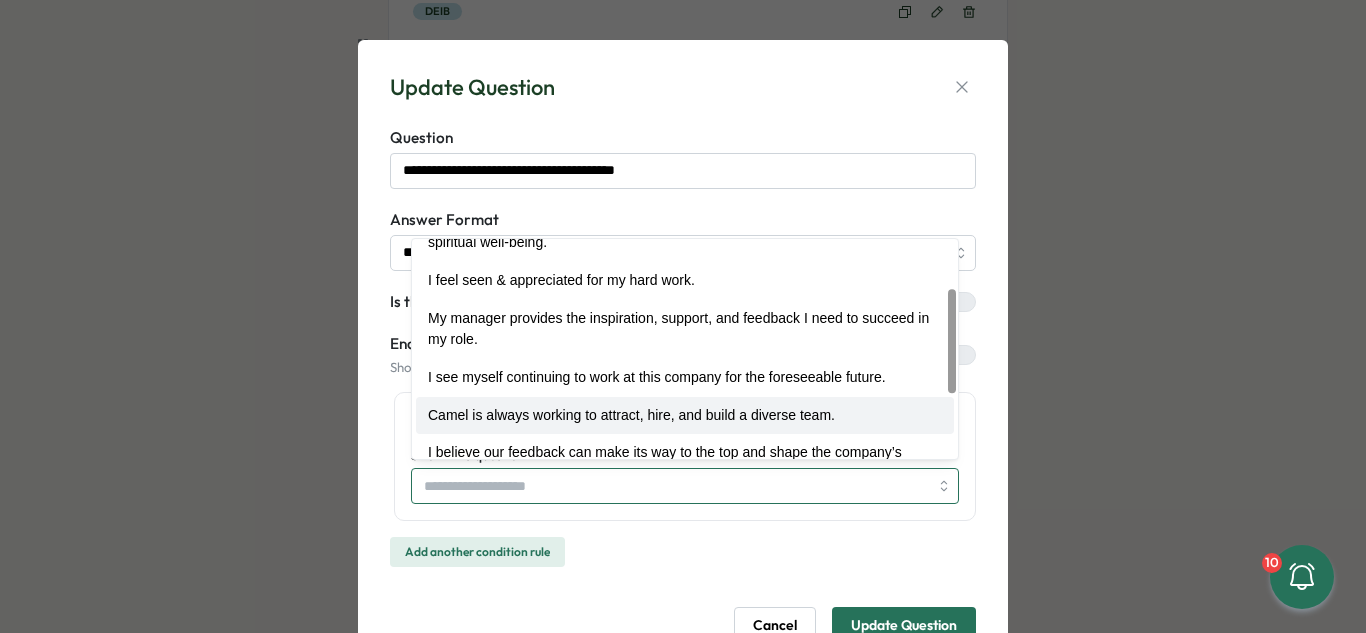 type on "**********" 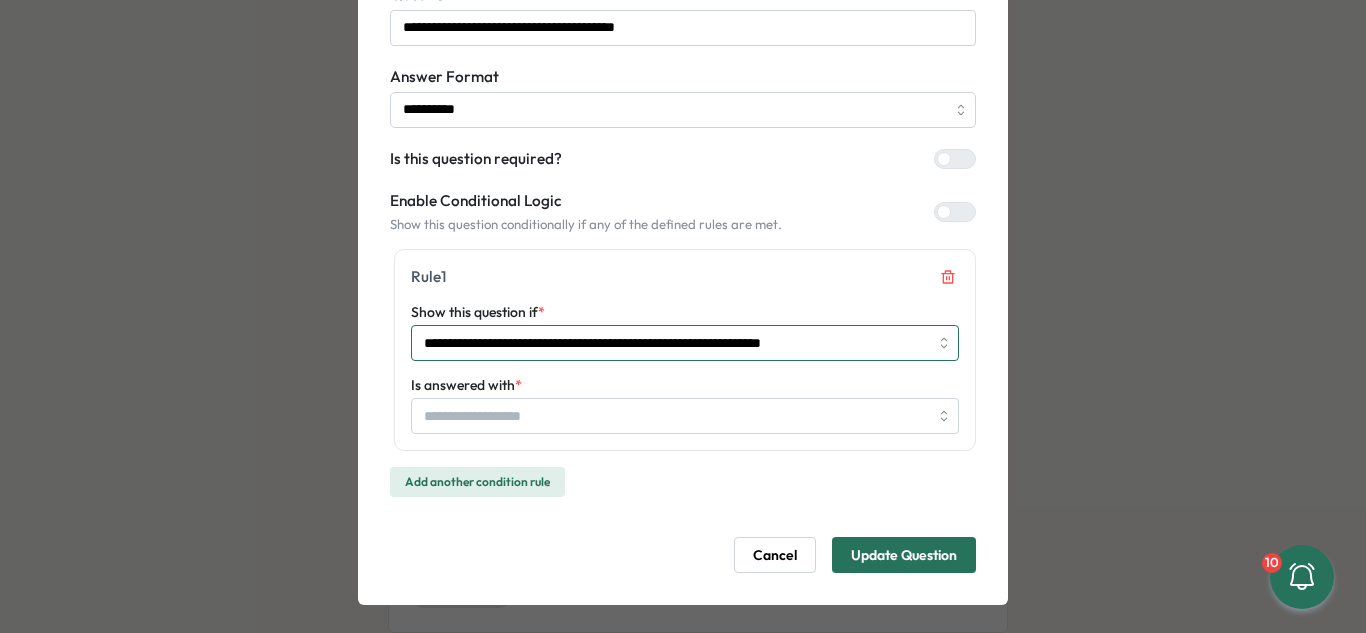 scroll, scrollTop: 155, scrollLeft: 0, axis: vertical 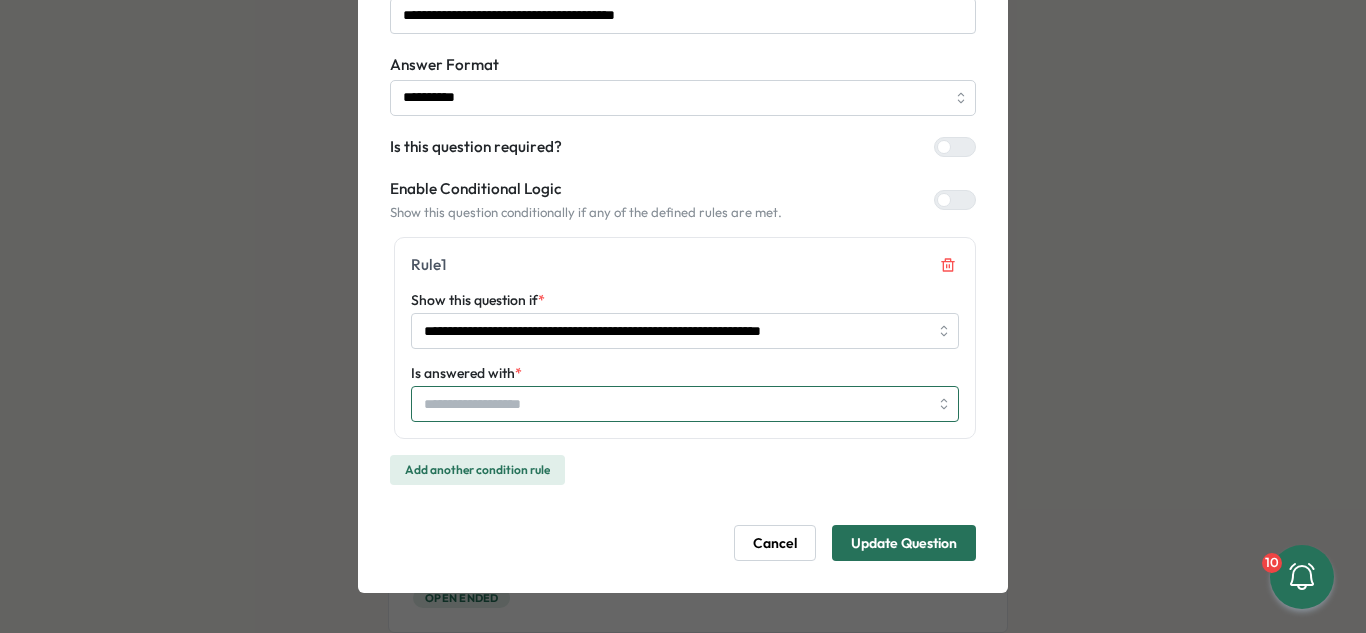 click on "Is answered with  *" at bounding box center (676, 404) 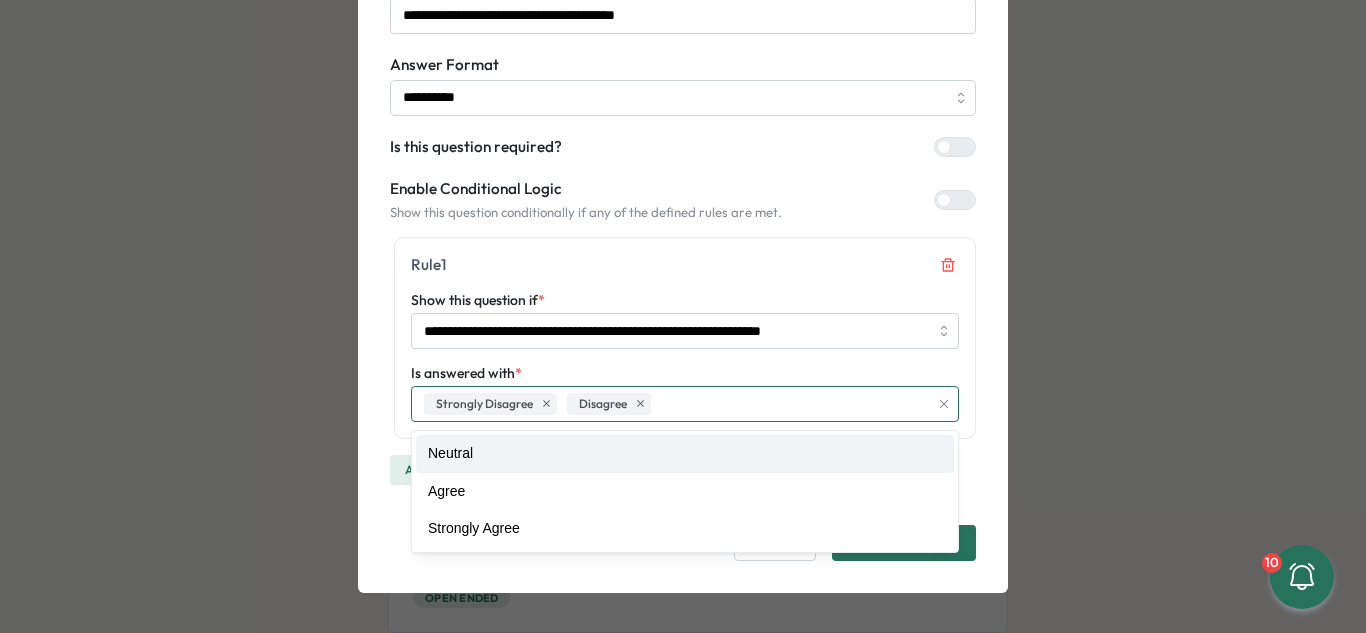 drag, startPoint x: 591, startPoint y: 453, endPoint x: 616, endPoint y: 440, distance: 28.178005 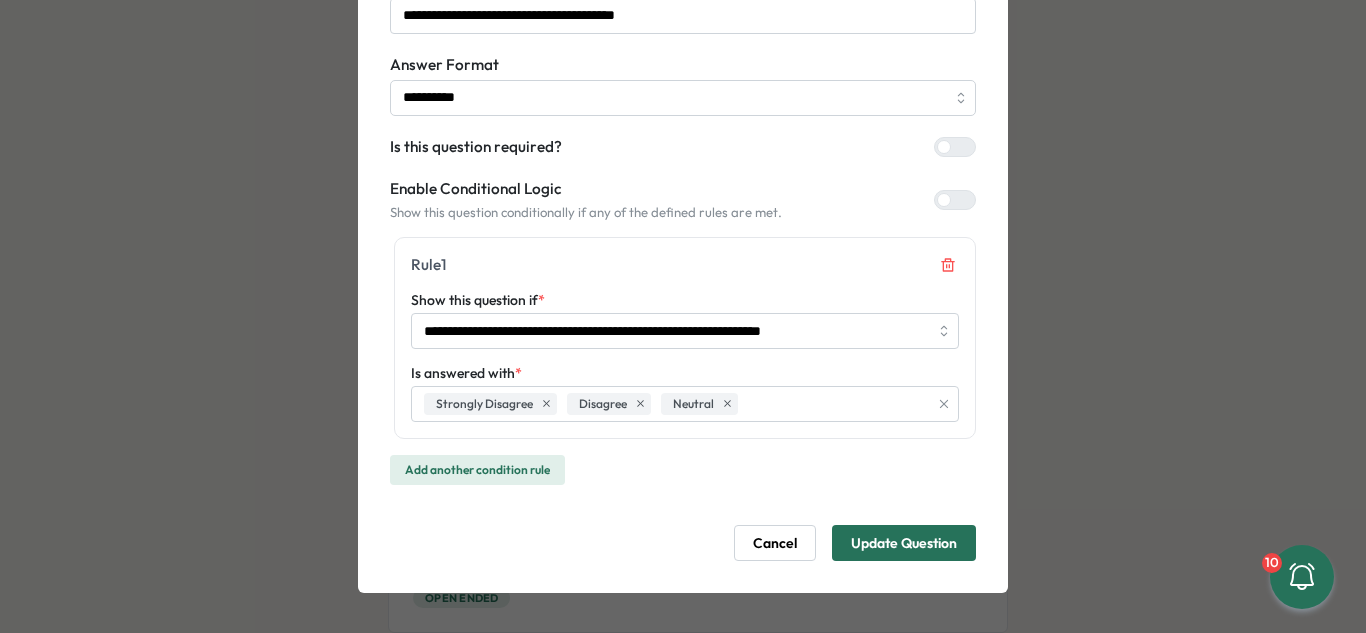 click on "**********" at bounding box center (685, 338) 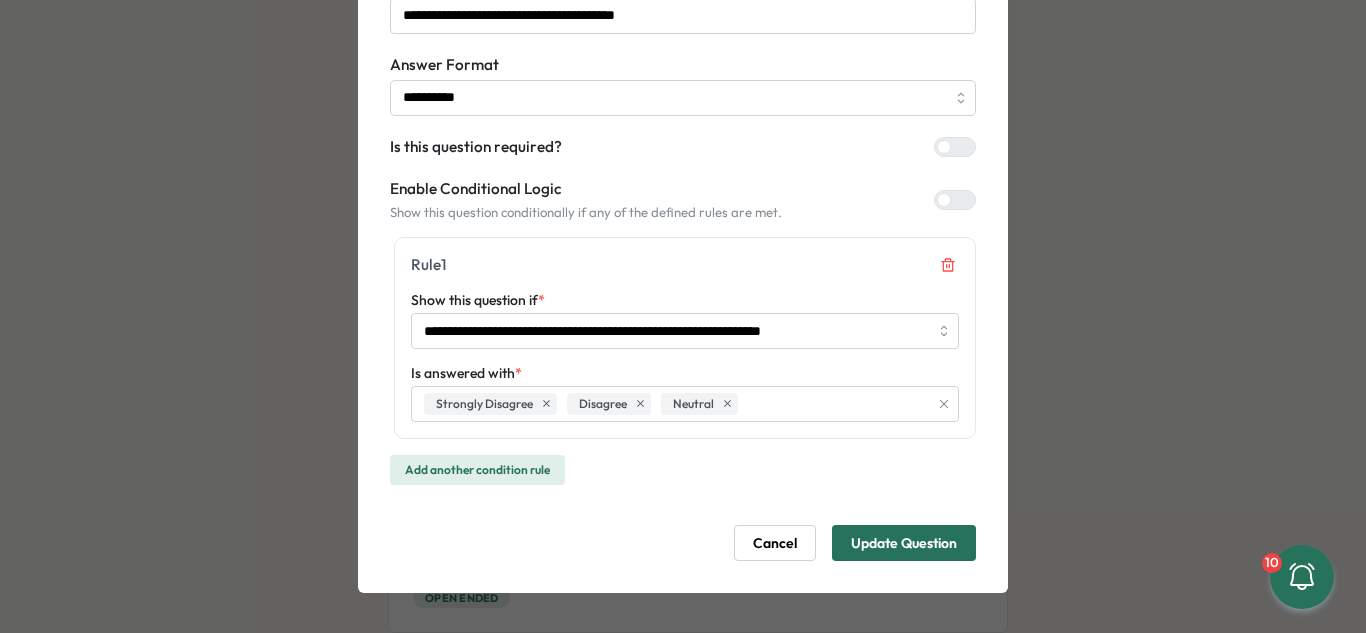 click on "Update Question" at bounding box center [904, 543] 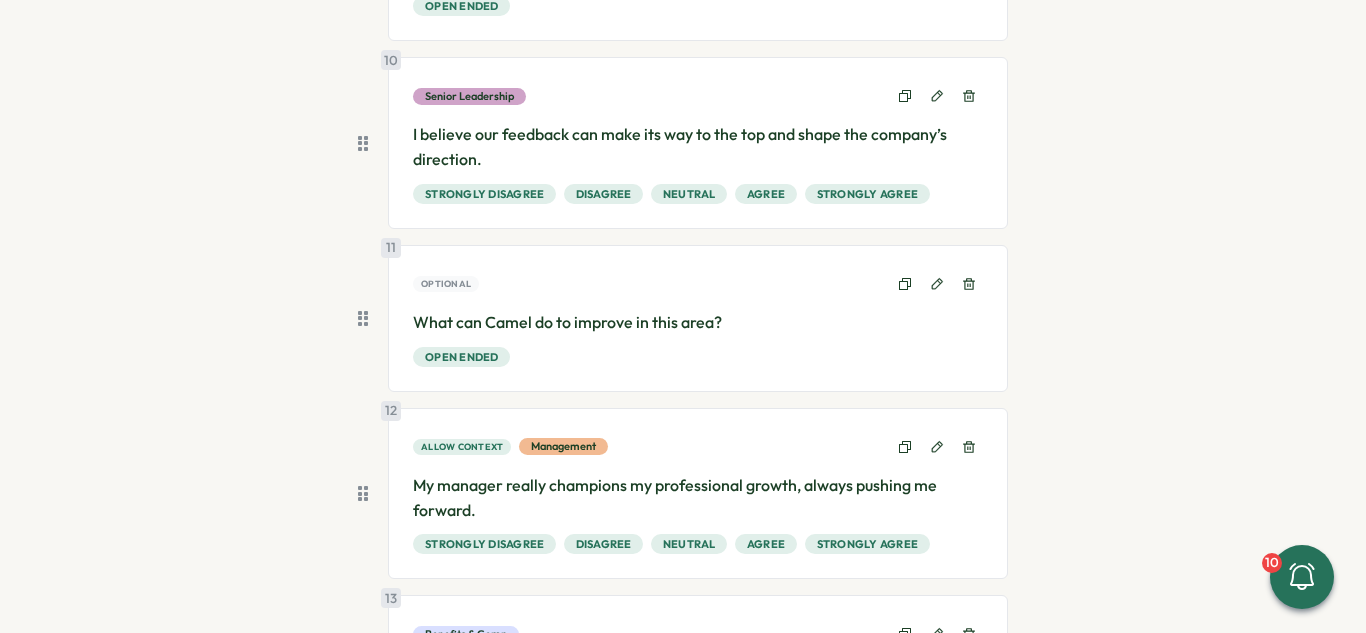 scroll, scrollTop: 1800, scrollLeft: 0, axis: vertical 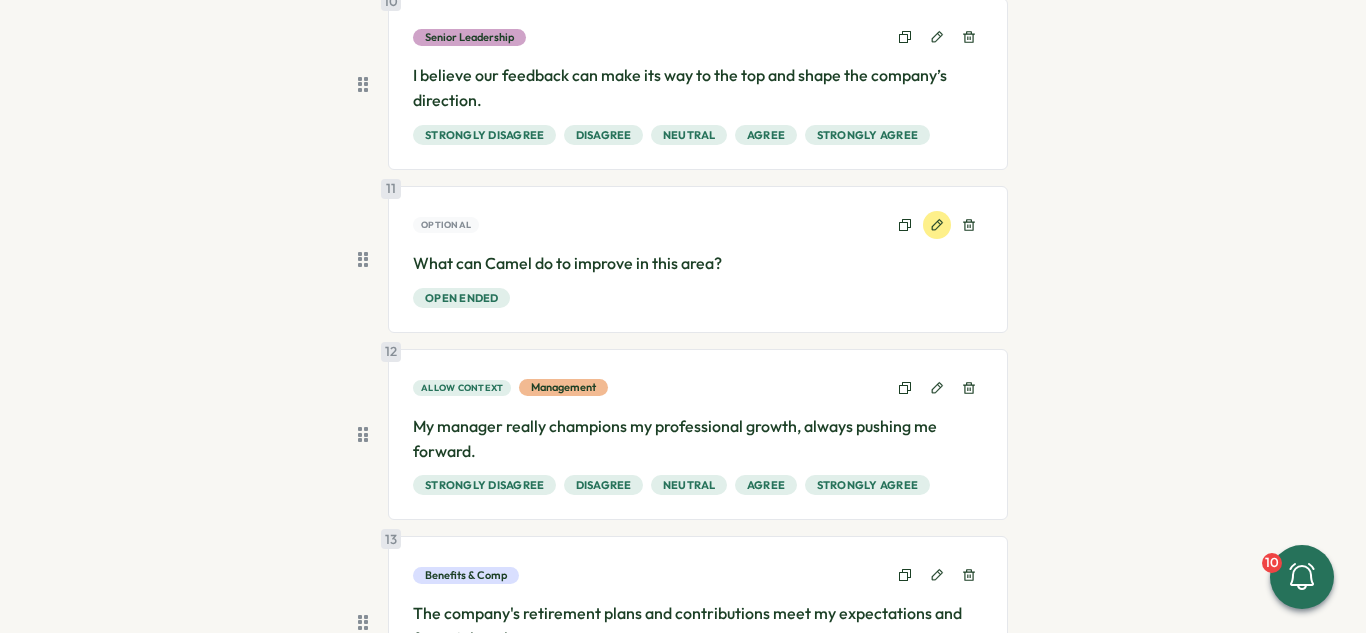 click 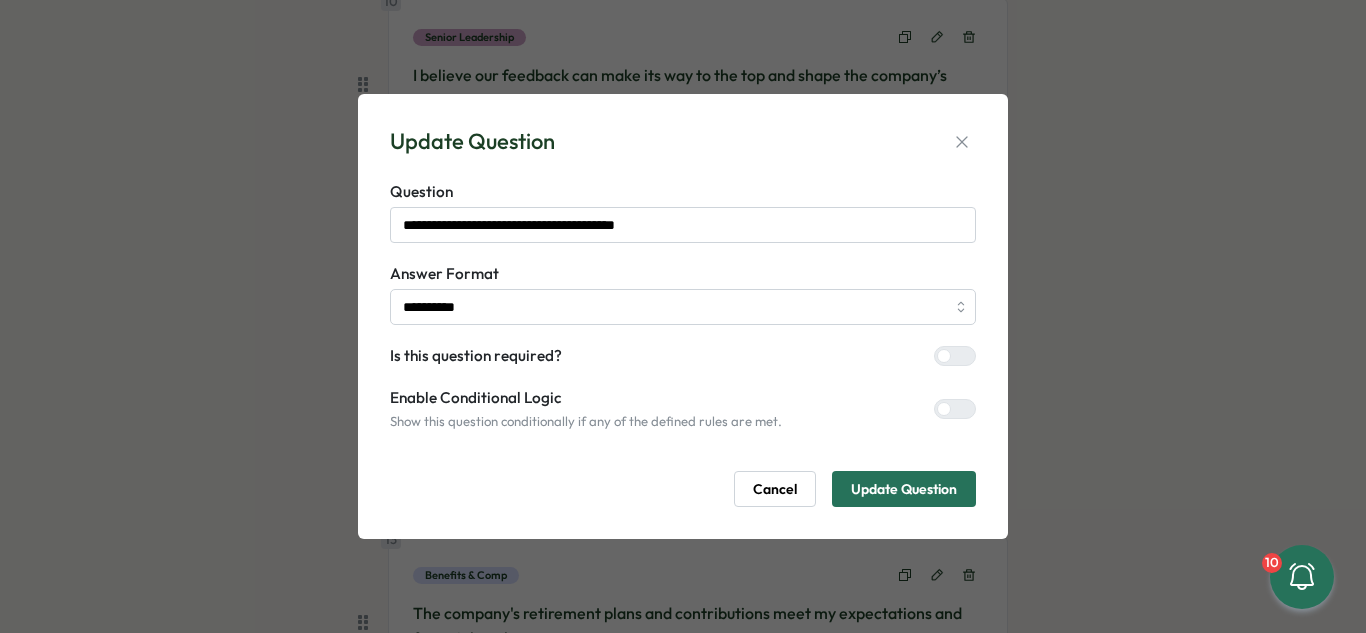 click at bounding box center (963, 409) 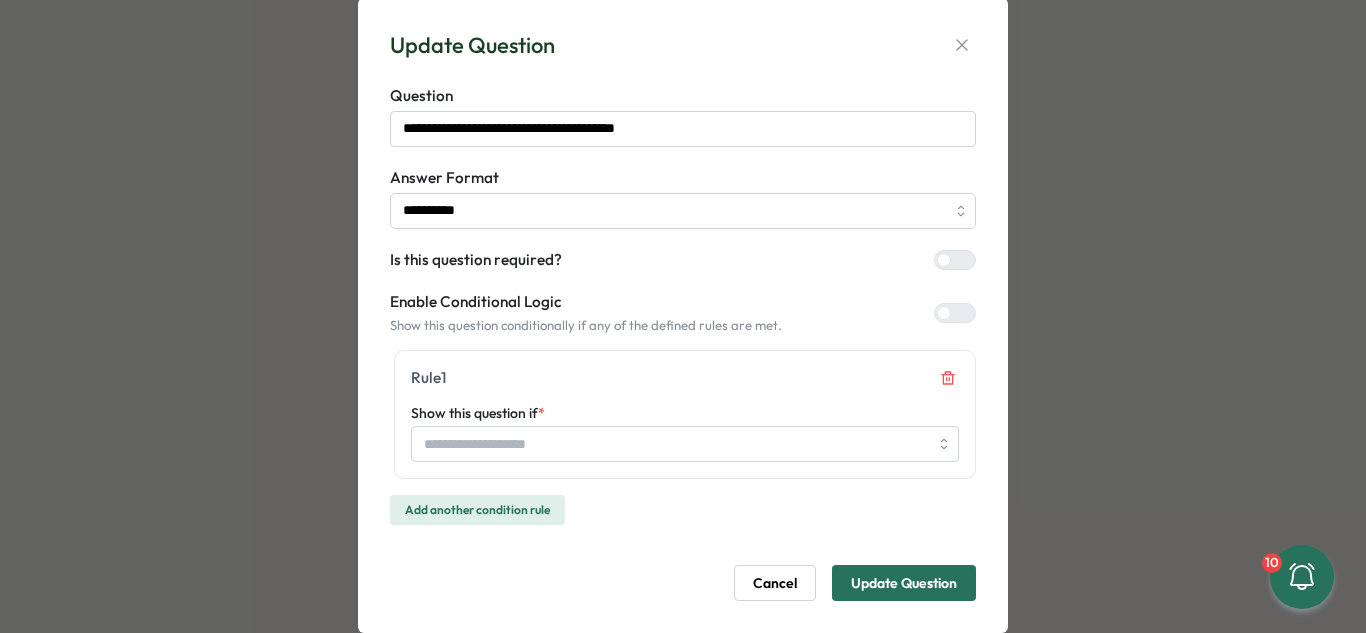 scroll, scrollTop: 82, scrollLeft: 0, axis: vertical 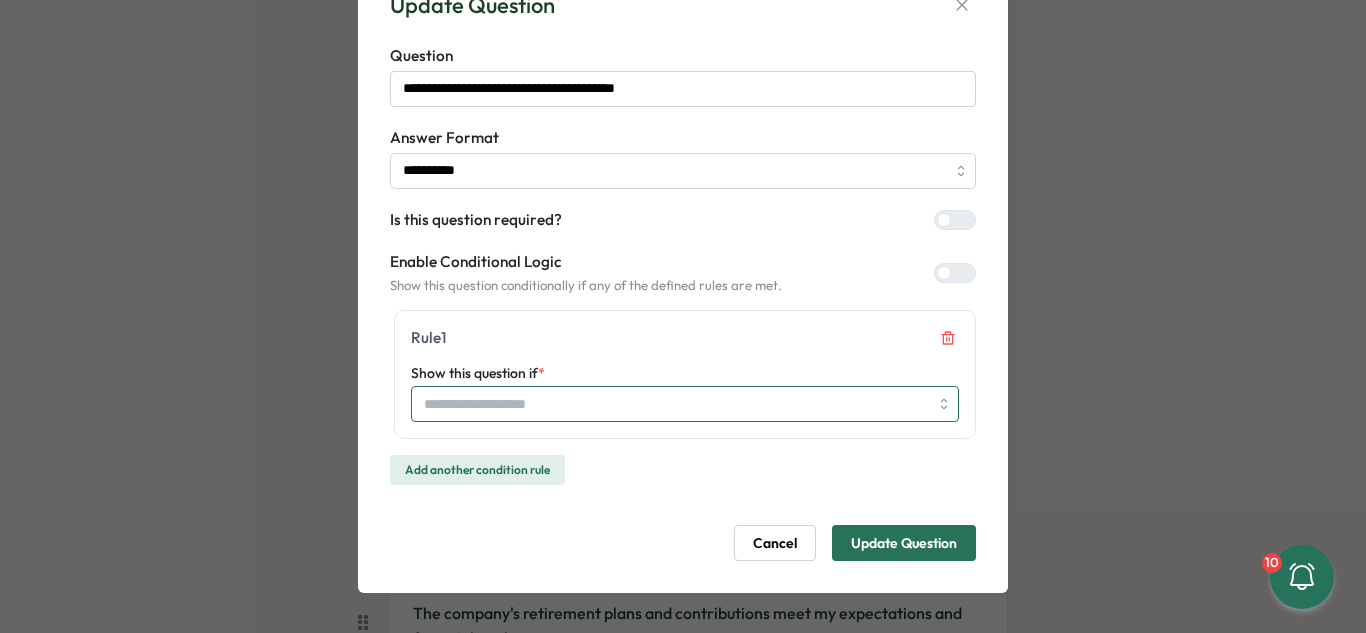 click on "Show this question if  *" at bounding box center (685, 404) 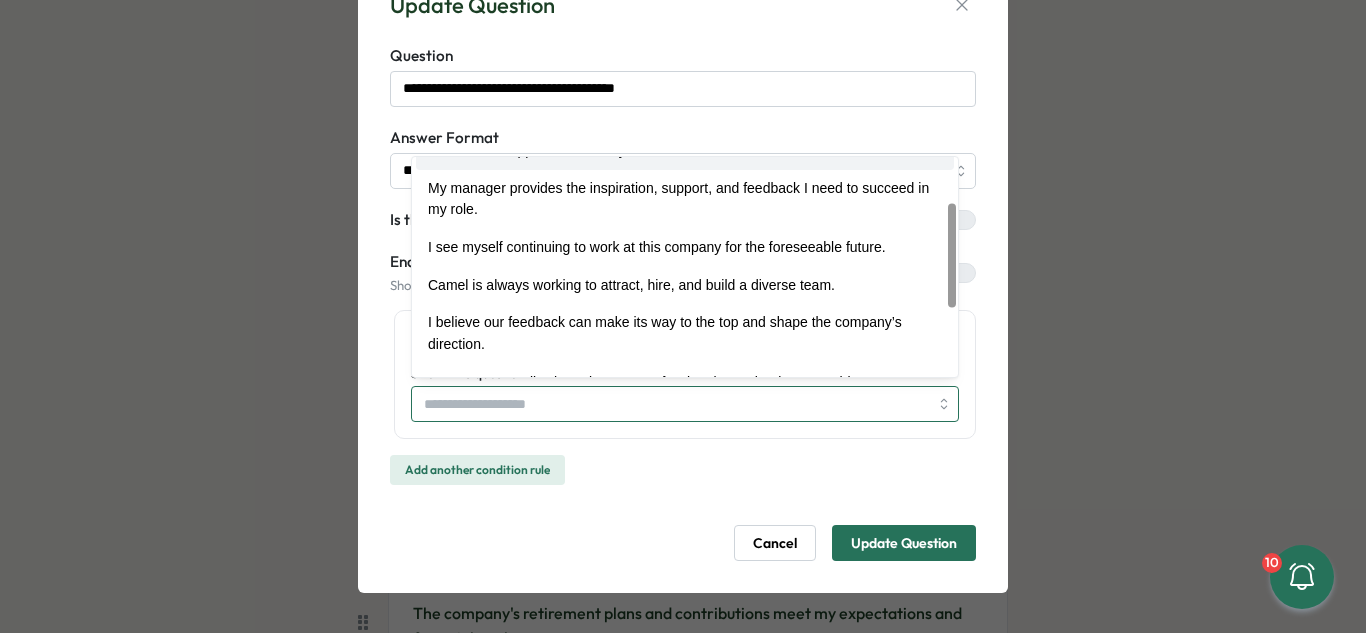 scroll, scrollTop: 200, scrollLeft: 0, axis: vertical 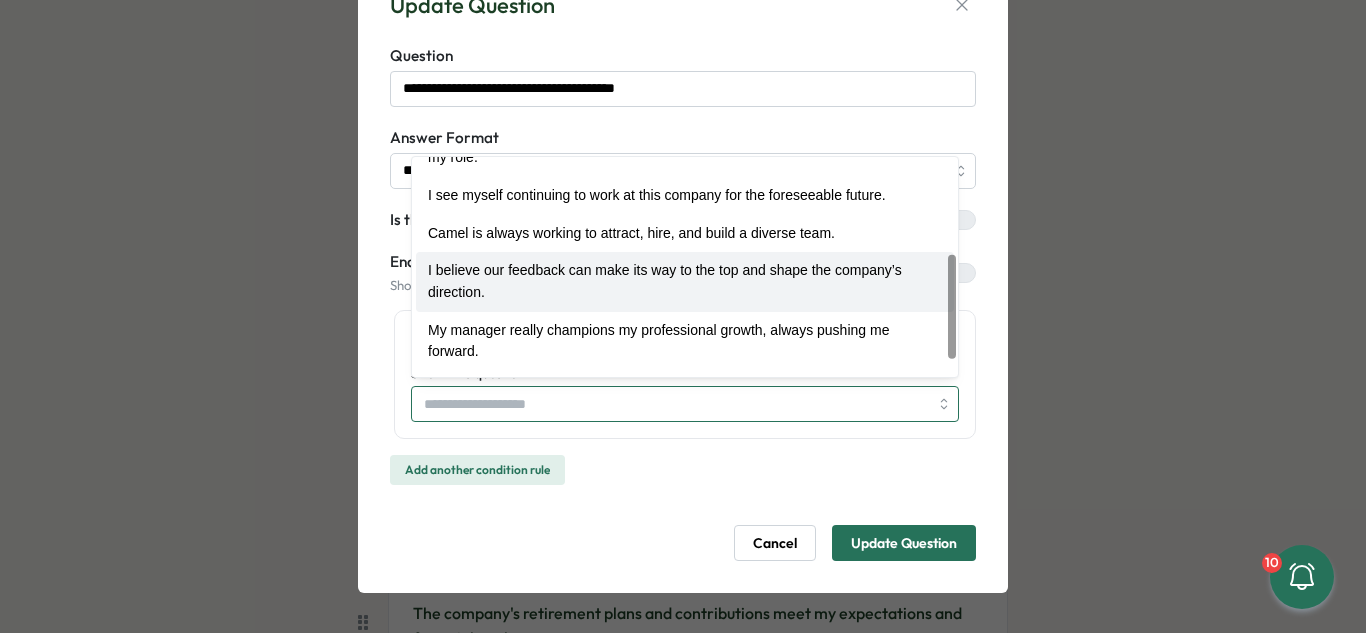 type on "**********" 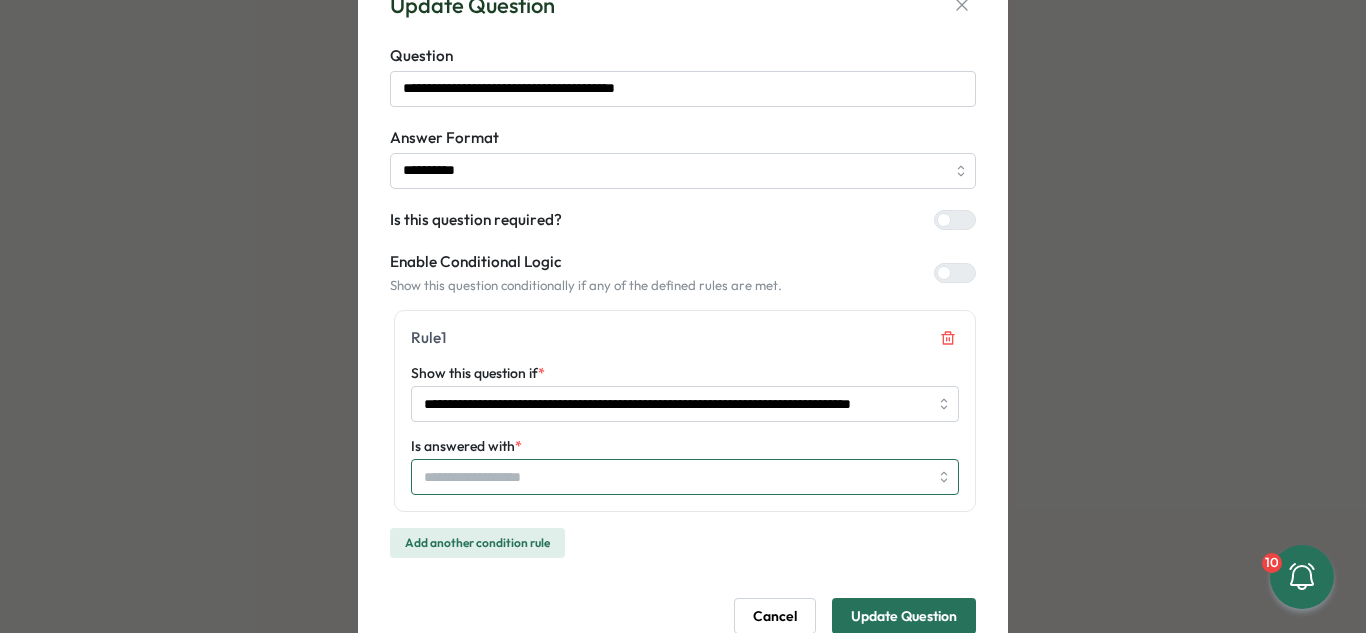 click on "Is answered with  *" at bounding box center [676, 477] 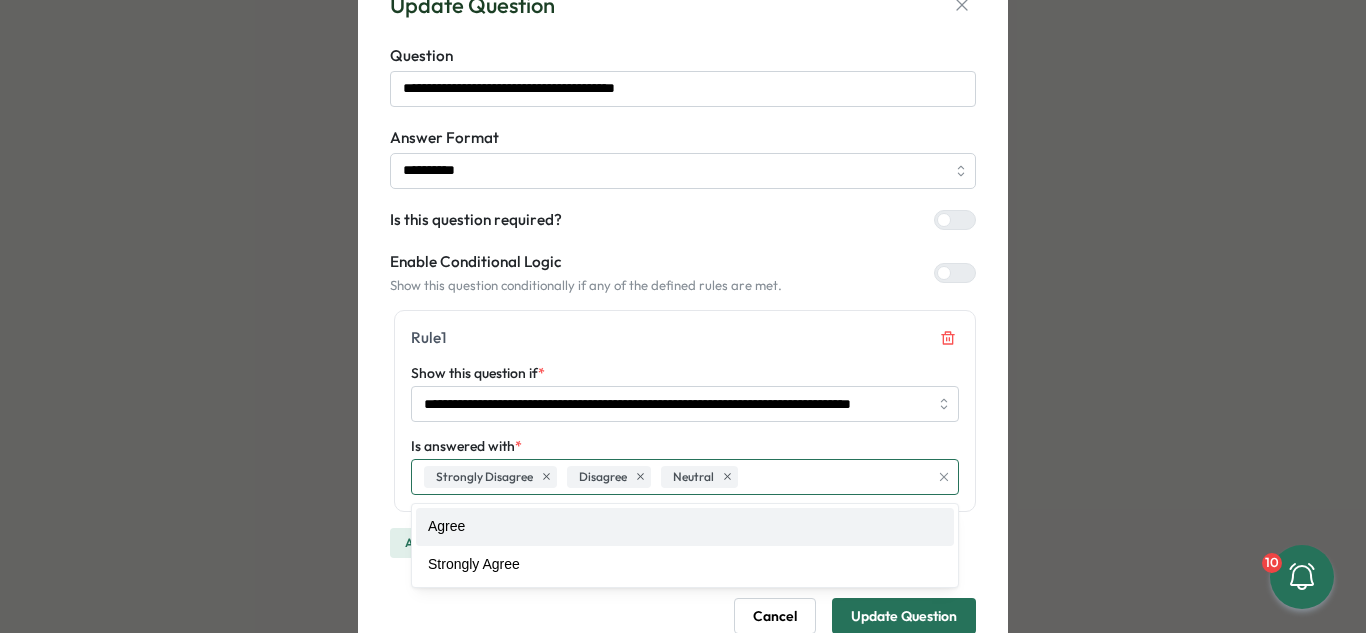 drag, startPoint x: 627, startPoint y: 538, endPoint x: 656, endPoint y: 525, distance: 31.780497 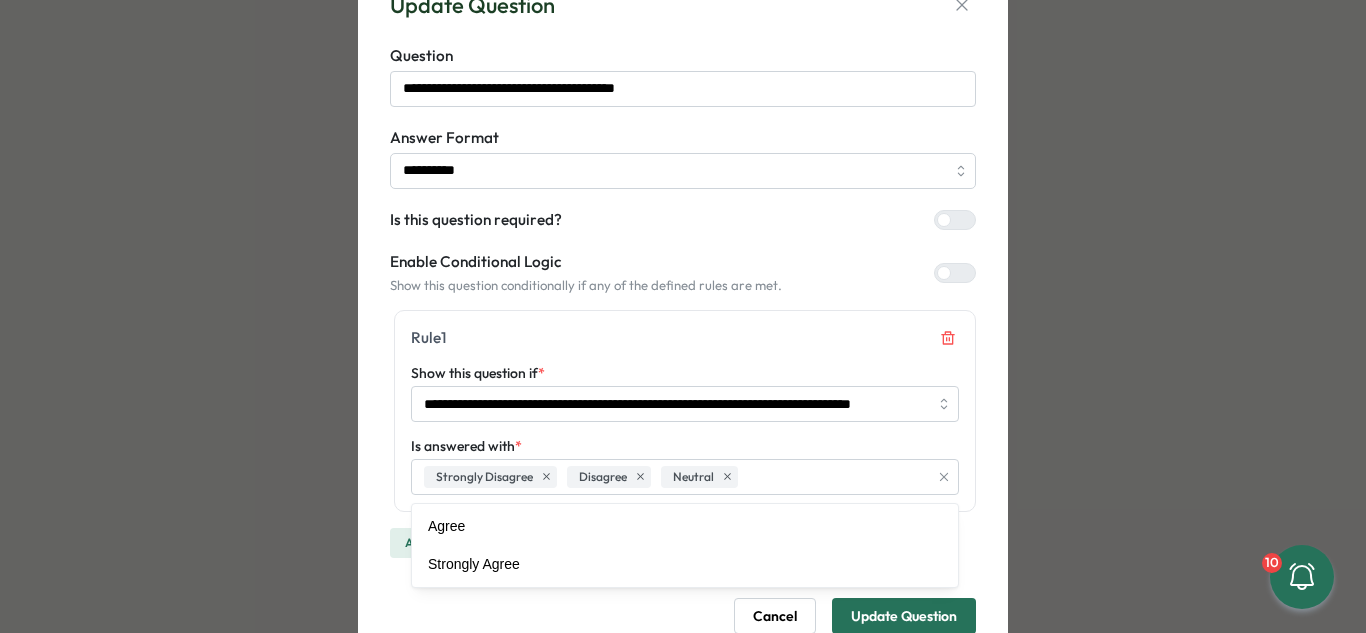 click on "**********" at bounding box center (683, 312) 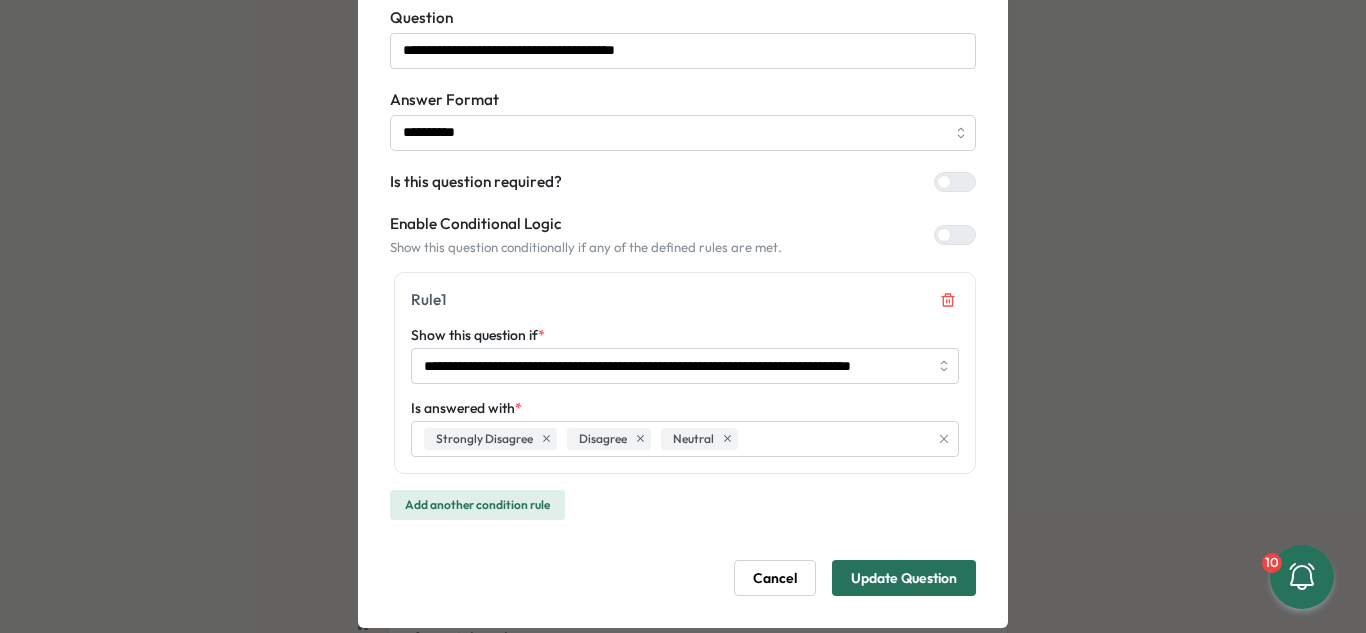scroll, scrollTop: 155, scrollLeft: 0, axis: vertical 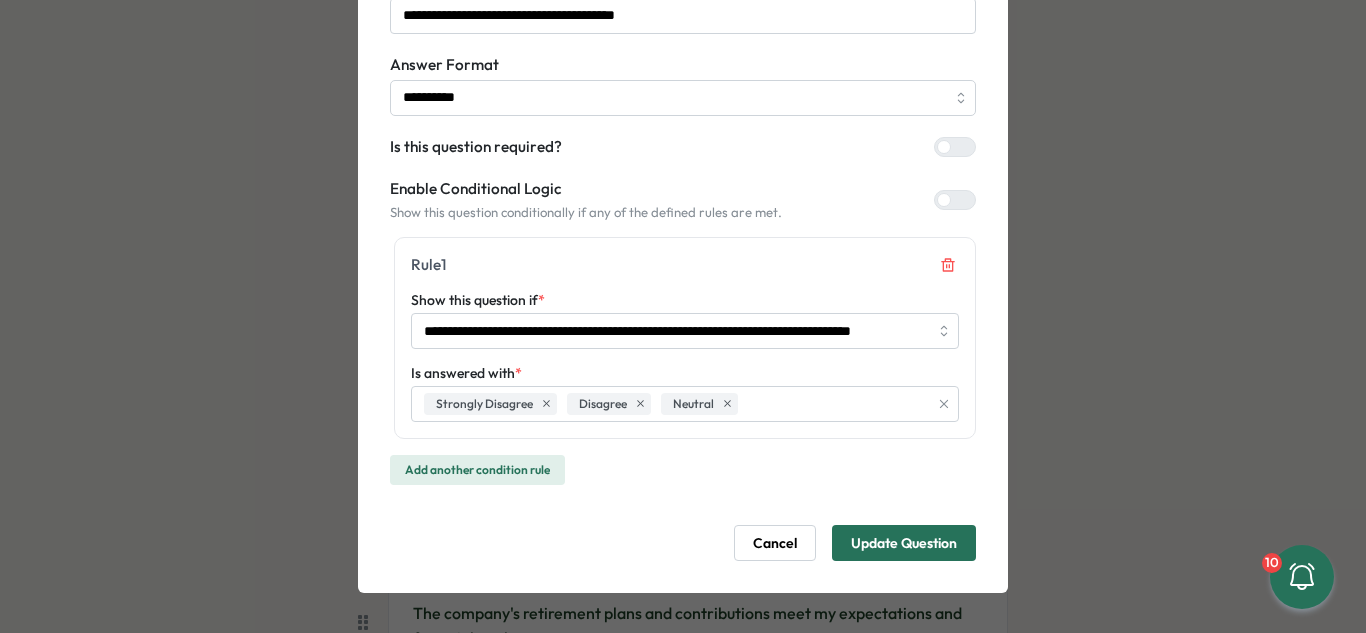 drag, startPoint x: 910, startPoint y: 532, endPoint x: 902, endPoint y: 500, distance: 32.984844 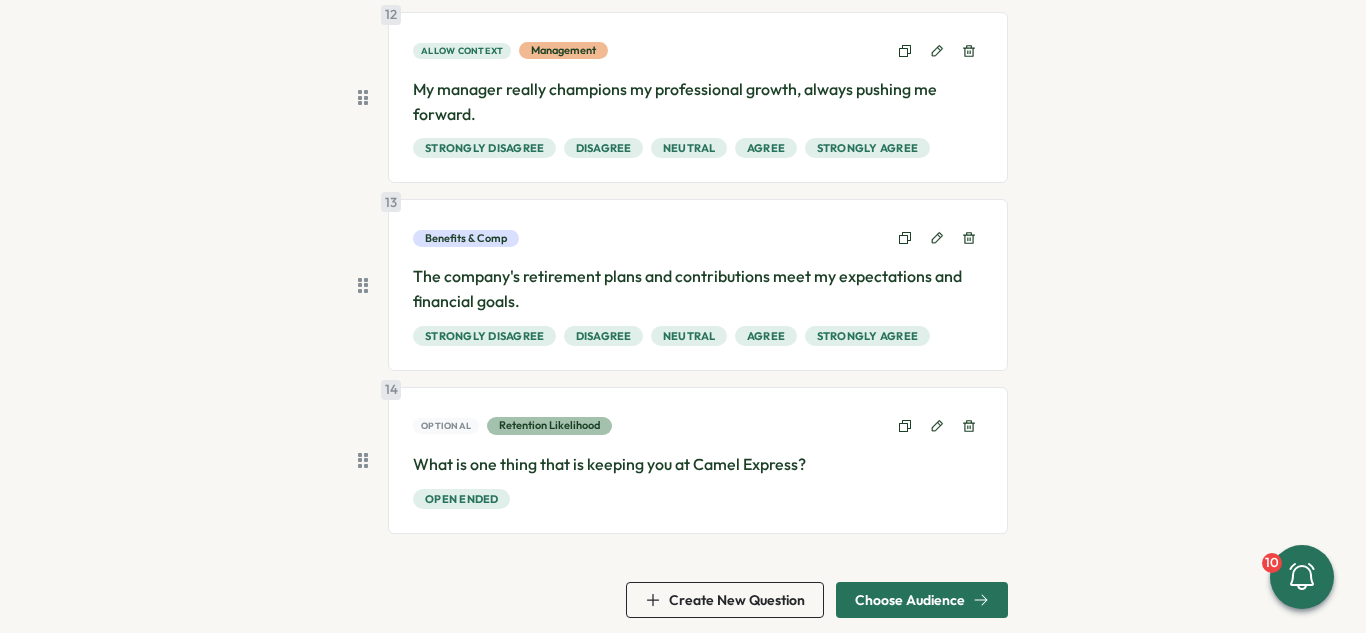 scroll, scrollTop: 2154, scrollLeft: 0, axis: vertical 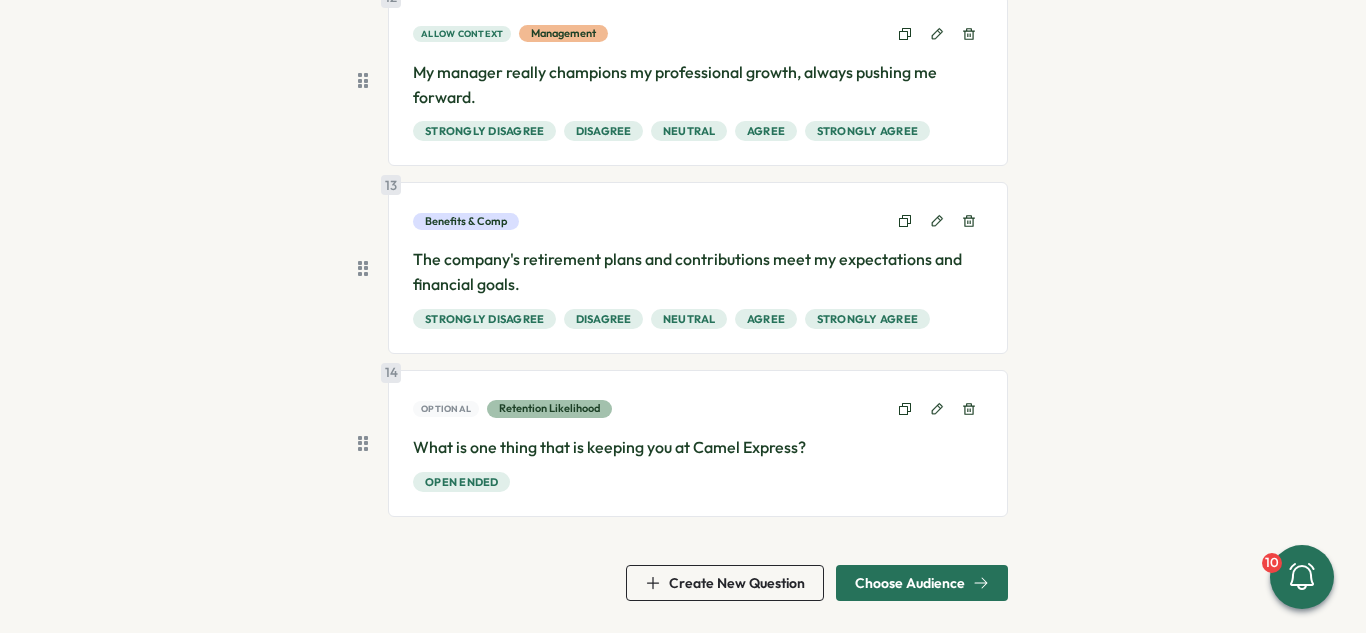 drag, startPoint x: 924, startPoint y: 583, endPoint x: 1085, endPoint y: 451, distance: 208.19463 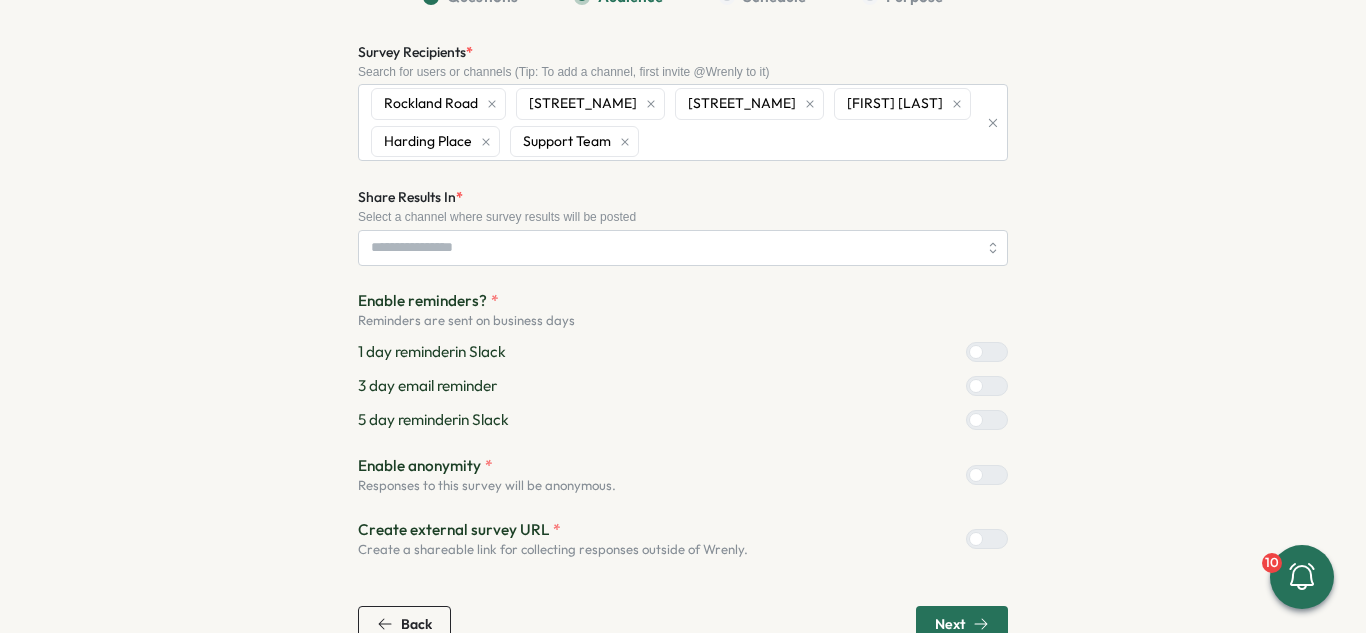 scroll, scrollTop: 232, scrollLeft: 0, axis: vertical 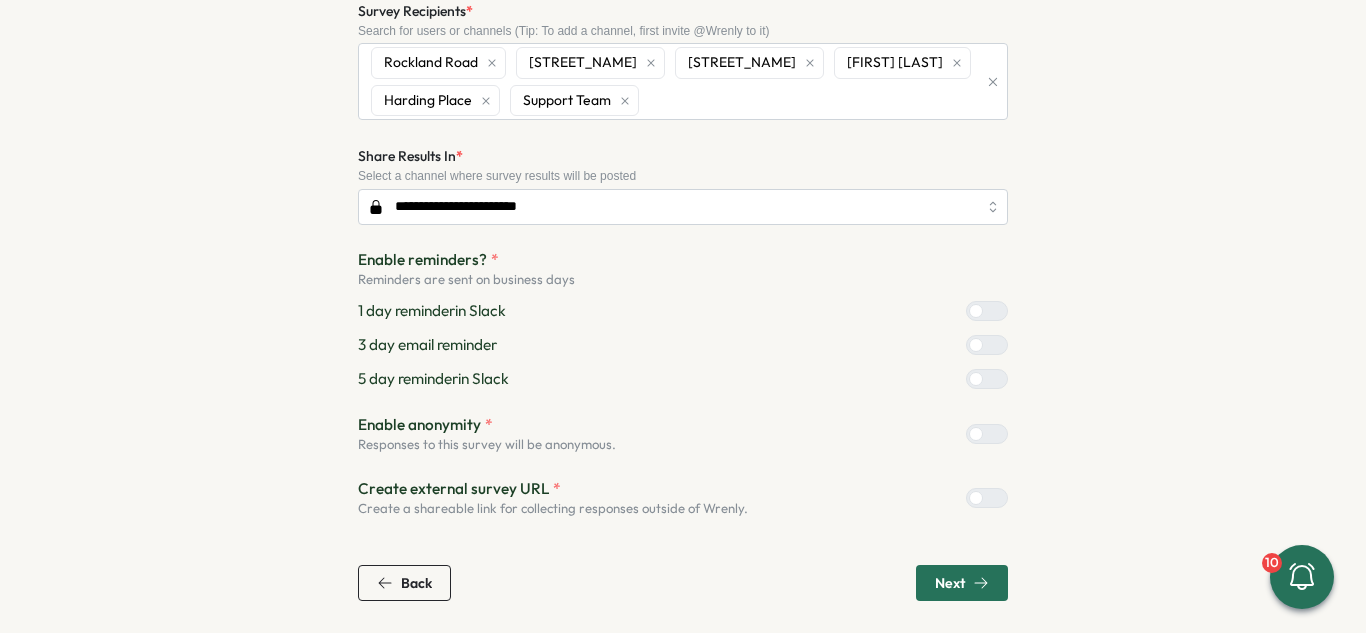 type on "**********" 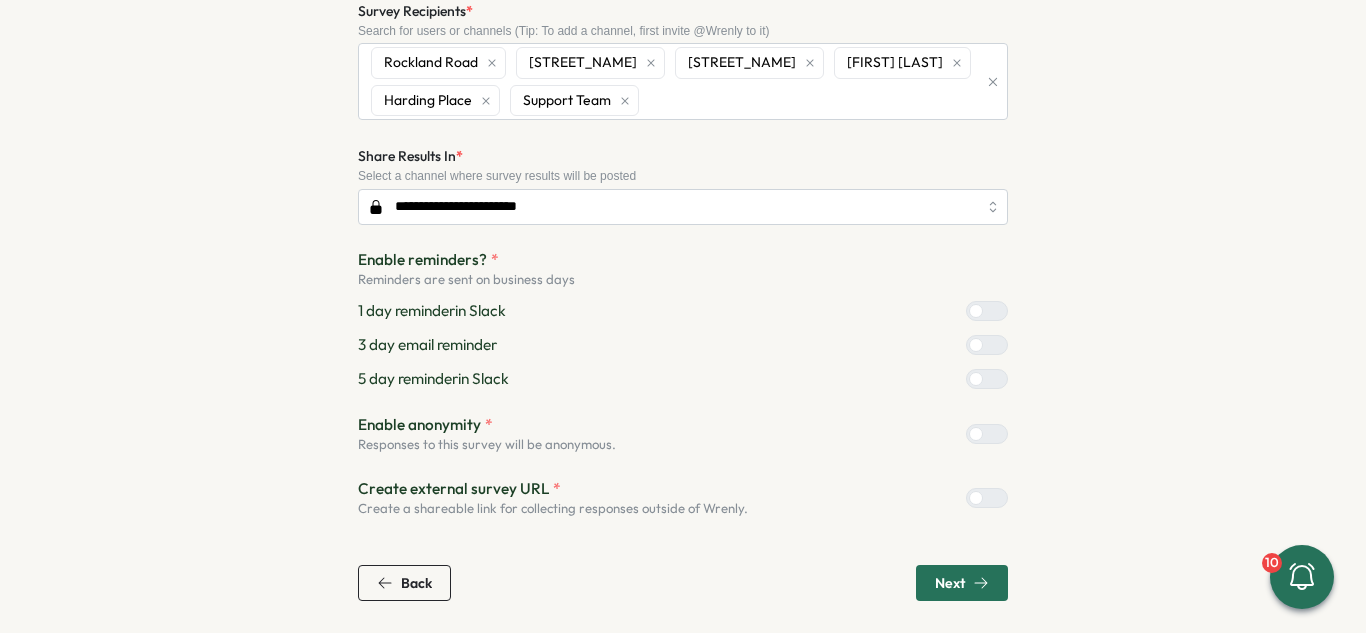 scroll, scrollTop: 254, scrollLeft: 0, axis: vertical 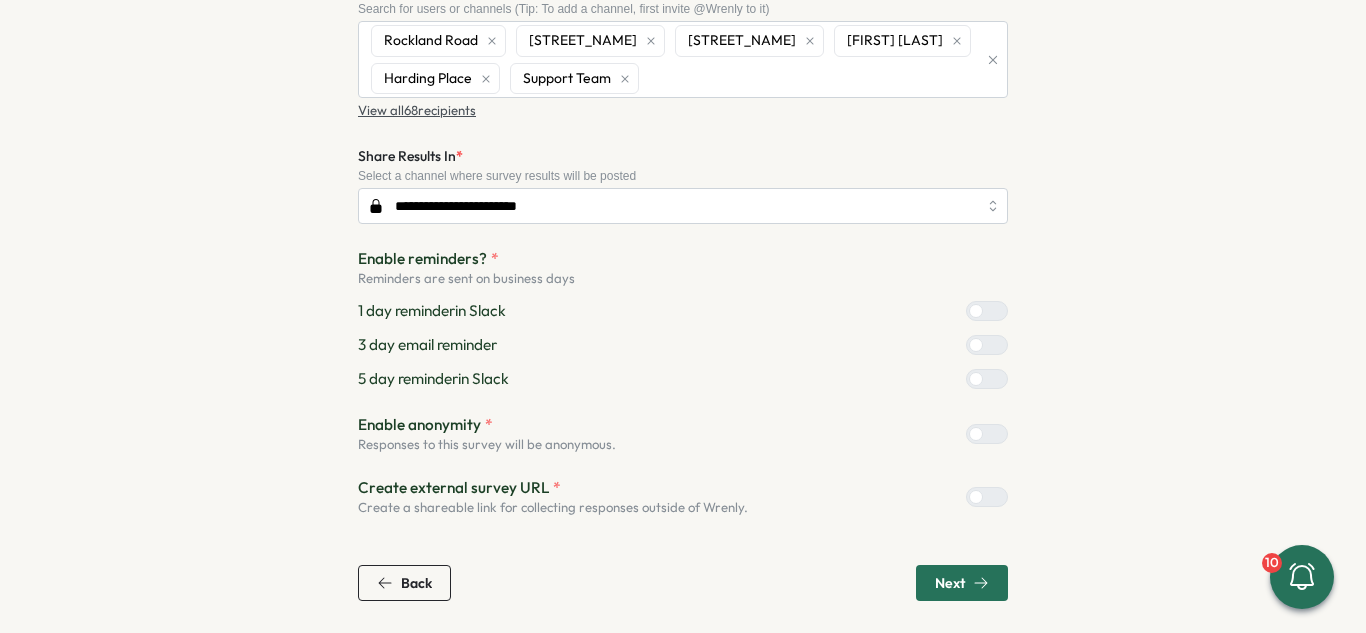 click at bounding box center (995, 345) 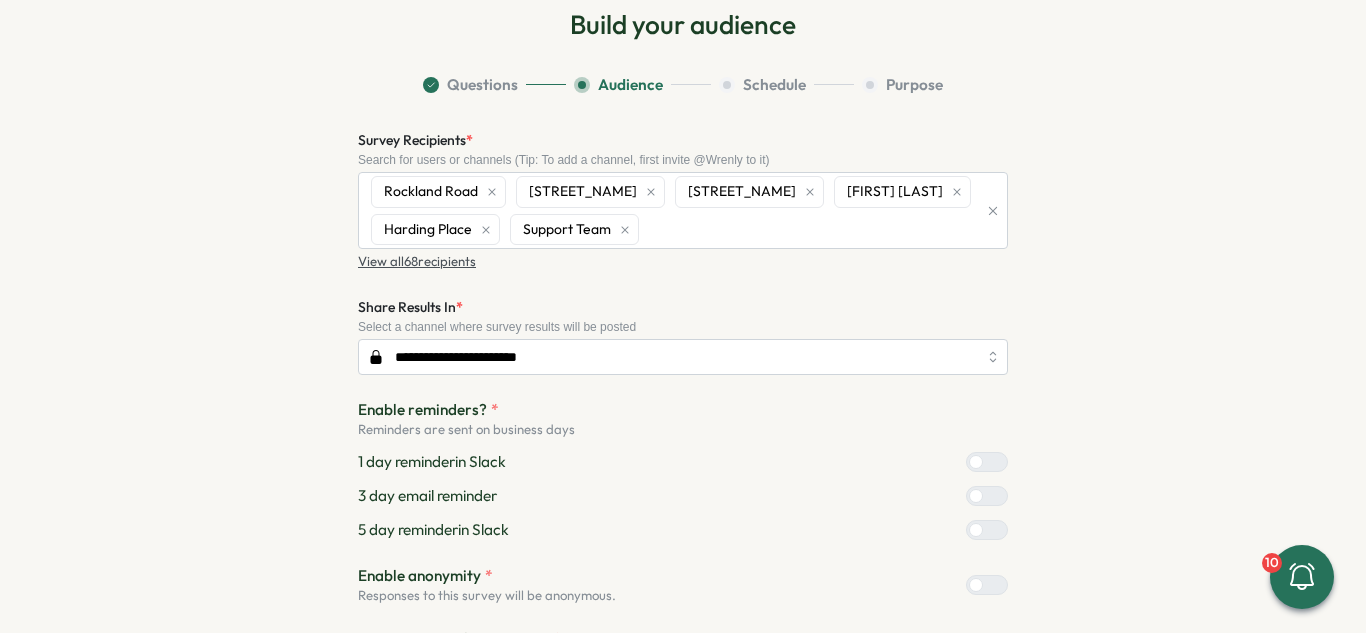 scroll, scrollTop: 254, scrollLeft: 0, axis: vertical 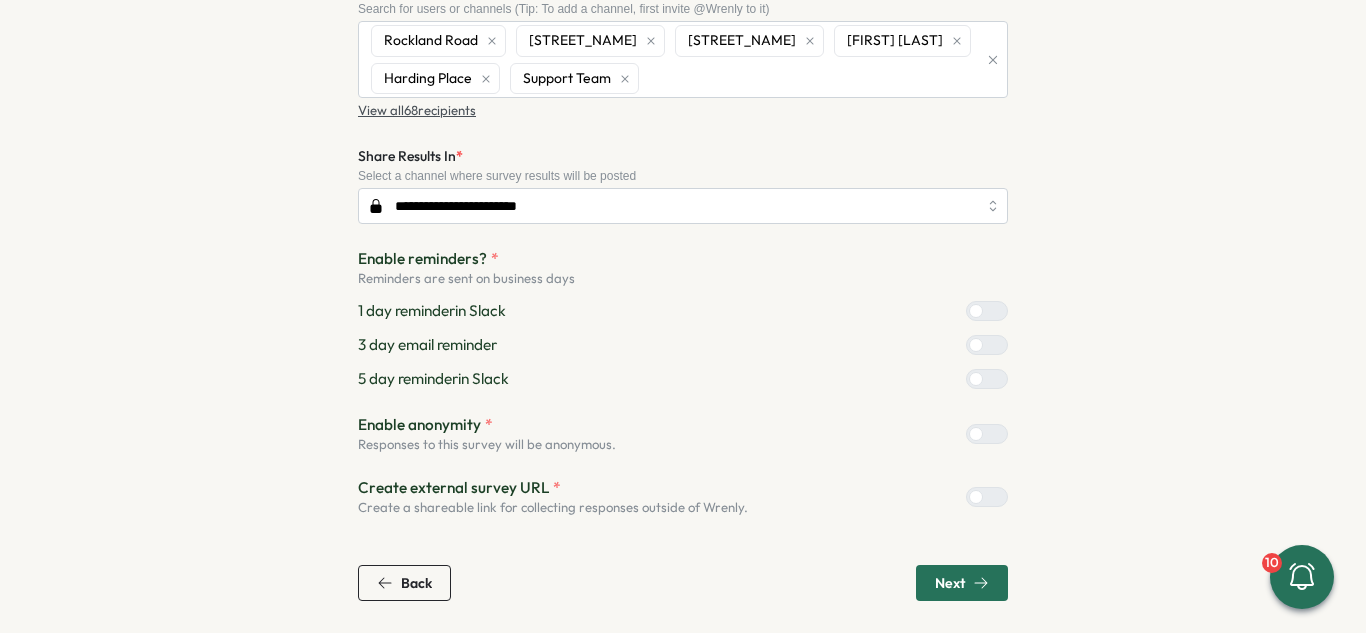 click on "Next" at bounding box center (962, 583) 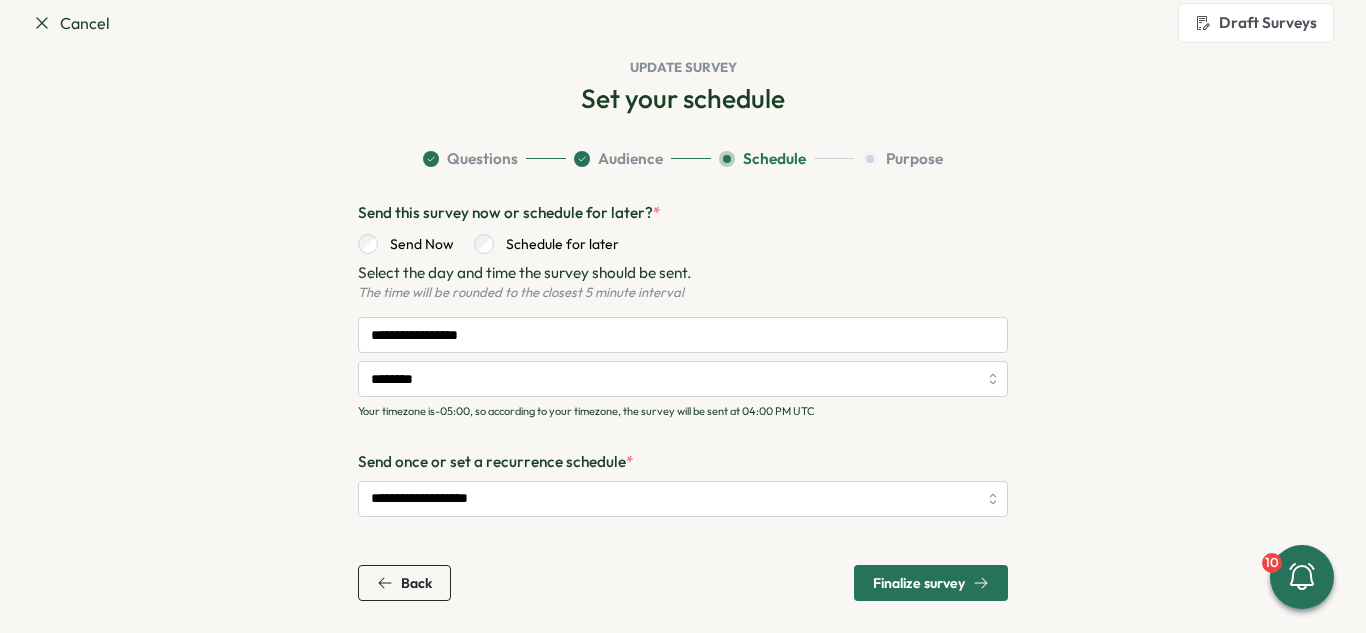 scroll, scrollTop: 29, scrollLeft: 0, axis: vertical 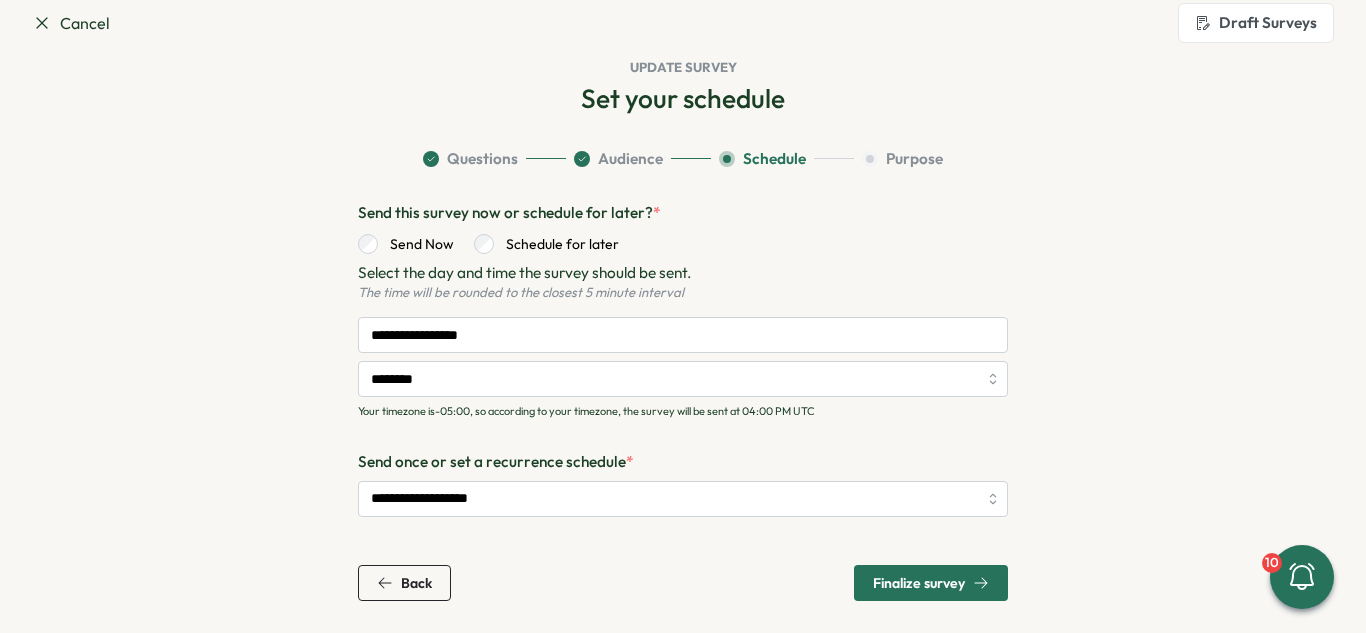 click on "Finalize survey" at bounding box center (919, 583) 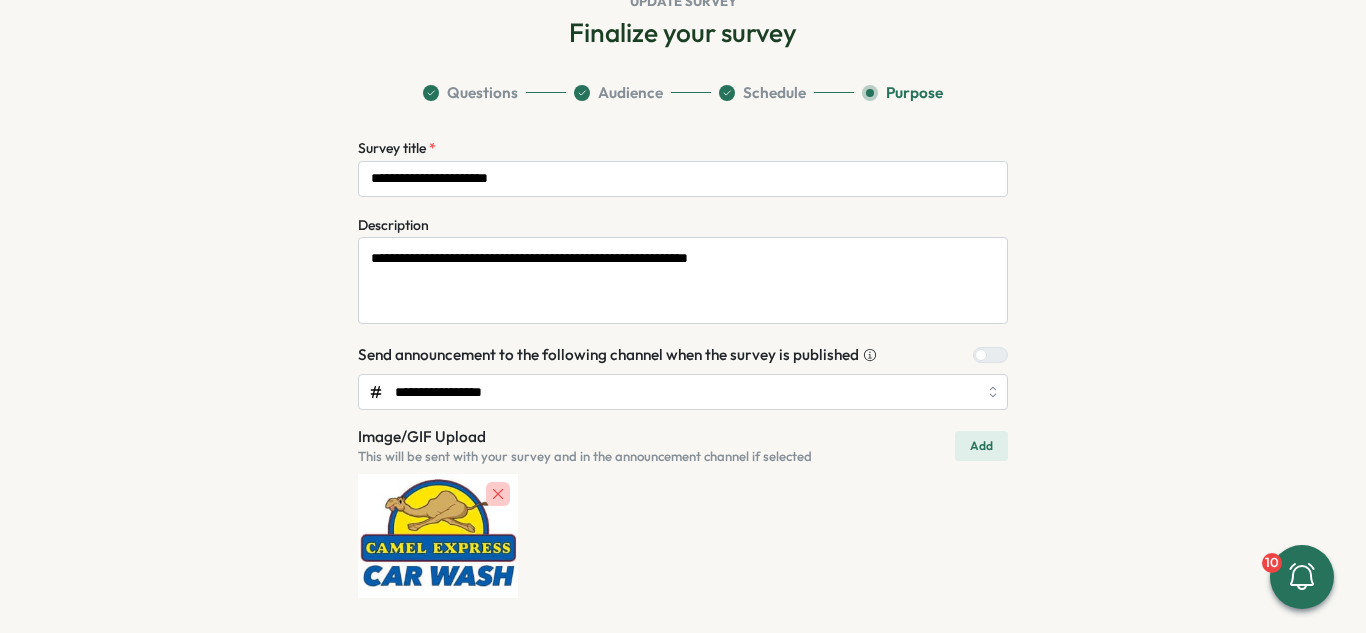 scroll, scrollTop: 176, scrollLeft: 0, axis: vertical 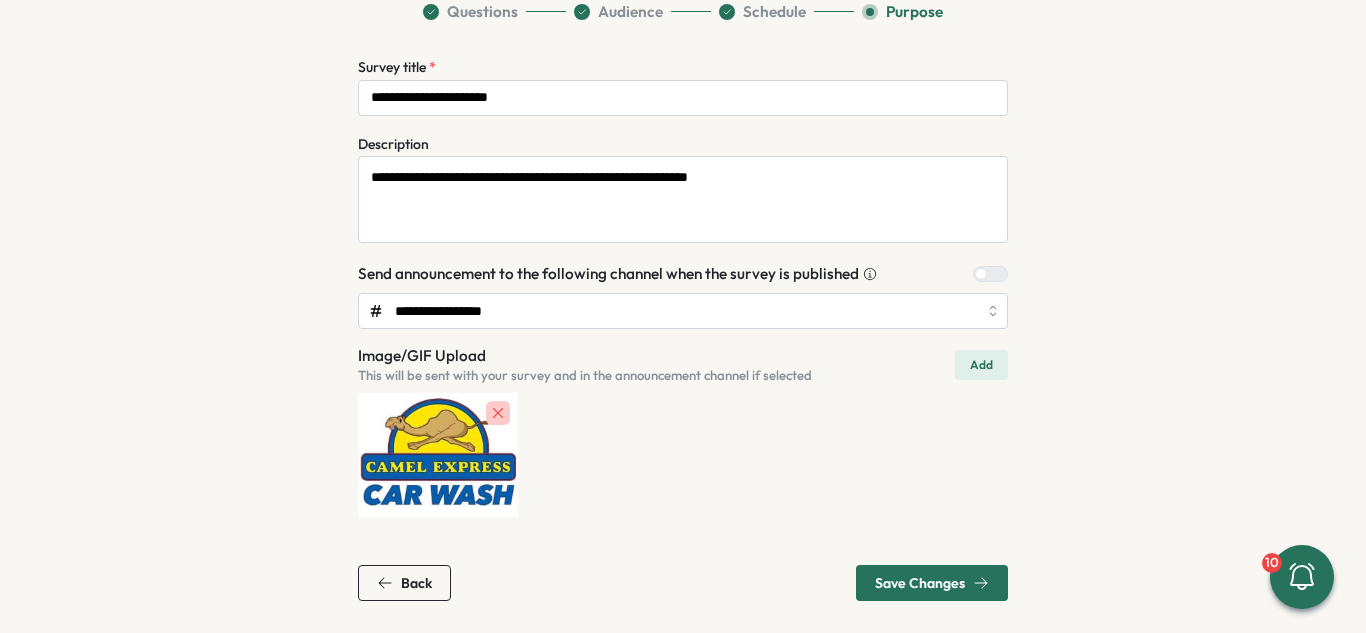 click on "Save Changes" at bounding box center (920, 583) 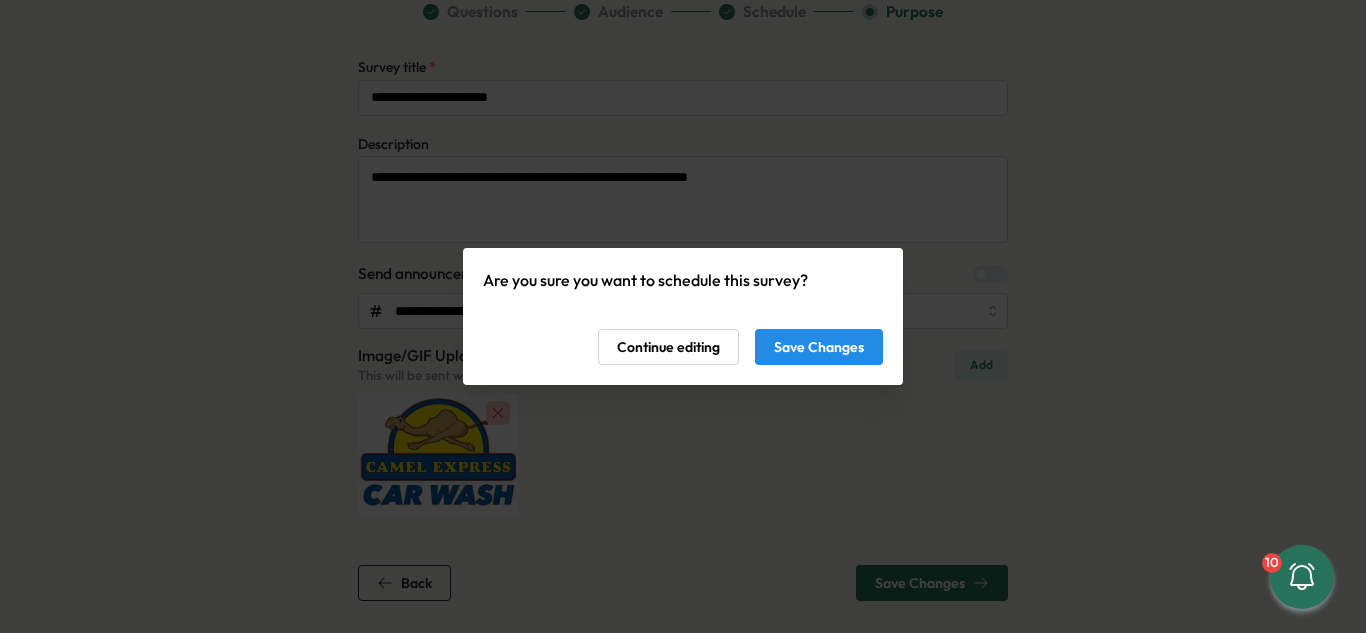 click on "Save Changes" at bounding box center [819, 347] 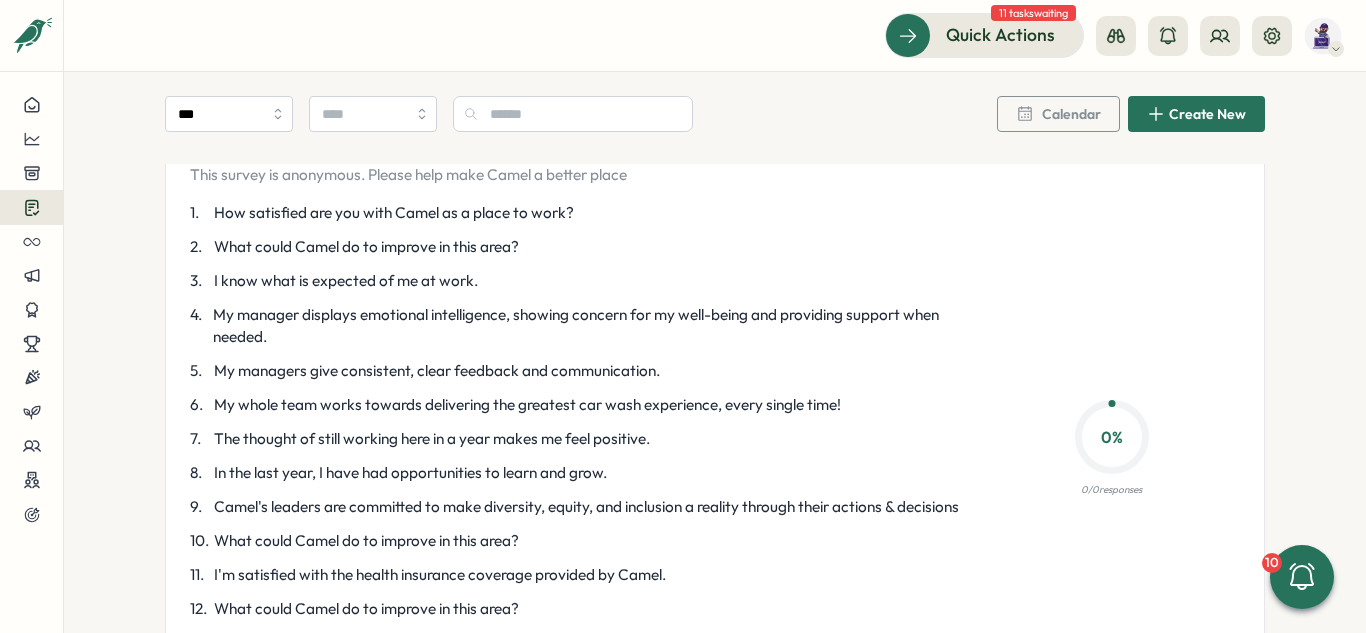 scroll, scrollTop: 0, scrollLeft: 0, axis: both 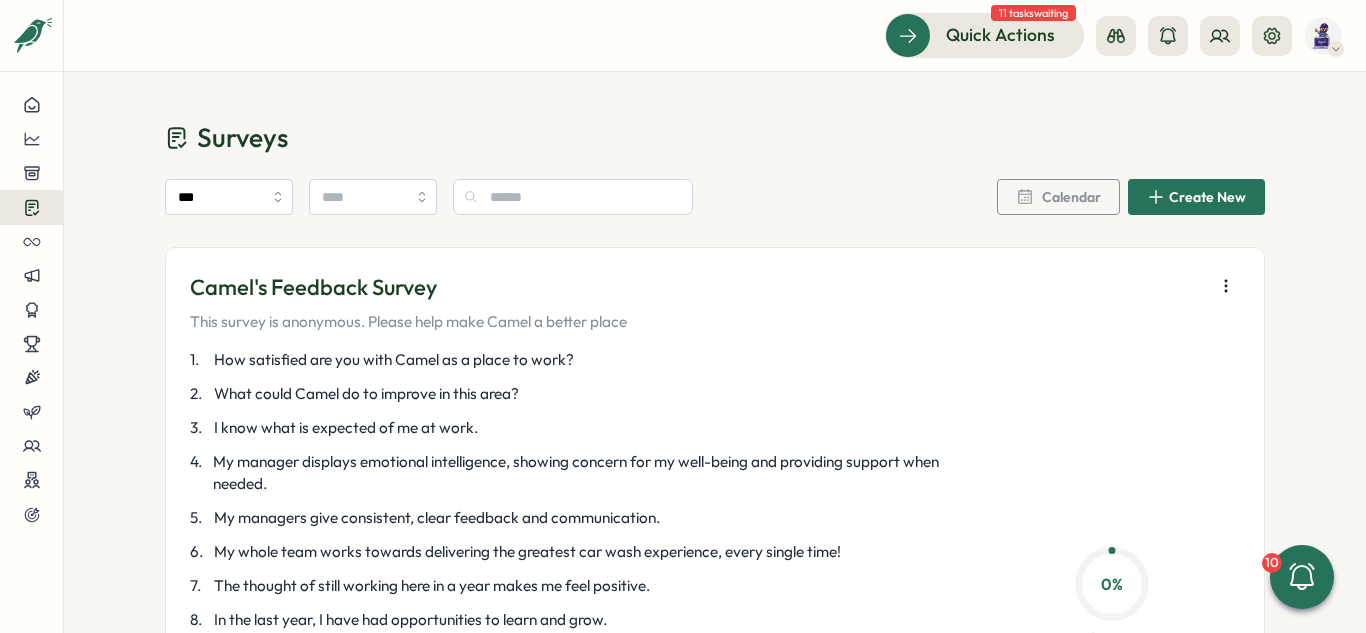 click on "Surveys" at bounding box center [715, 137] 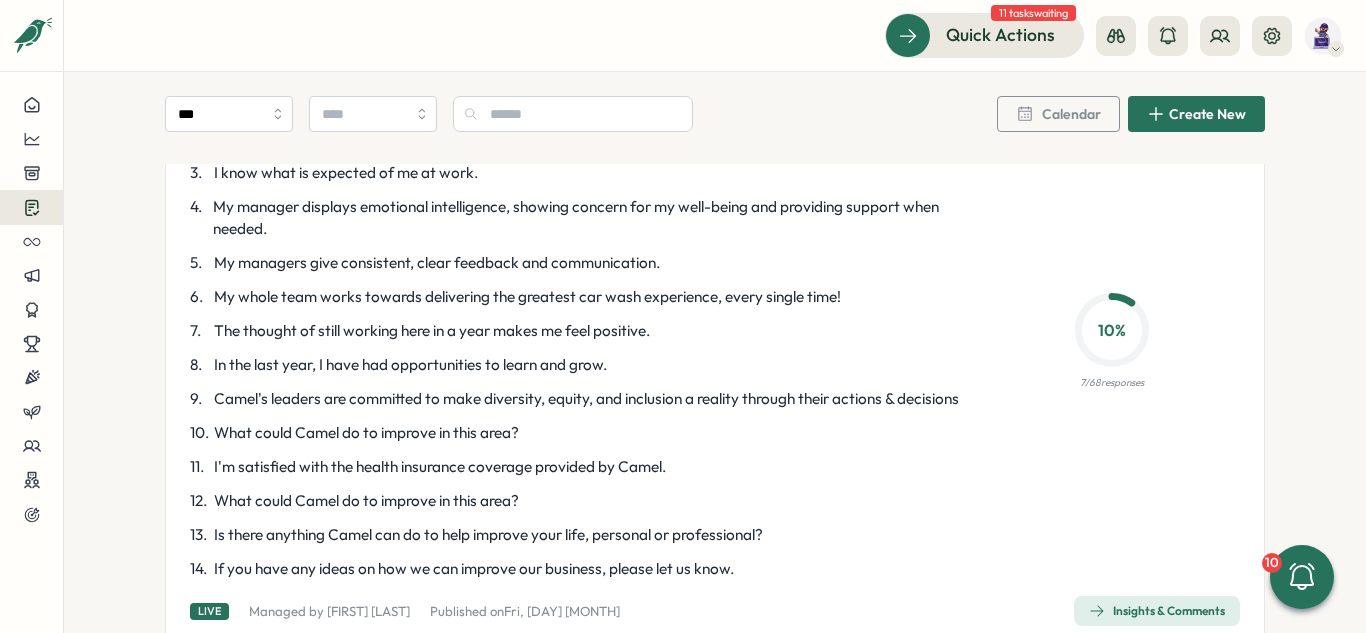 scroll, scrollTop: 2300, scrollLeft: 0, axis: vertical 